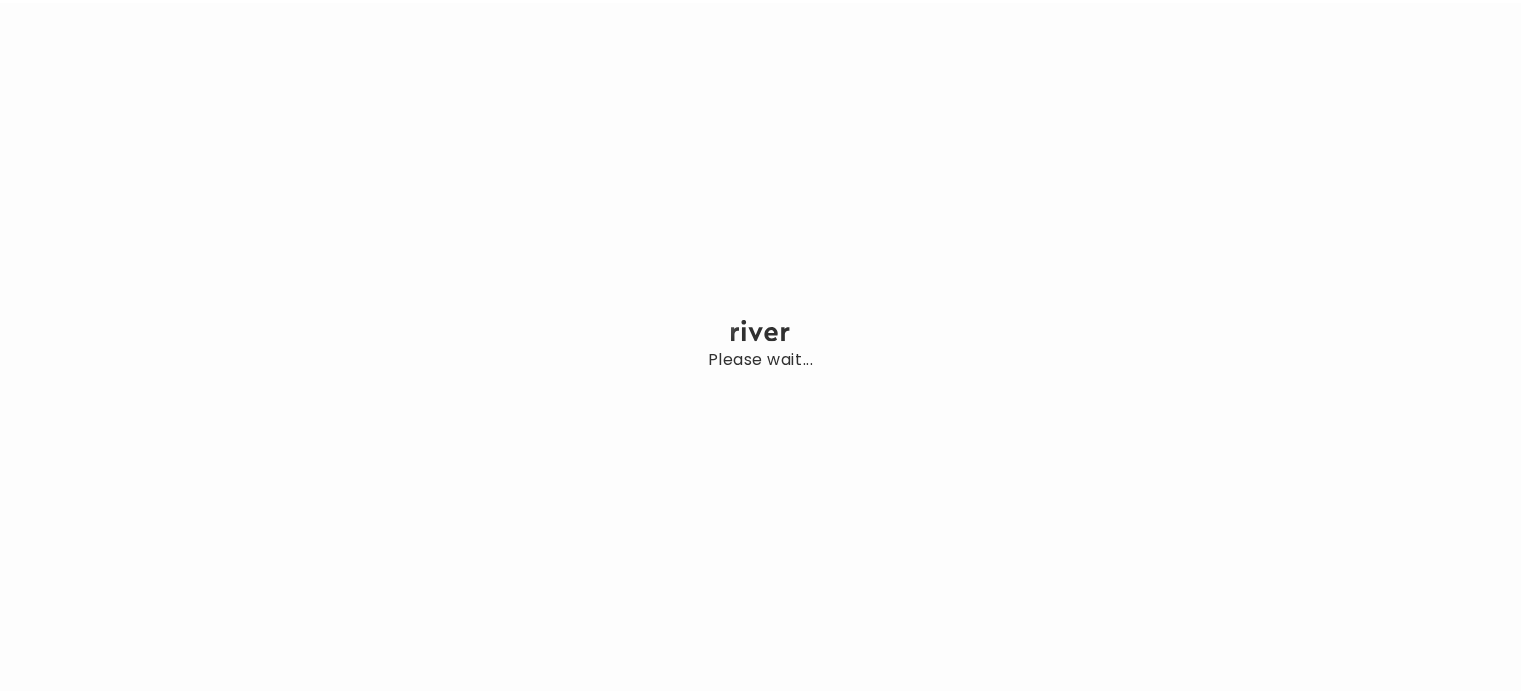 scroll, scrollTop: 0, scrollLeft: 0, axis: both 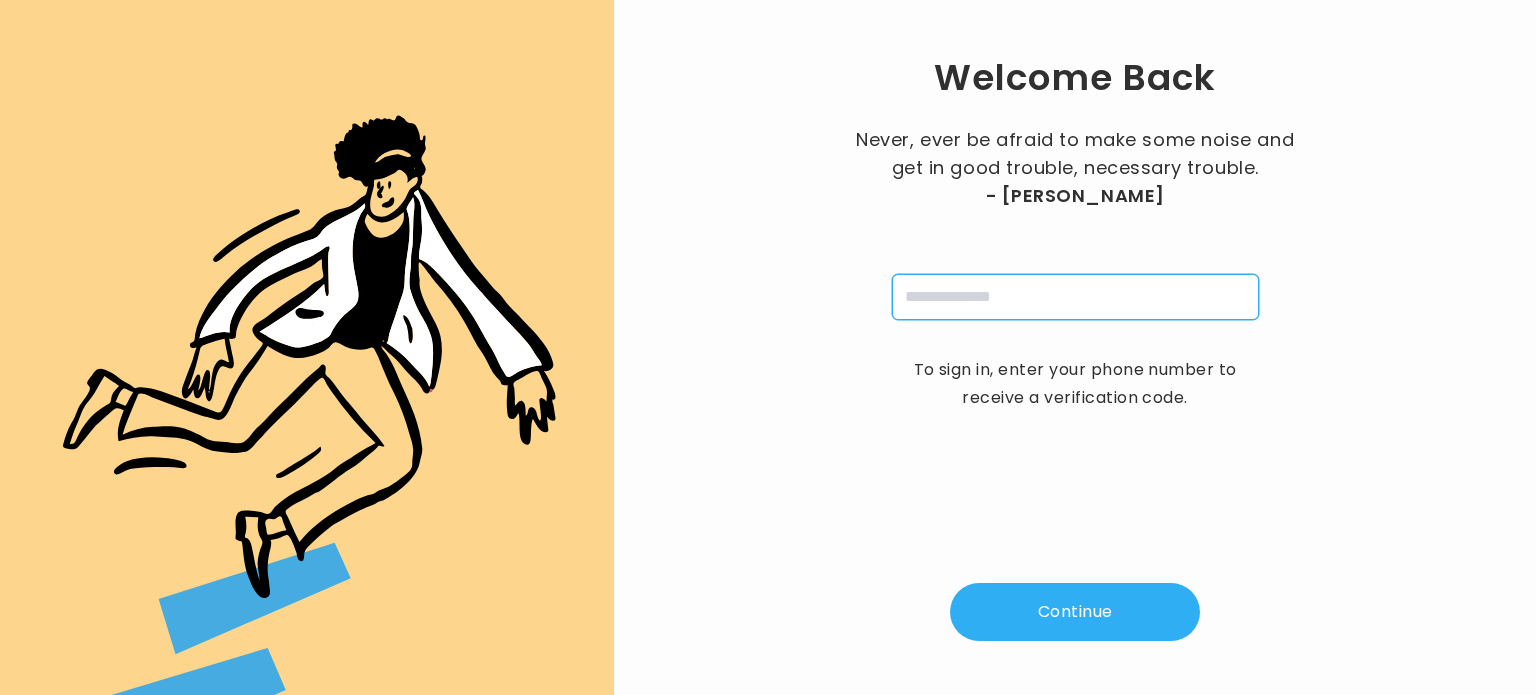 click at bounding box center (1075, 297) 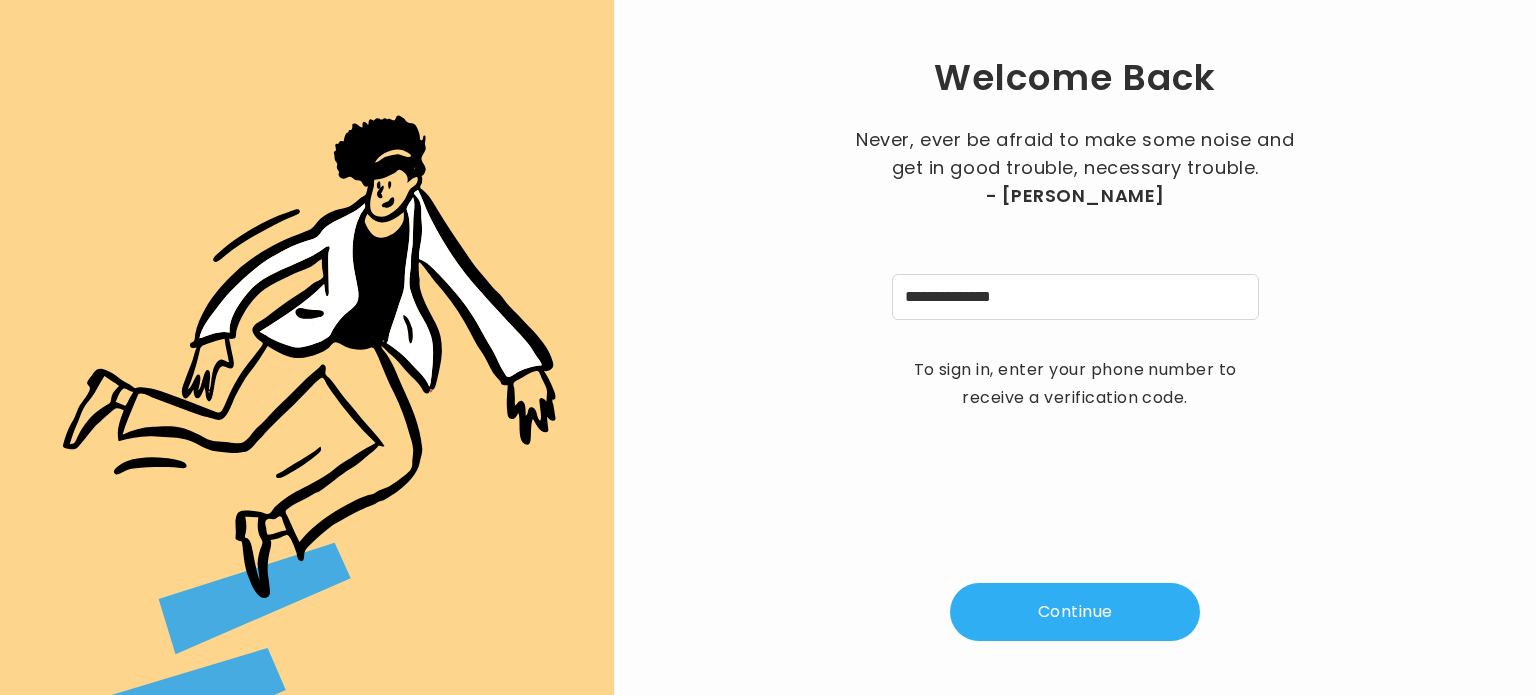 click on "Continue" at bounding box center (1075, 612) 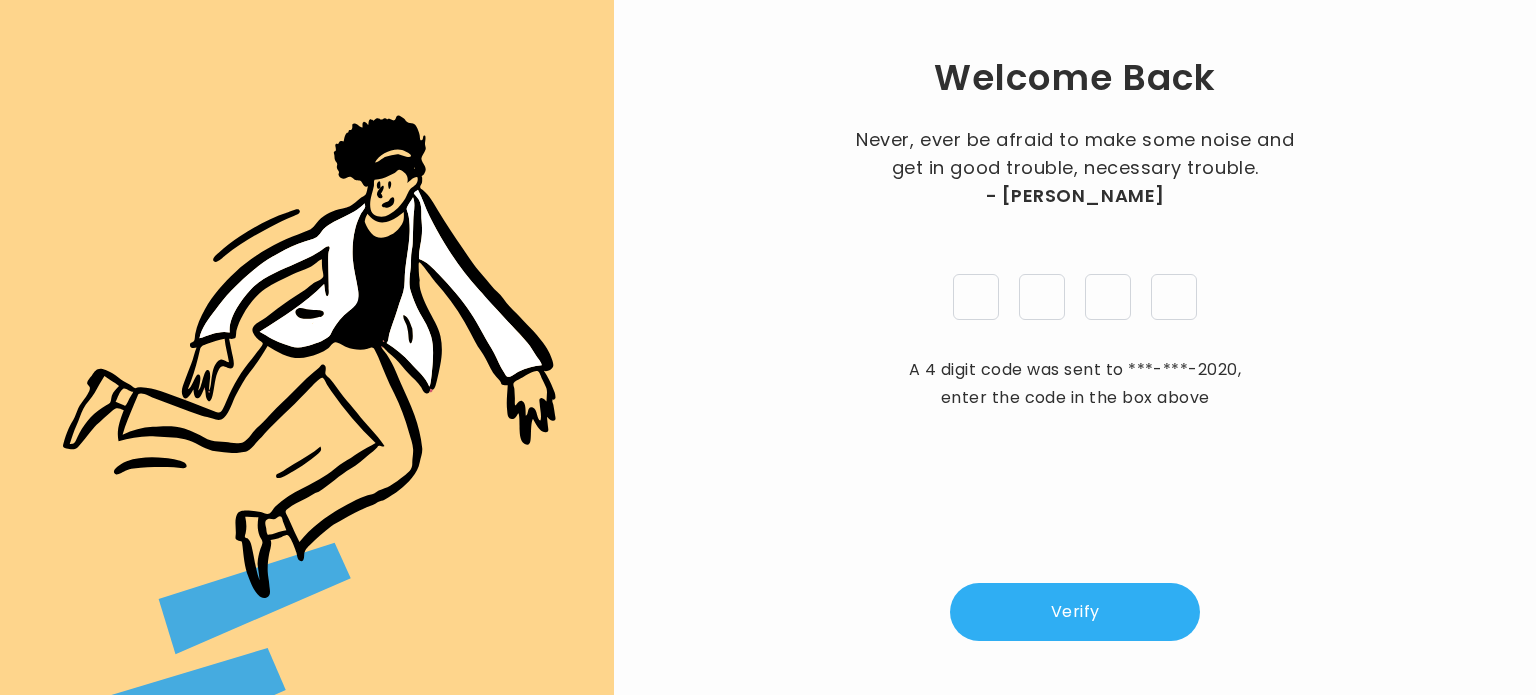 type on "*" 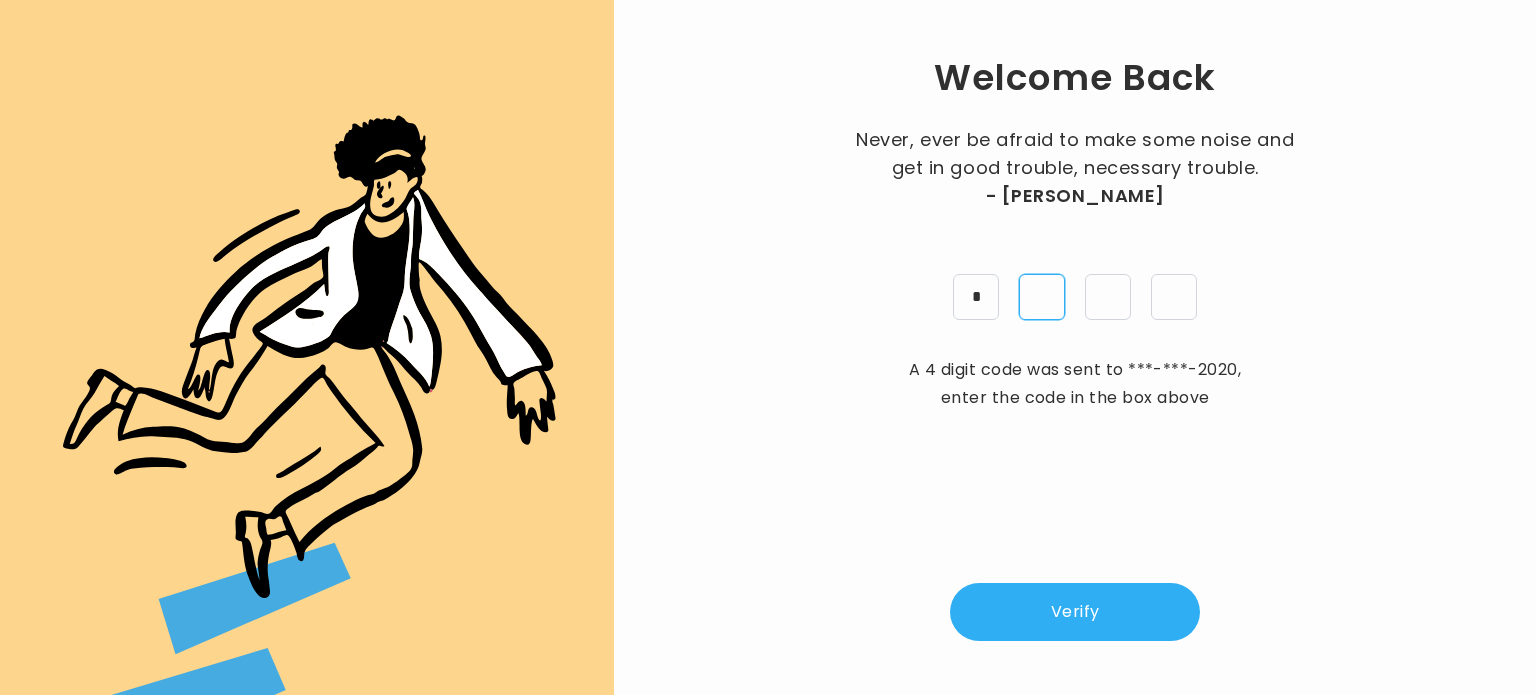 type on "*" 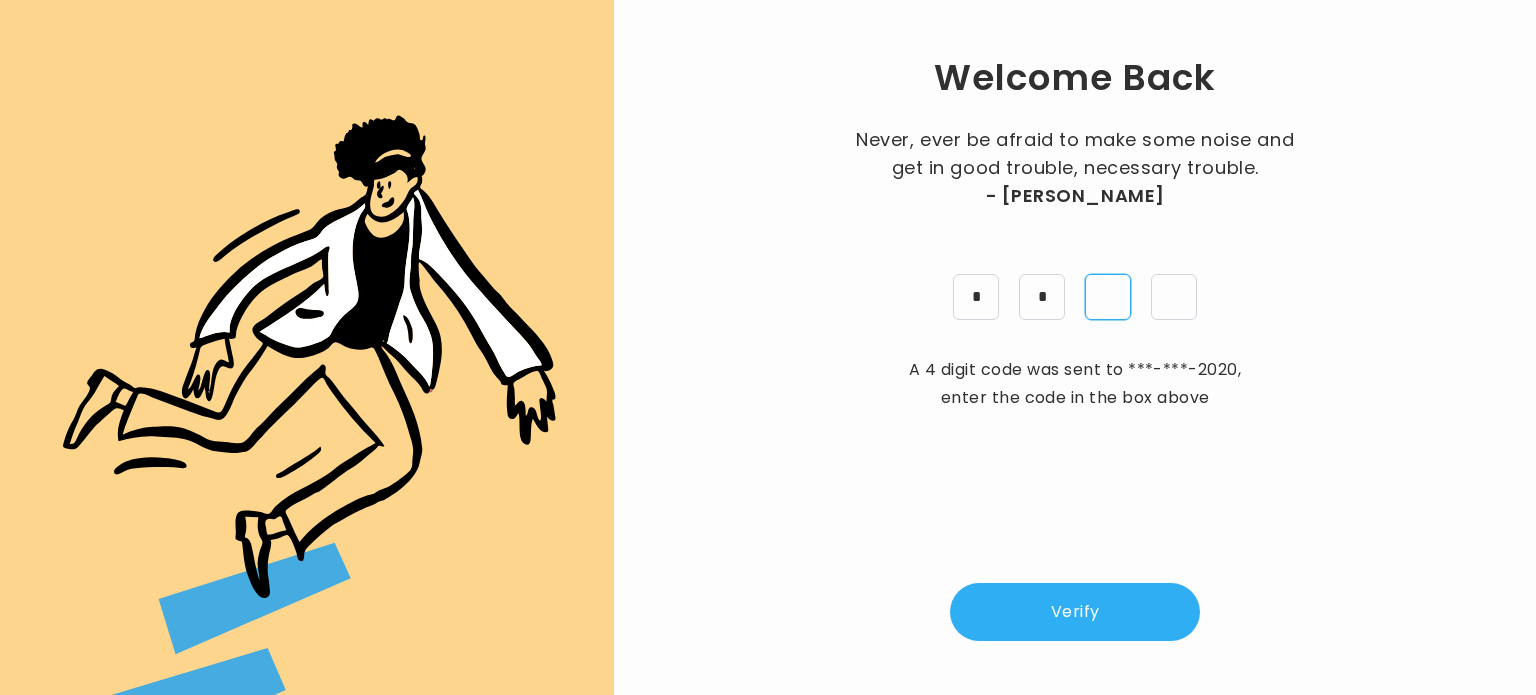 type on "*" 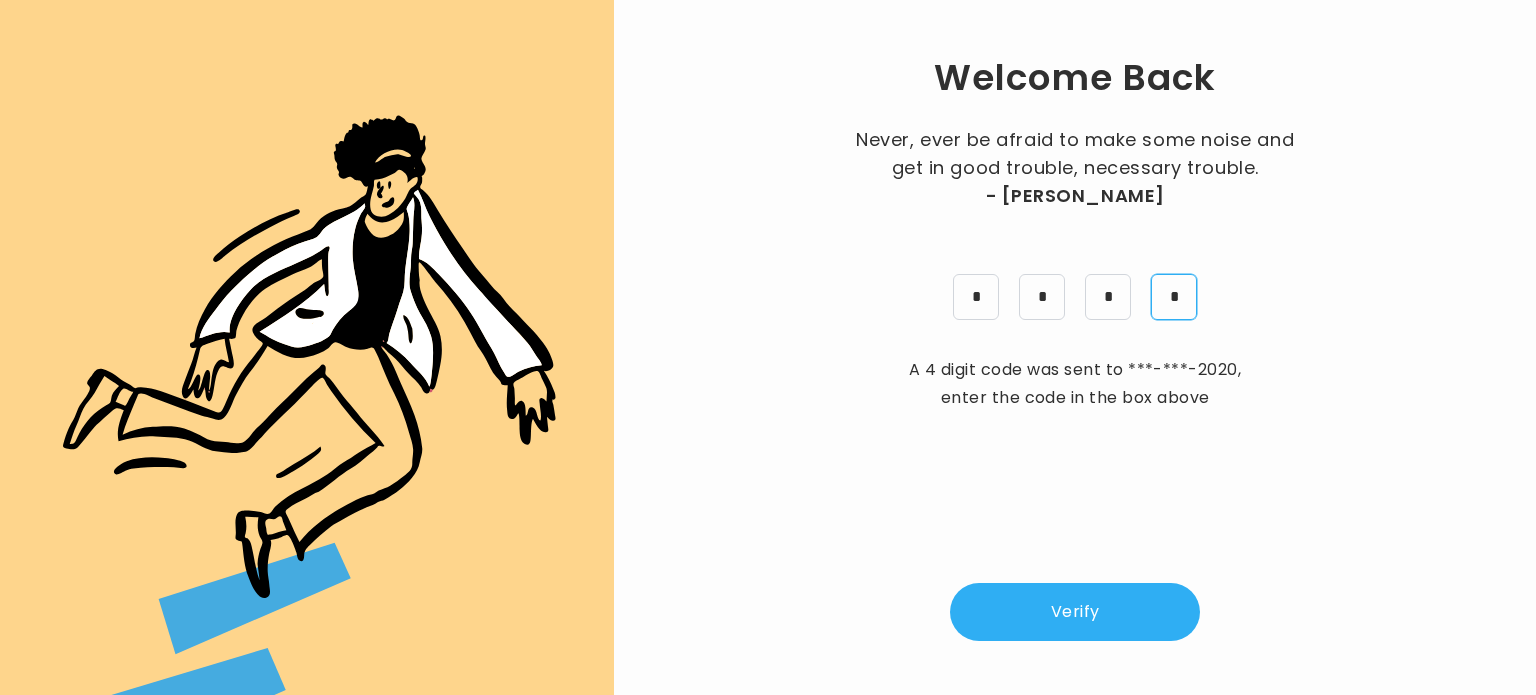 type on "*" 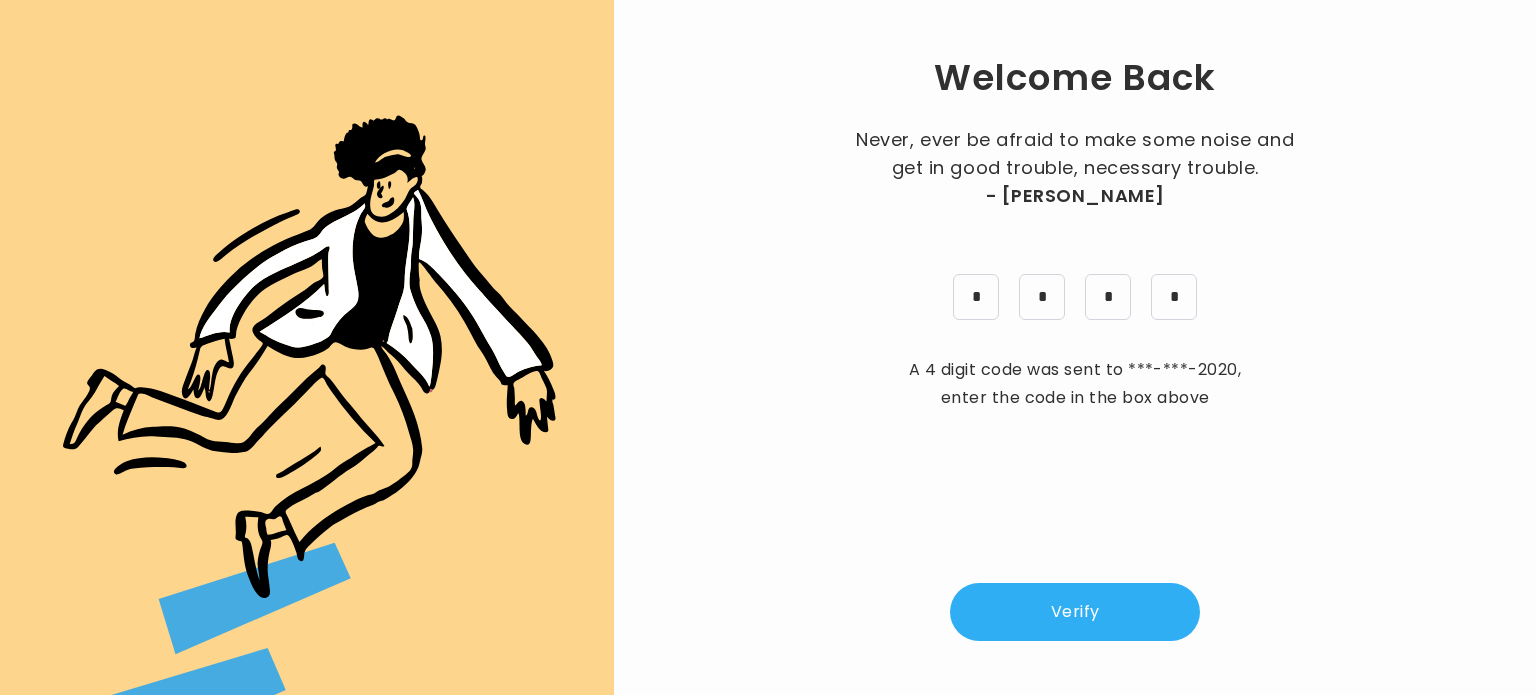 click on "Verify" at bounding box center (1075, 612) 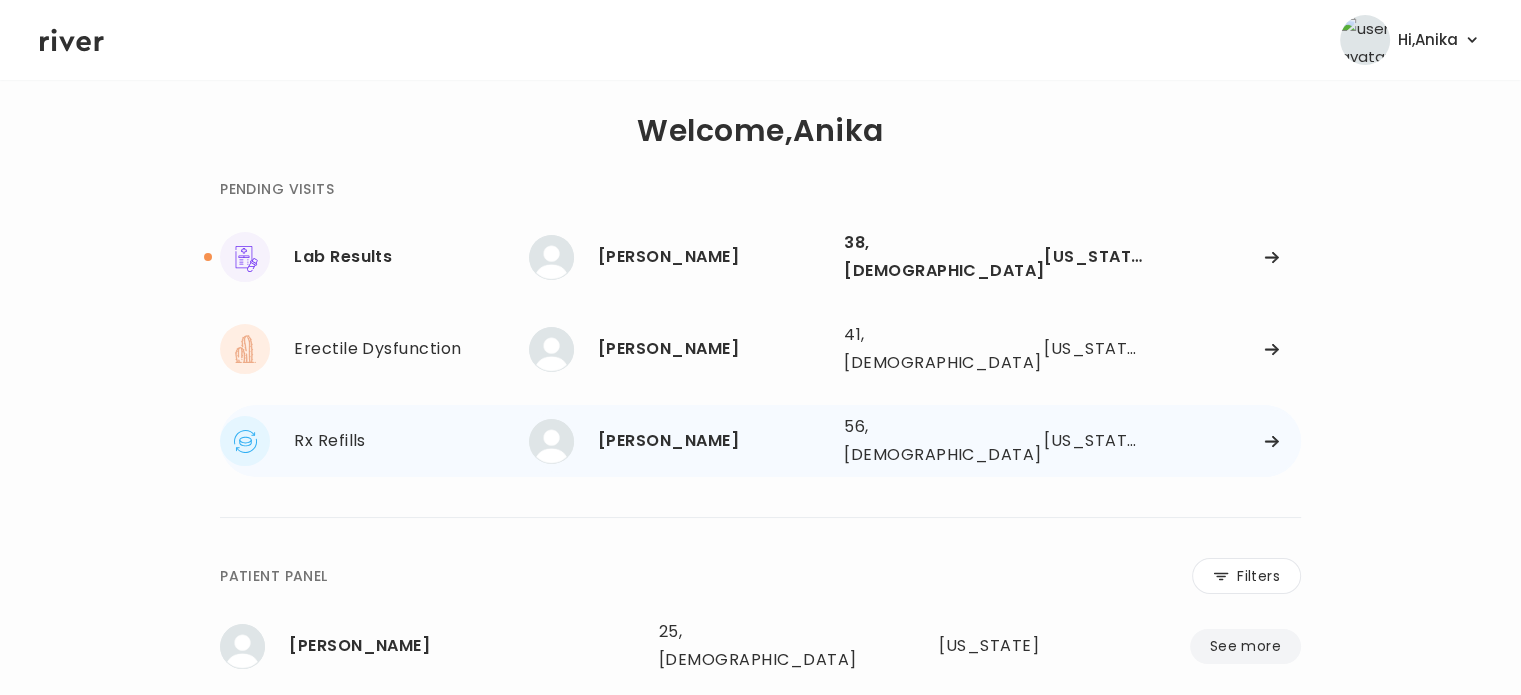 scroll, scrollTop: 0, scrollLeft: 0, axis: both 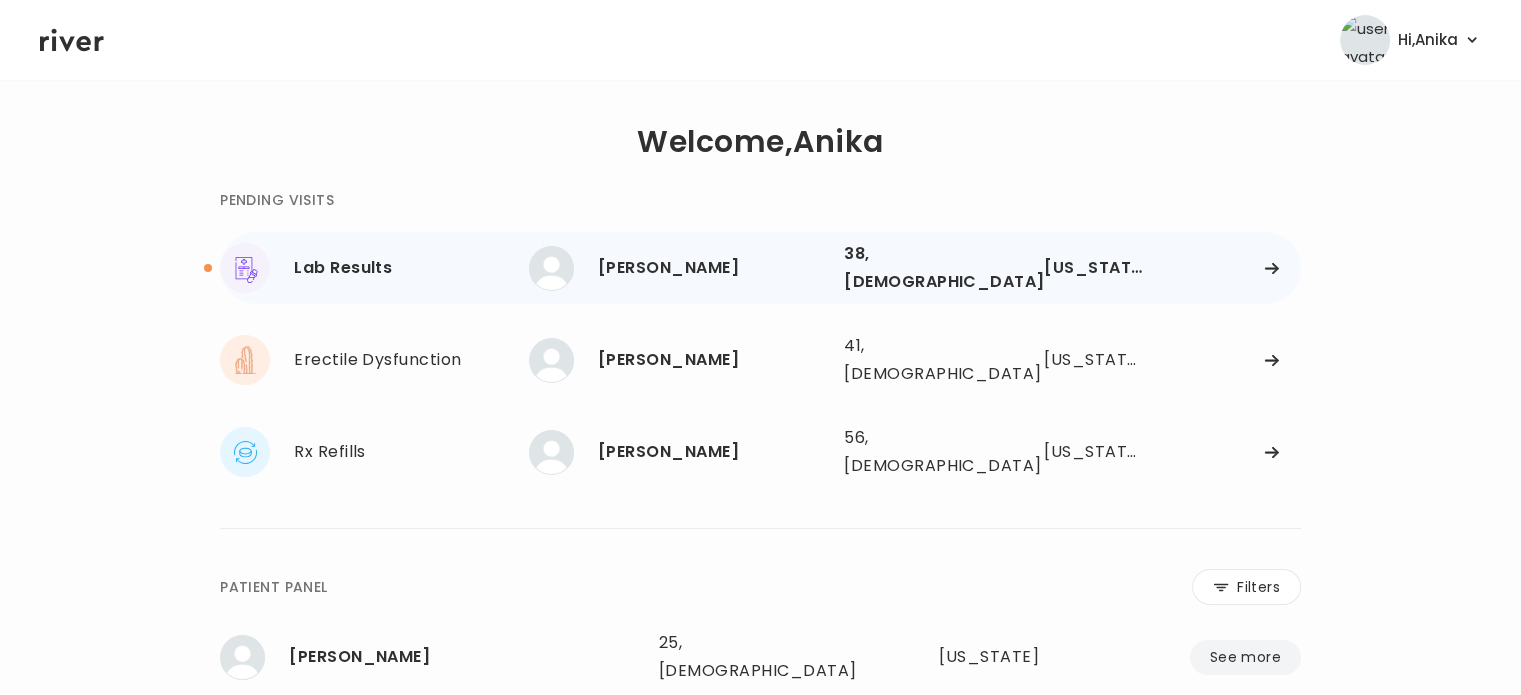 click on "Ashley Williams" at bounding box center (713, 268) 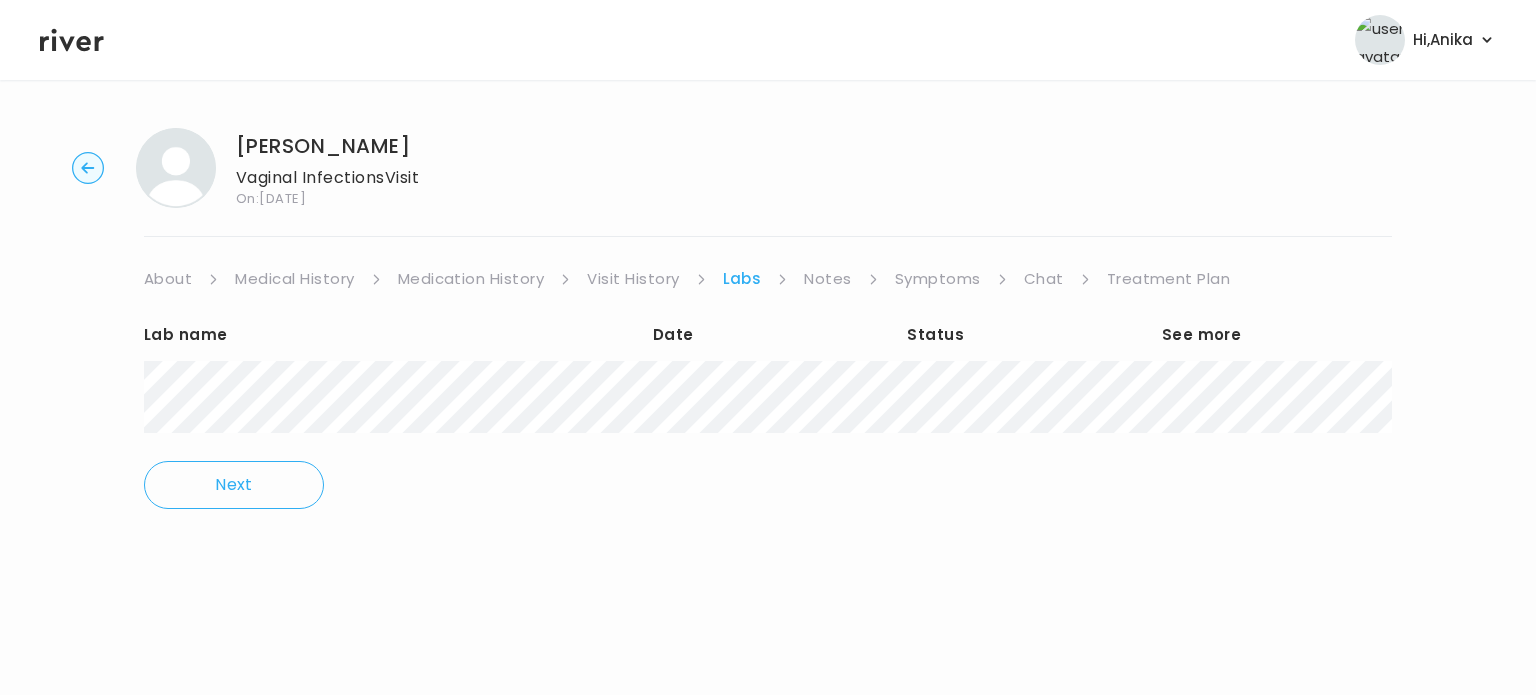 click on "Treatment Plan" at bounding box center (1169, 279) 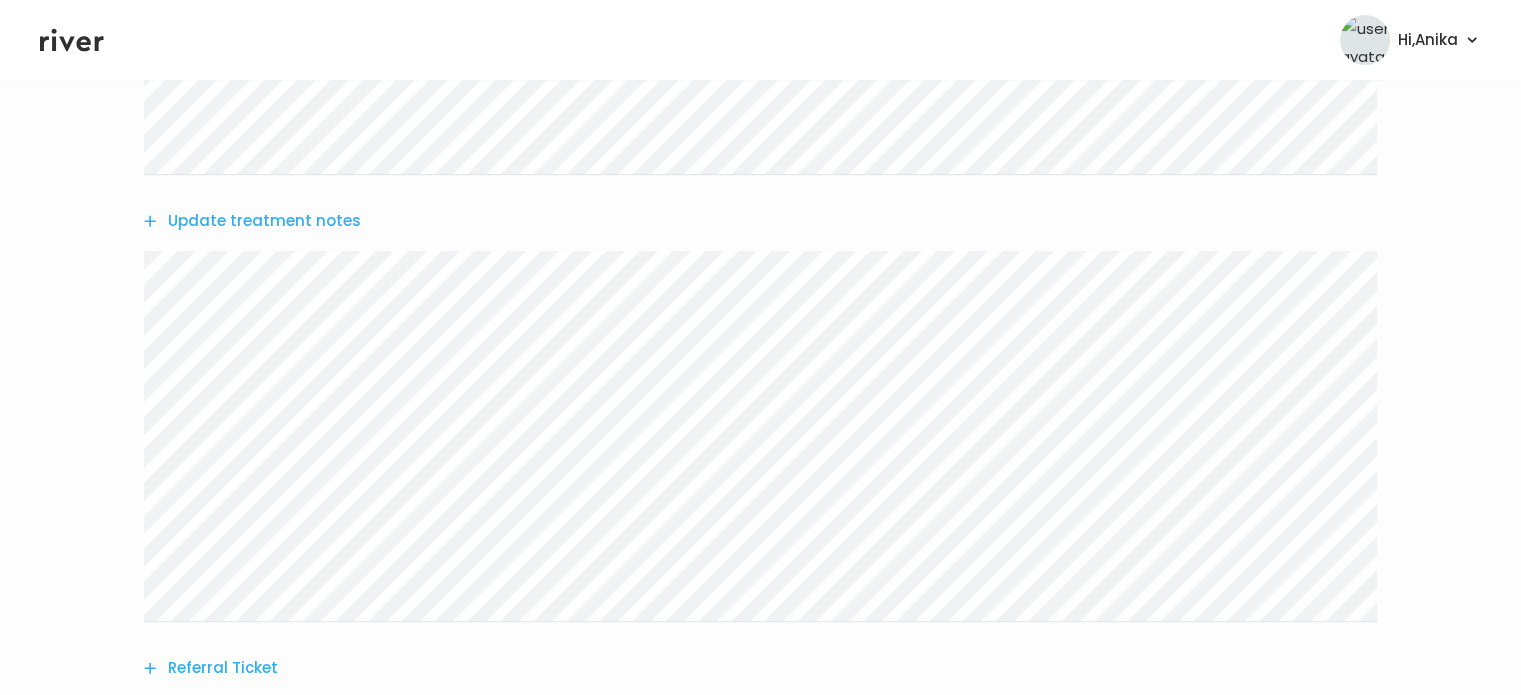 scroll, scrollTop: 664, scrollLeft: 0, axis: vertical 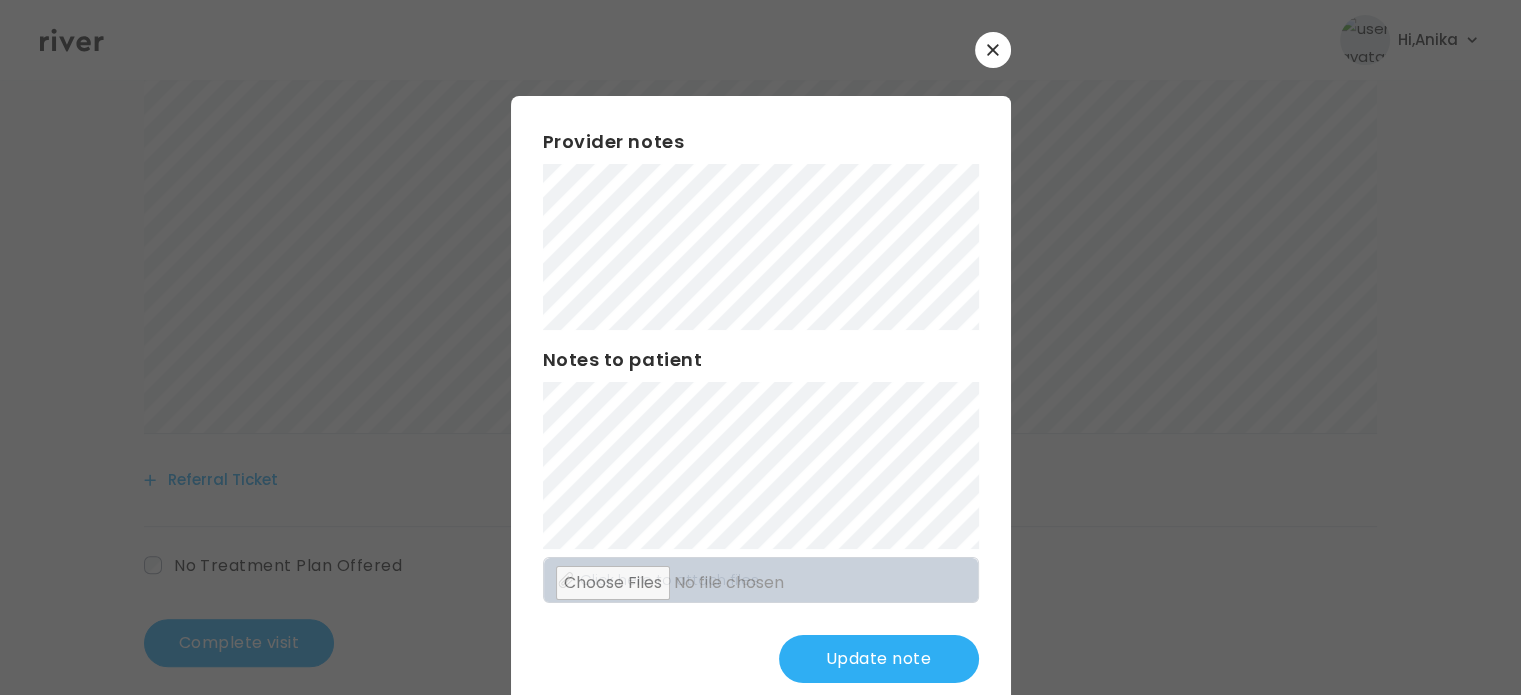 click on "Update note" at bounding box center [879, 659] 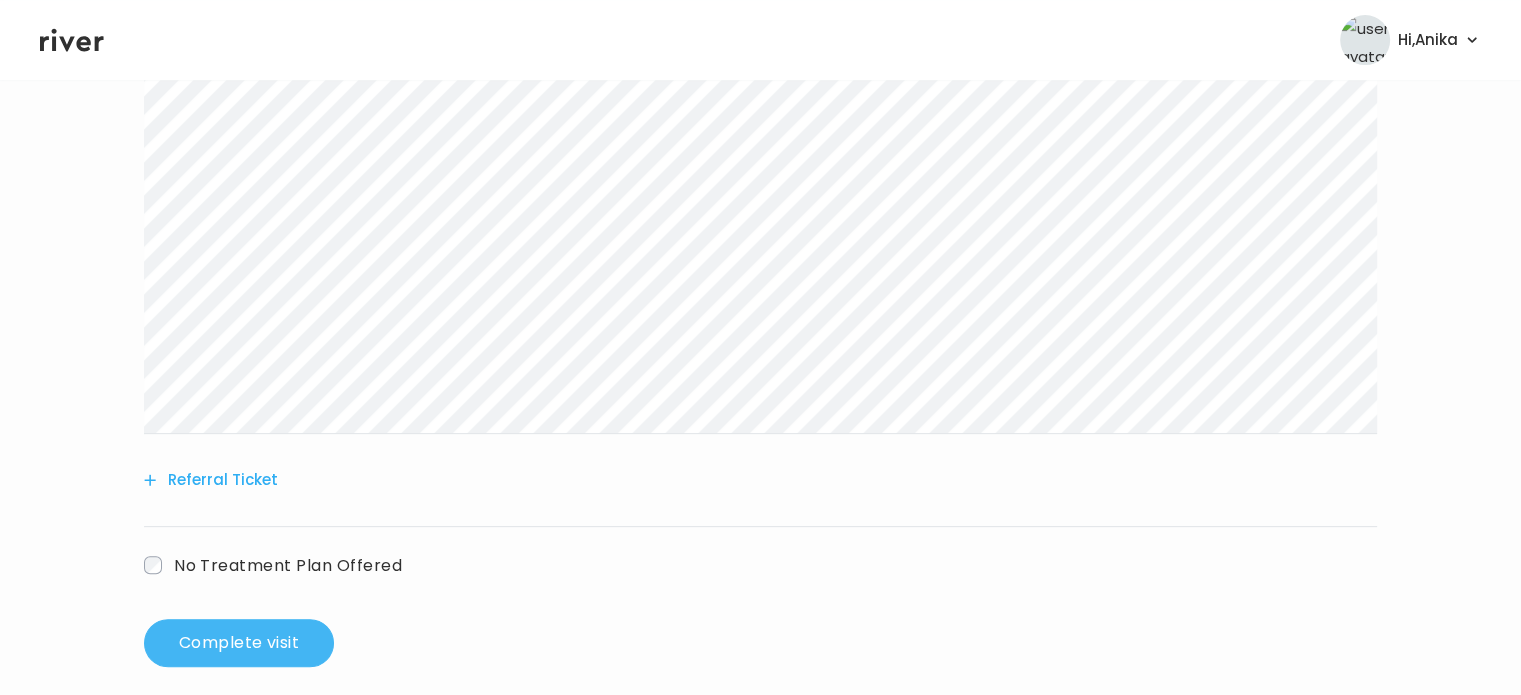 click on "Complete visit" at bounding box center [239, 643] 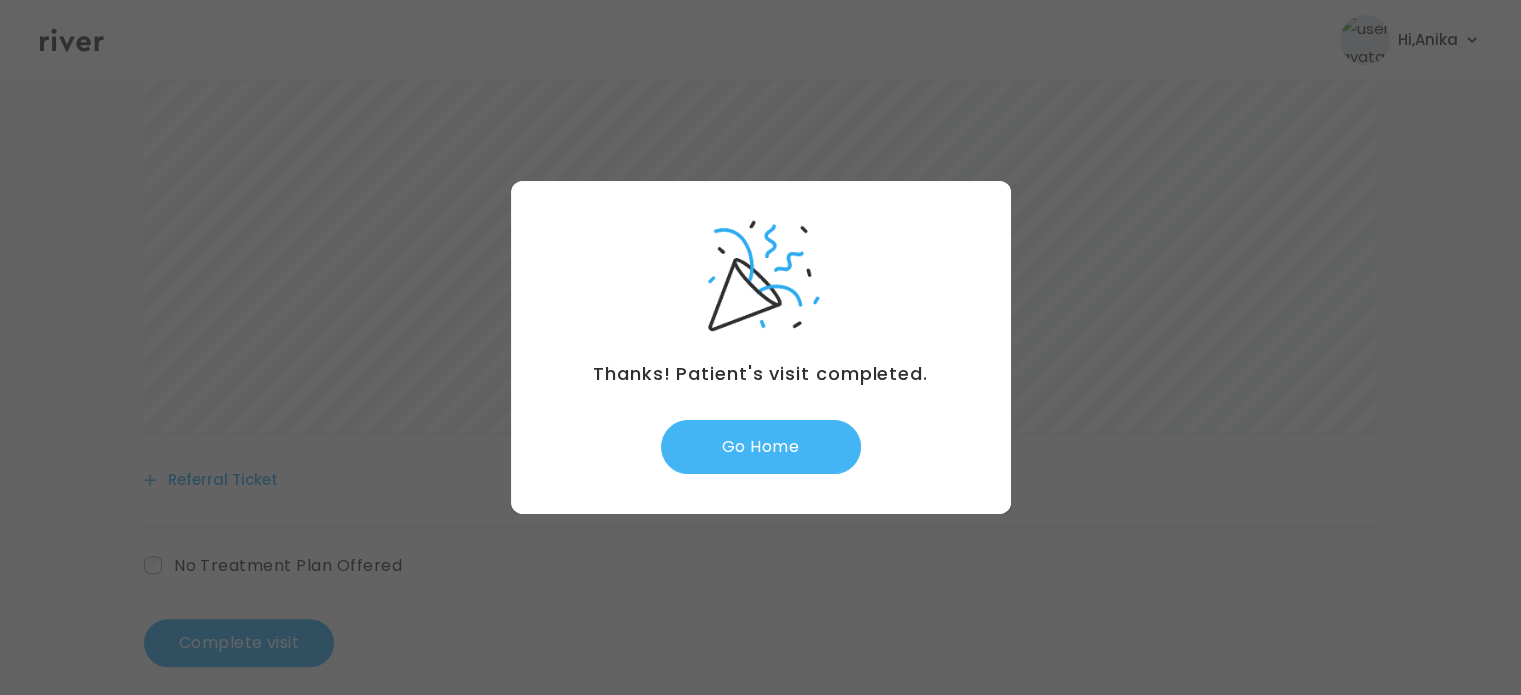 click on "Go Home" at bounding box center (761, 447) 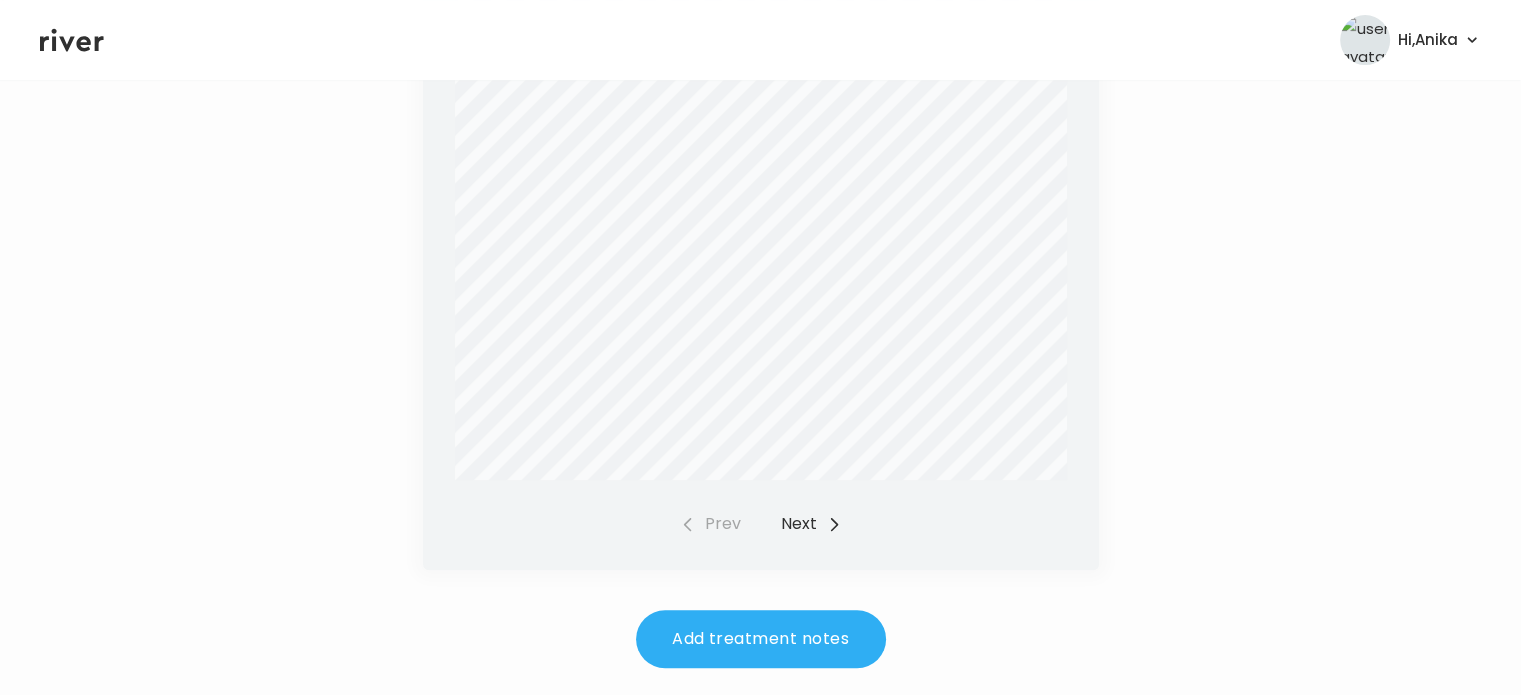 scroll, scrollTop: 792, scrollLeft: 0, axis: vertical 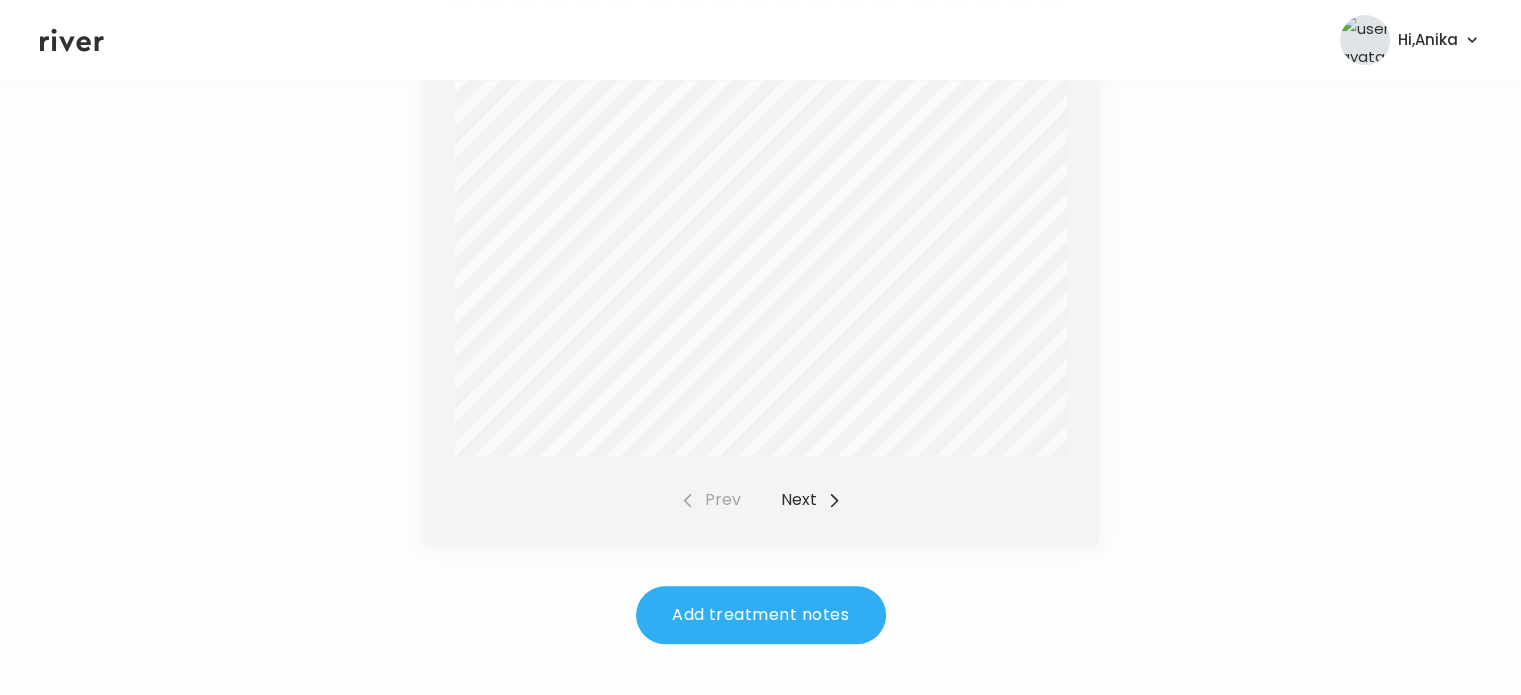 click on "Report Status: Final WILLIAMS, ASHLEY Patient Information   Specimen Information   Client Information WILLIAMS, ASHLEY DOB: 08/15/1986   AGE: 38 Gender:   F Phone:   504.313.8415 Patient ID: 373063 Health ID: 8573035630054738 Specimen:   HZ471773P Requisition: 0078975 Lab Ref #:   373063 Collected:   07/18/2025 / 12:25 CDT Received:   07/19/2025 / 01:31 CDT Reported:   07/21/2025 / 16:59 CDT Client #: 97553290   MAIL992 SEROTA, MARCJONATHAN JASONHEALTH.COM 1887 WHITNEY MESA DR # 3040 HENDERSON, NV 89014-2069 CLIENT SERVICES: 866.697.8378   SPECIMEN: HZ471773P Quest, Quest Diagnostics, the associated logo and all associated Quest Diagnostics marks are the trademarks of Quest Diagnostics. Test Name   In Range   Out Of Range   Reference Range   Lab CHLAMYDIA/N. GONORRHOEAE   RGA RNA, TMA, UROGENITAL CHLAMYDIA TRACHOMATIS RNA, TMA, UROGENITAL   NOT DETECTED   NOT DETECTED NEISSERIA GONORRHOEAE RNA, TMA, UROGENITAL   NOT DETECTED   NOT DETECTED See Endnote 1 TRICHOMONAS VAGINALIS   RGA RNA, QL TMA   NOT DETECTED" at bounding box center [761, 89] 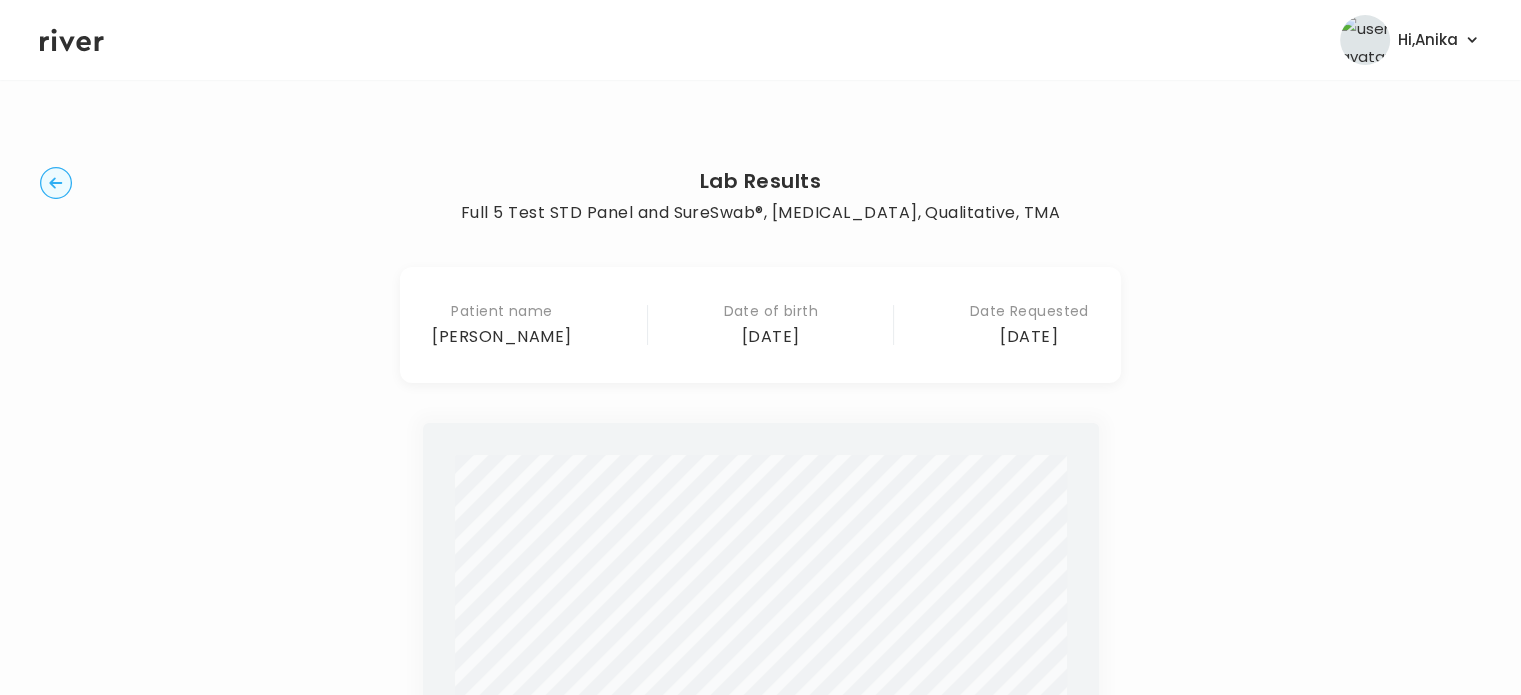 scroll, scrollTop: 0, scrollLeft: 0, axis: both 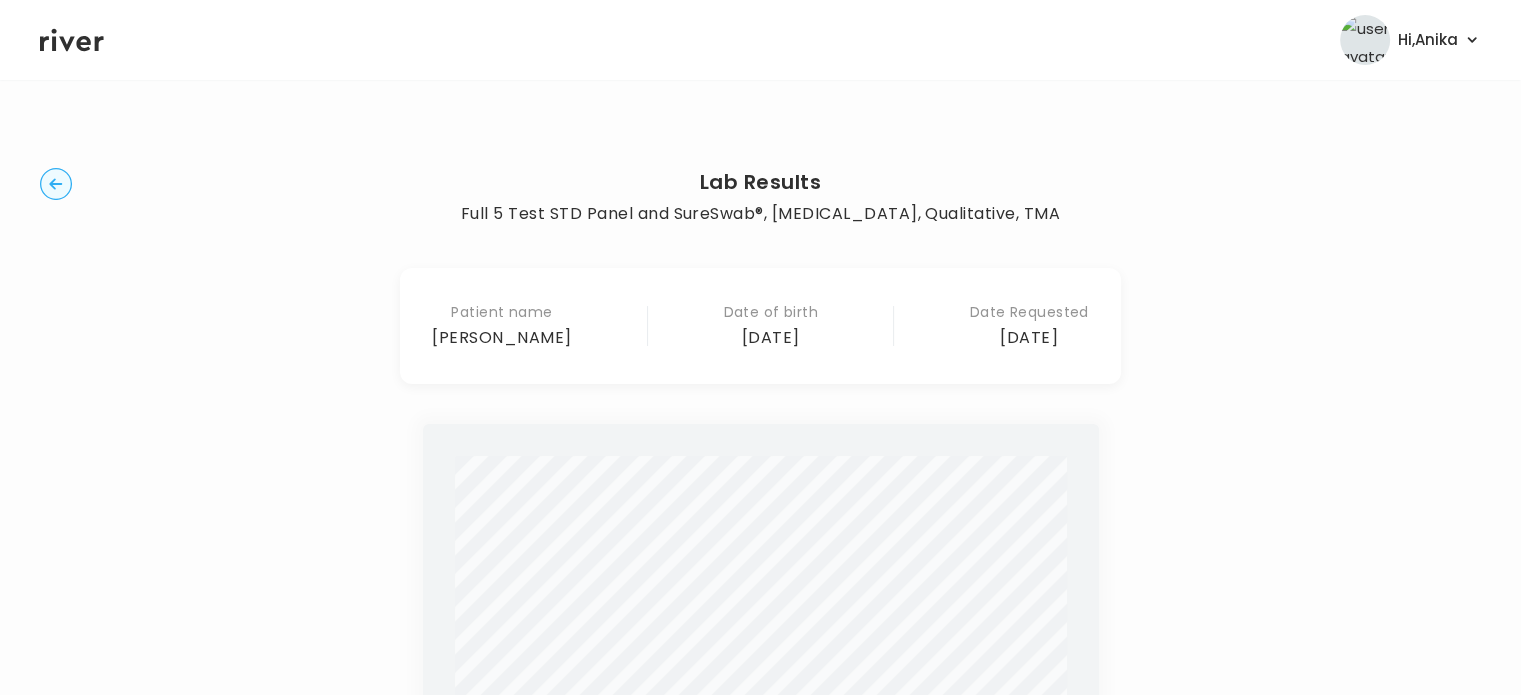 click 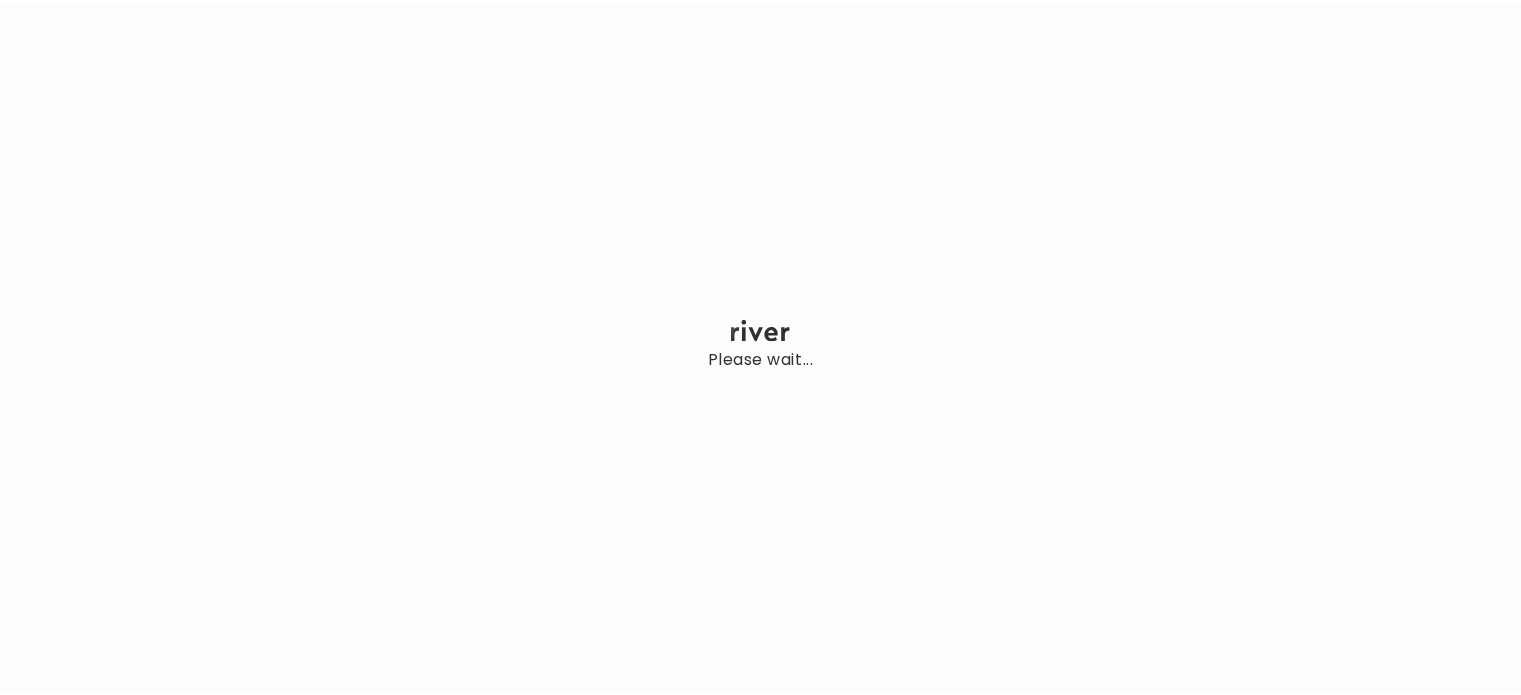 scroll, scrollTop: 0, scrollLeft: 0, axis: both 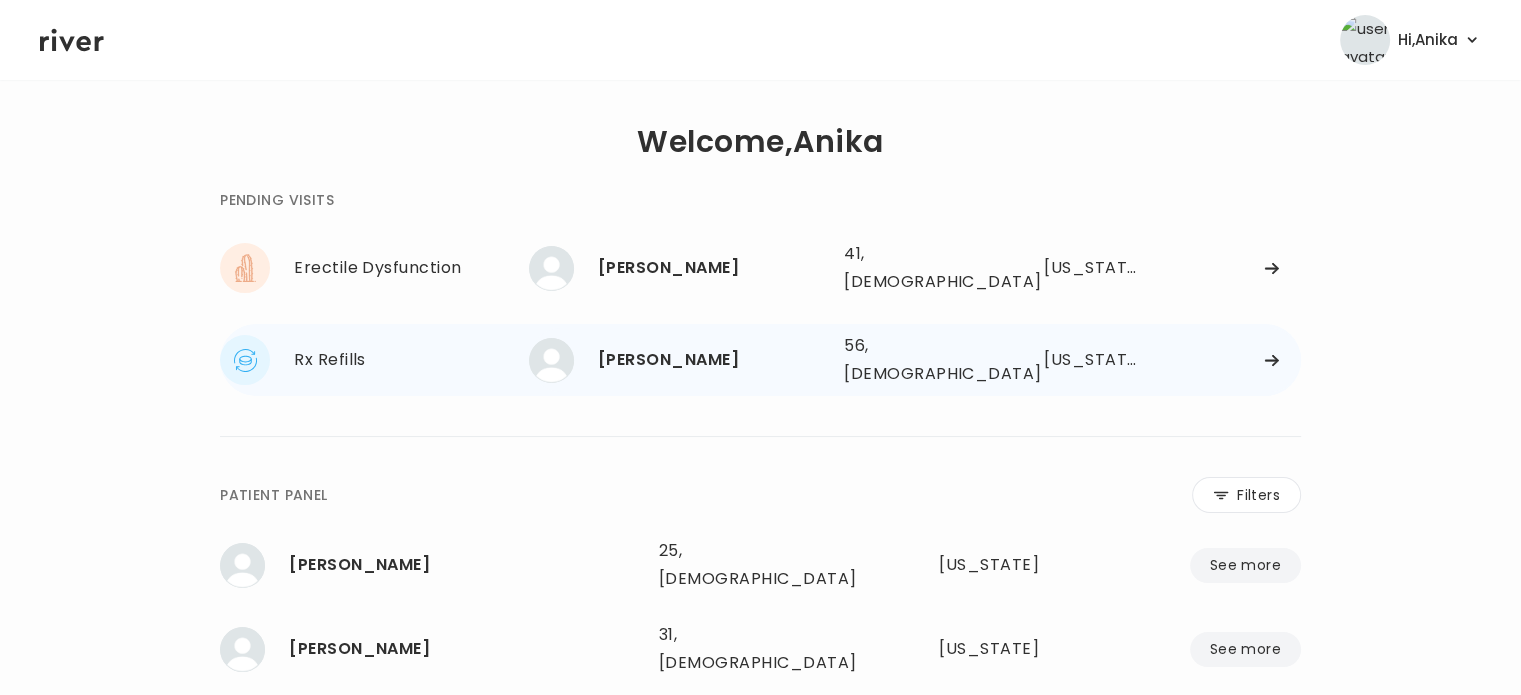 click on "[PERSON_NAME]" at bounding box center [713, 360] 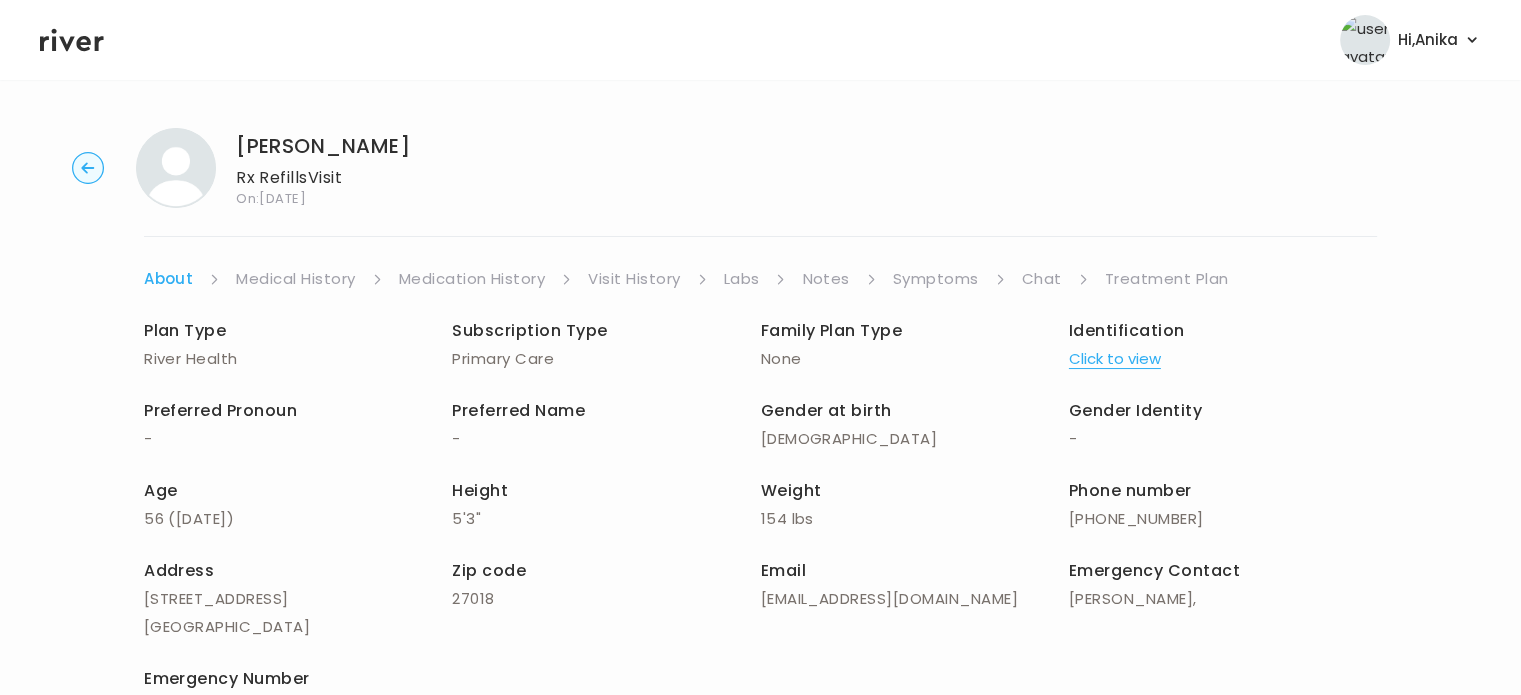 click on "Click to view" at bounding box center [1115, 359] 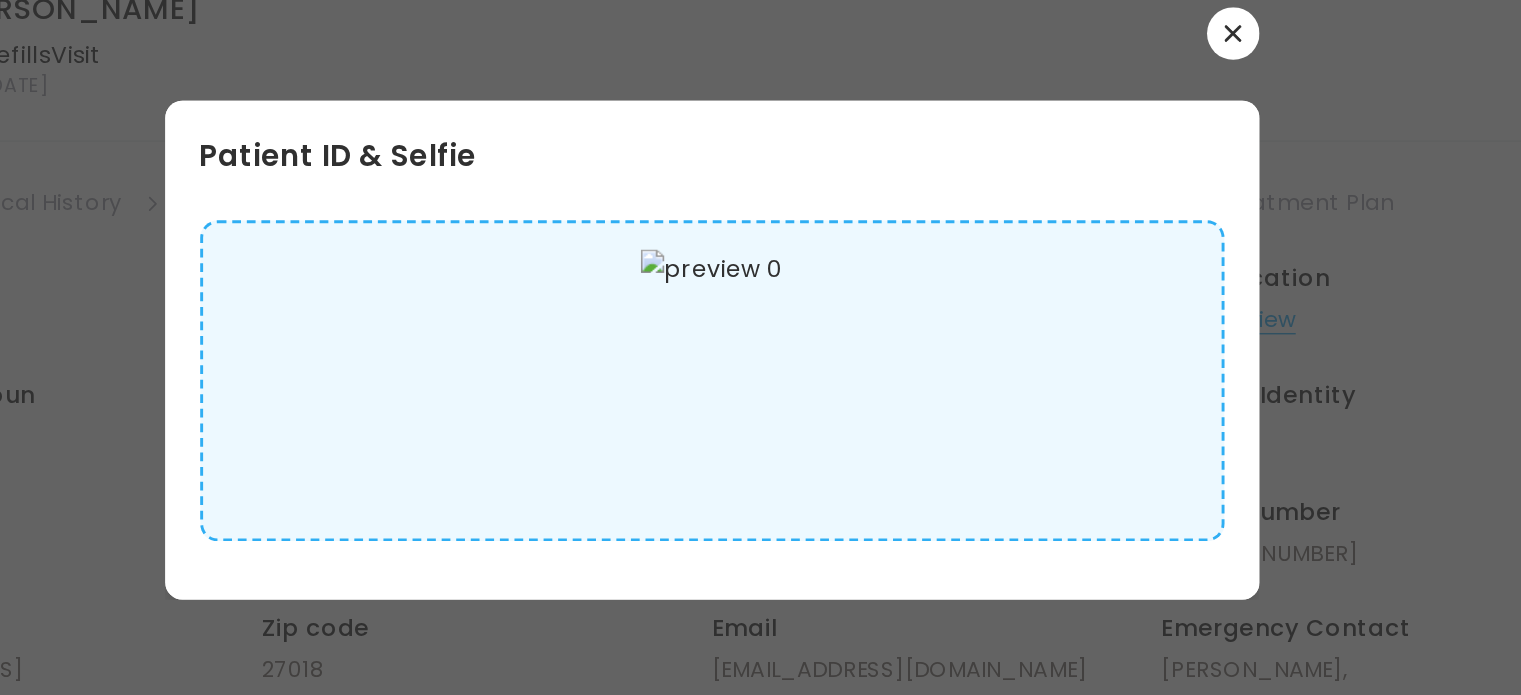 scroll, scrollTop: 0, scrollLeft: 0, axis: both 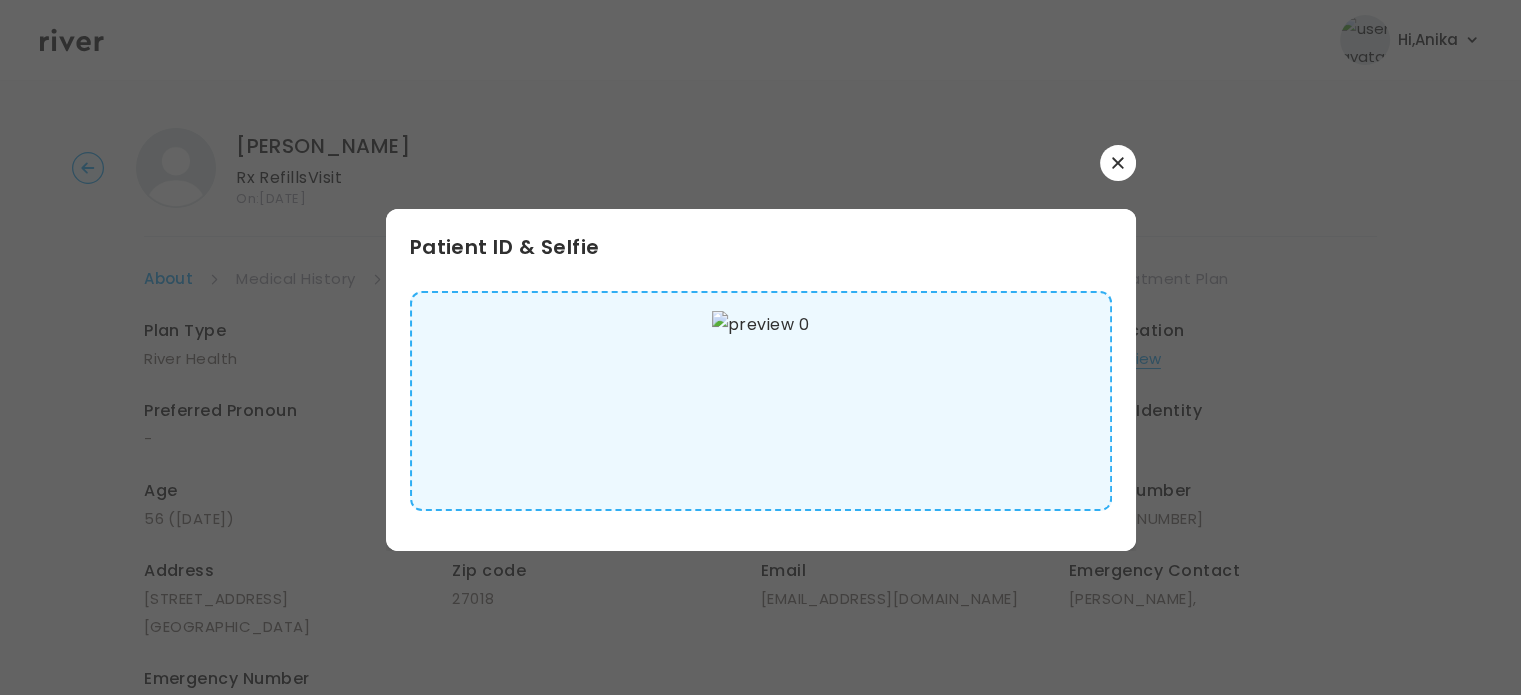 click 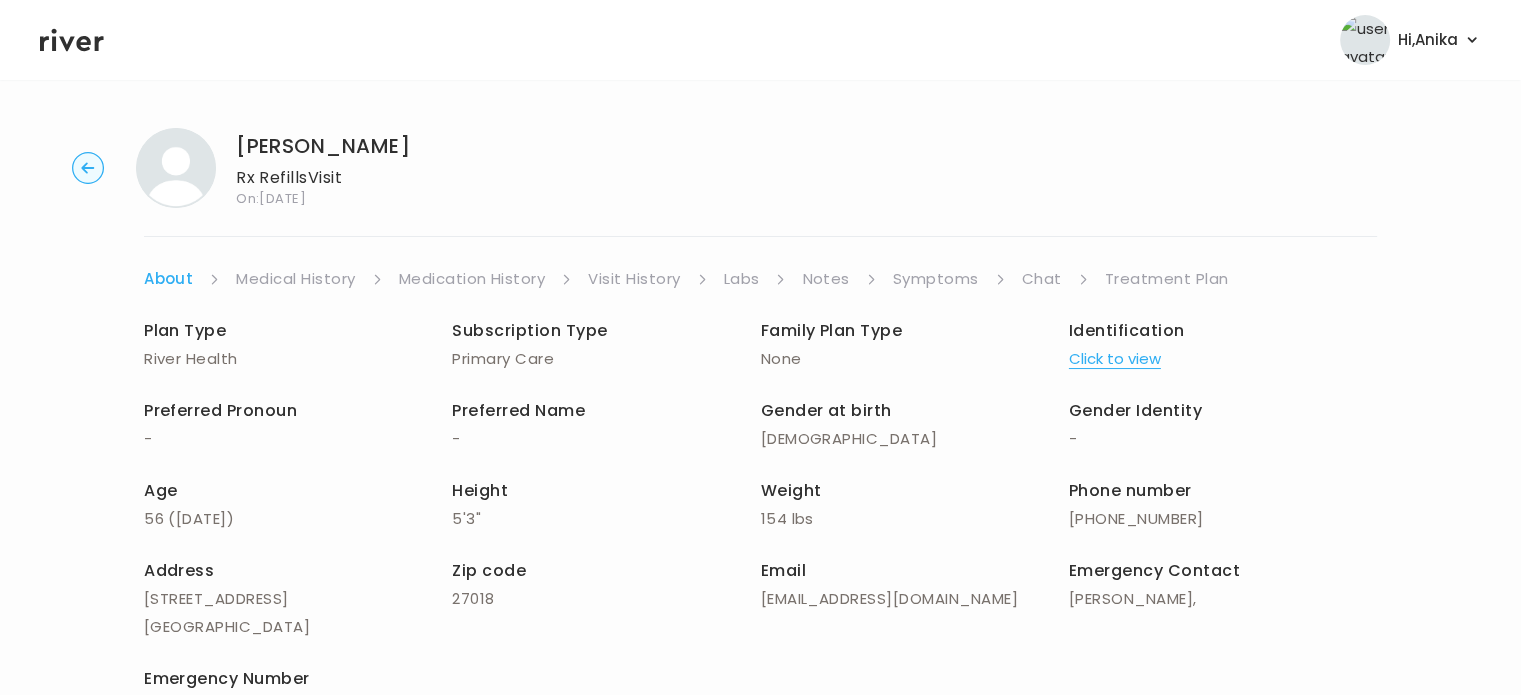 click on "Medical History" at bounding box center (295, 279) 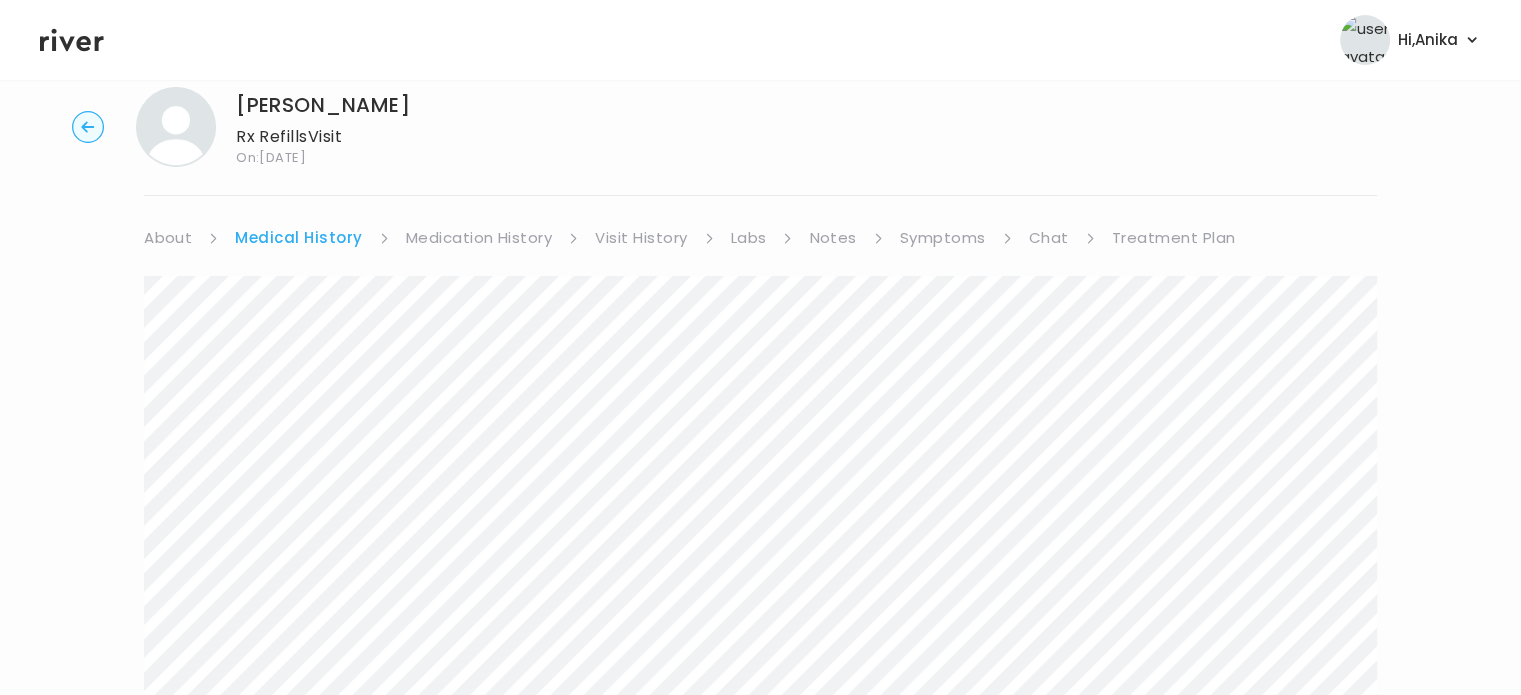 scroll, scrollTop: 40, scrollLeft: 0, axis: vertical 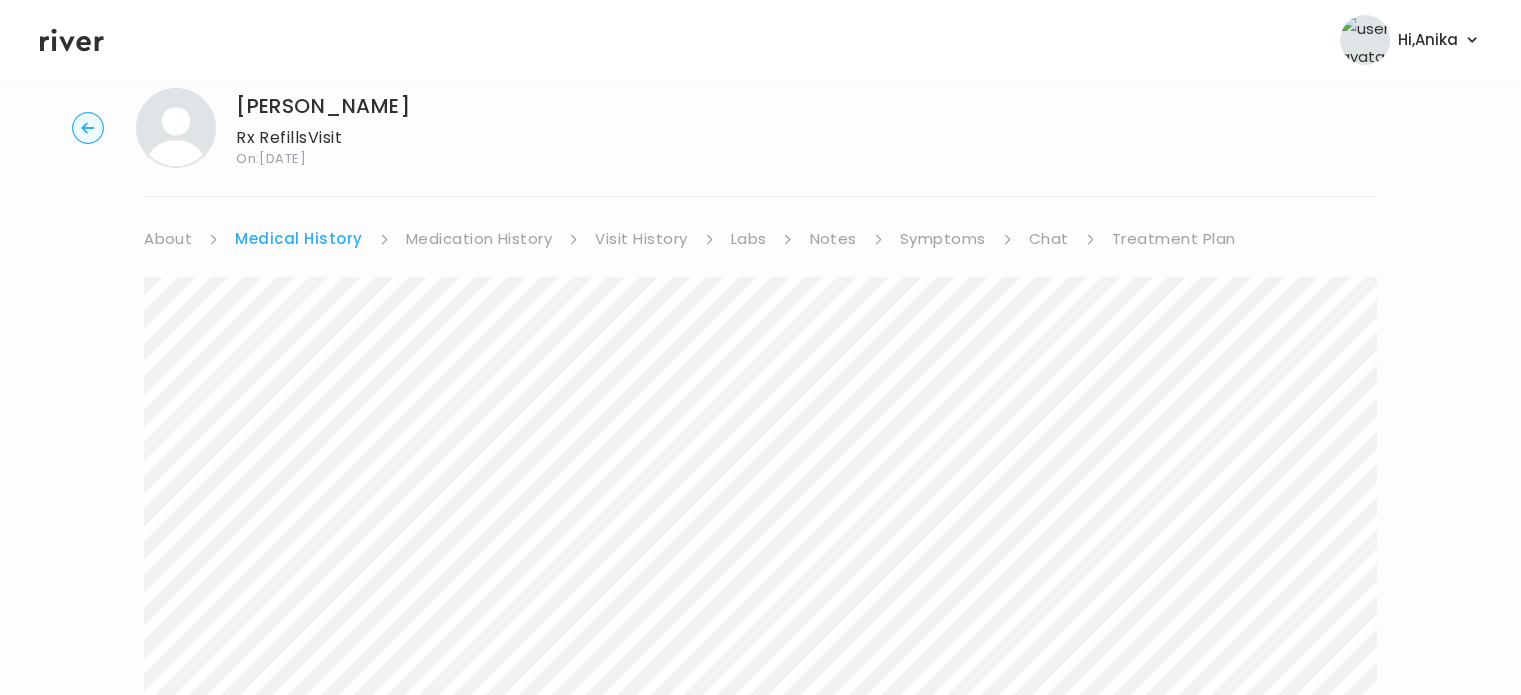 click on "Medication History" at bounding box center [479, 239] 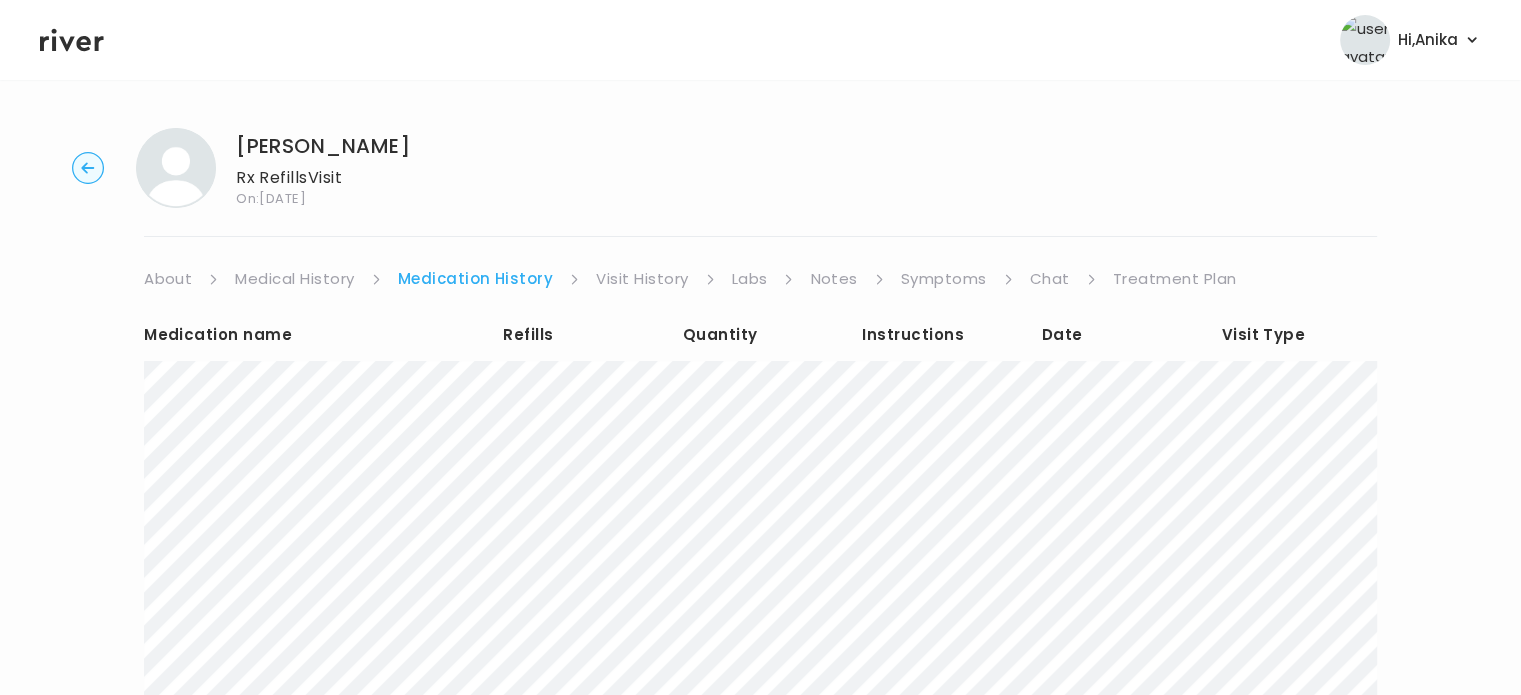 click on "Visit History" at bounding box center [642, 279] 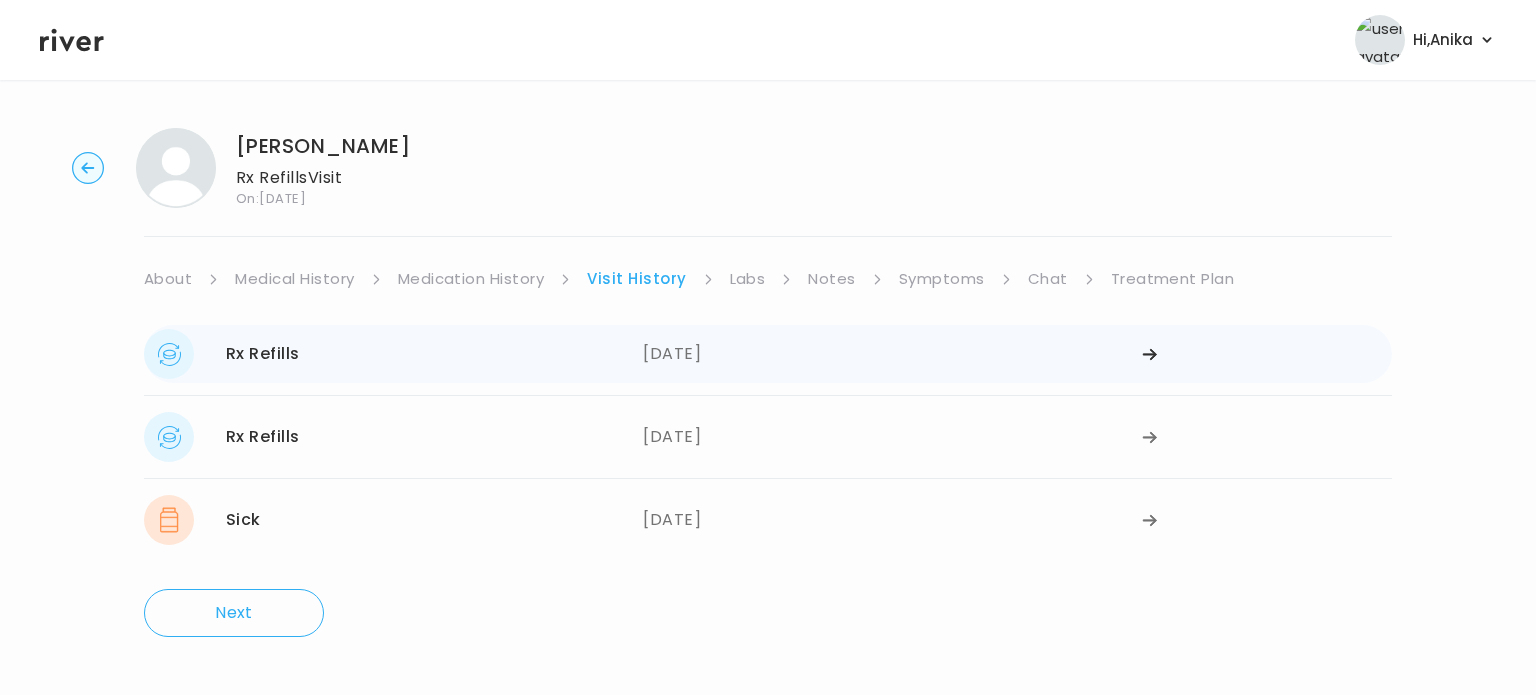 click on "Rx Refills 04/11/2025" at bounding box center [393, 354] 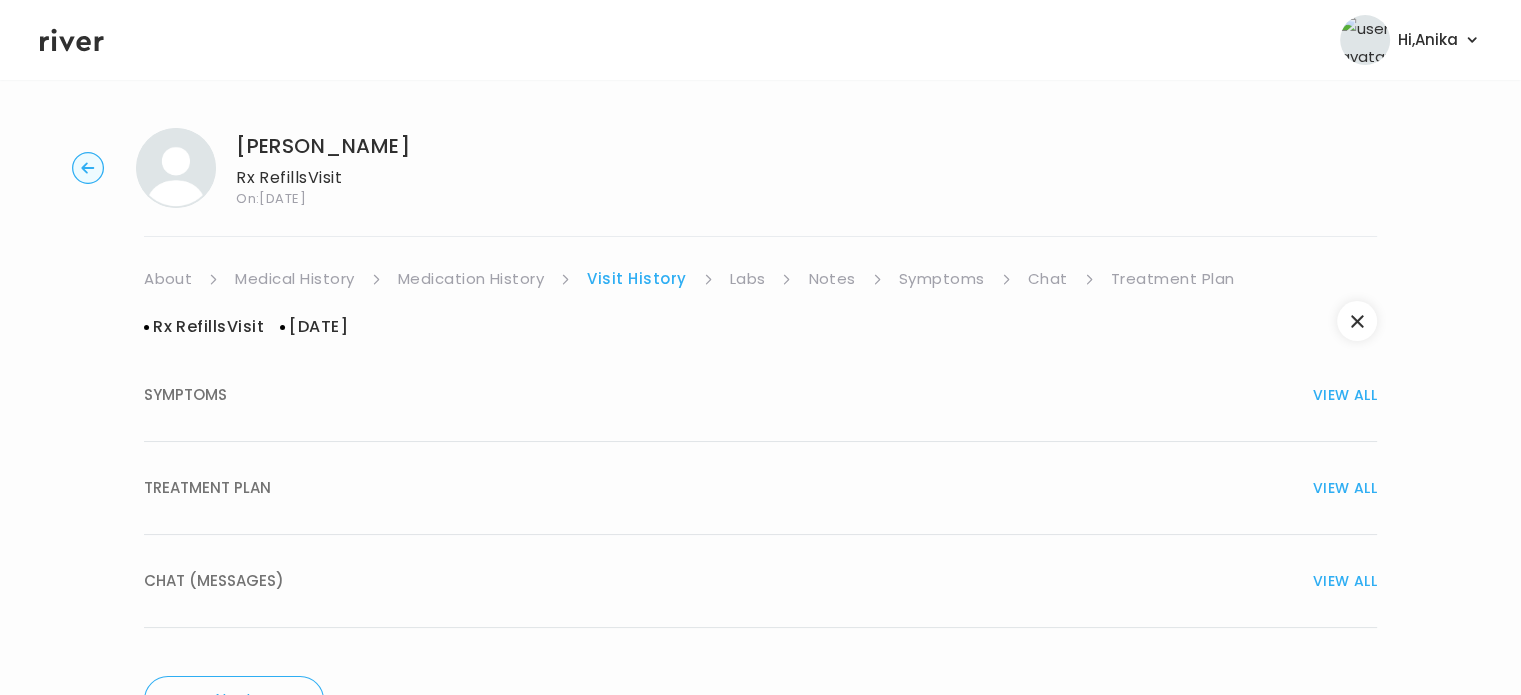click on "TREATMENT PLAN" at bounding box center (207, 488) 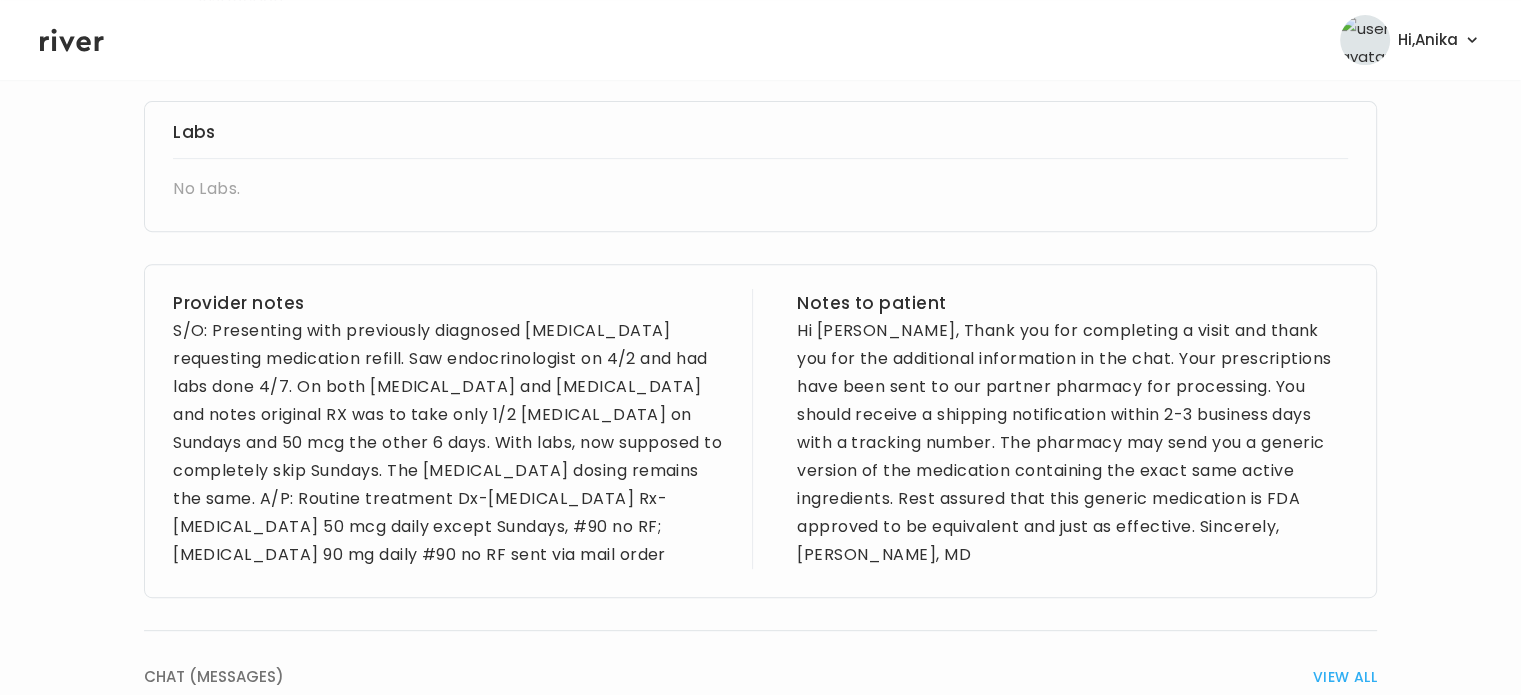 scroll, scrollTop: 824, scrollLeft: 0, axis: vertical 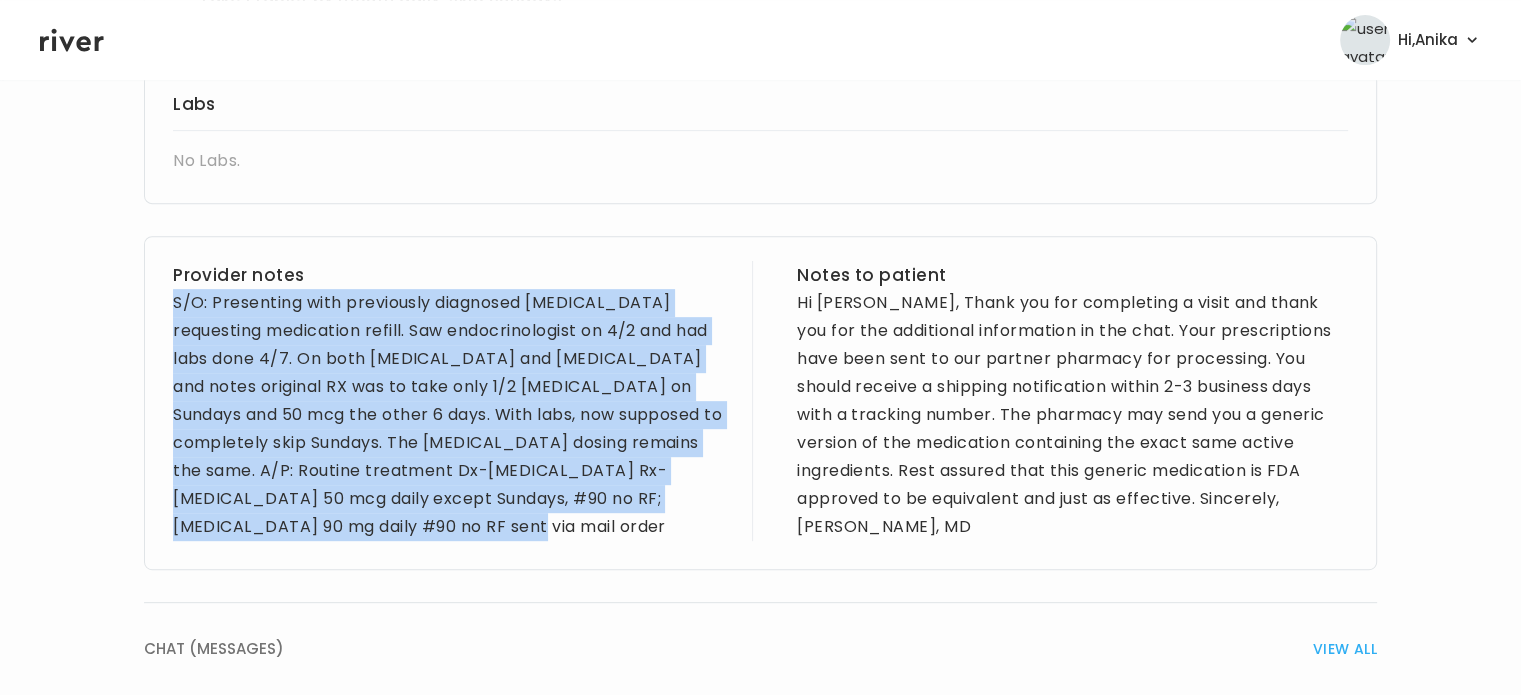 drag, startPoint x: 384, startPoint y: 543, endPoint x: 172, endPoint y: 295, distance: 326.2637 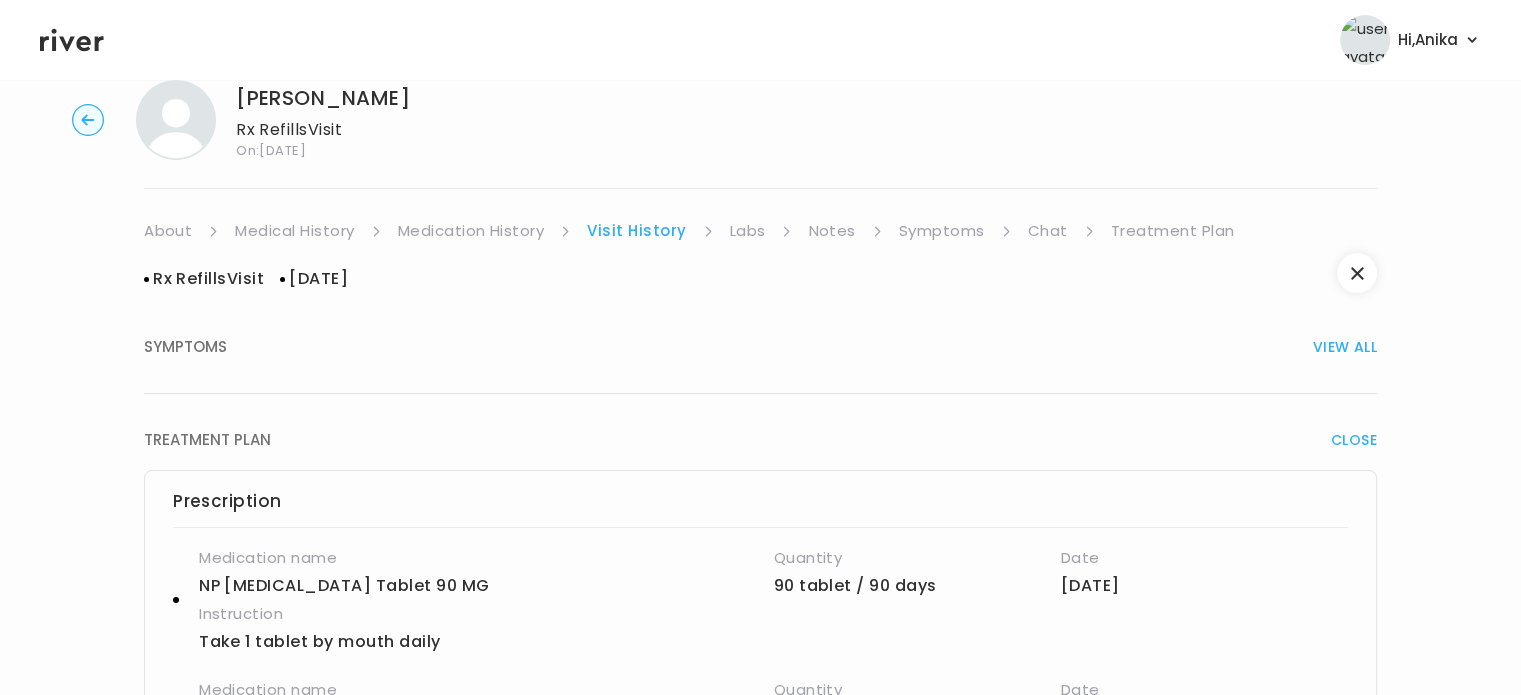 scroll, scrollTop: 29, scrollLeft: 0, axis: vertical 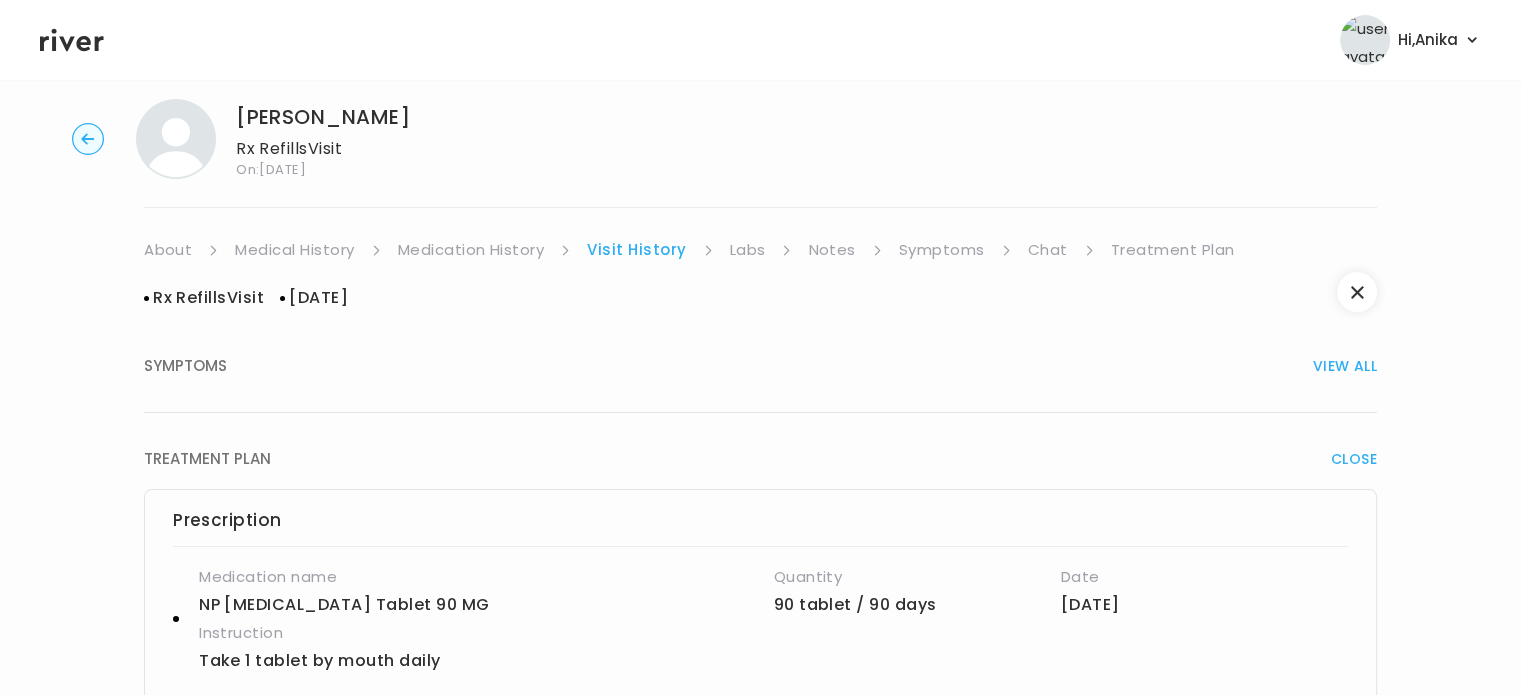click on "Treatment Plan" at bounding box center (1173, 250) 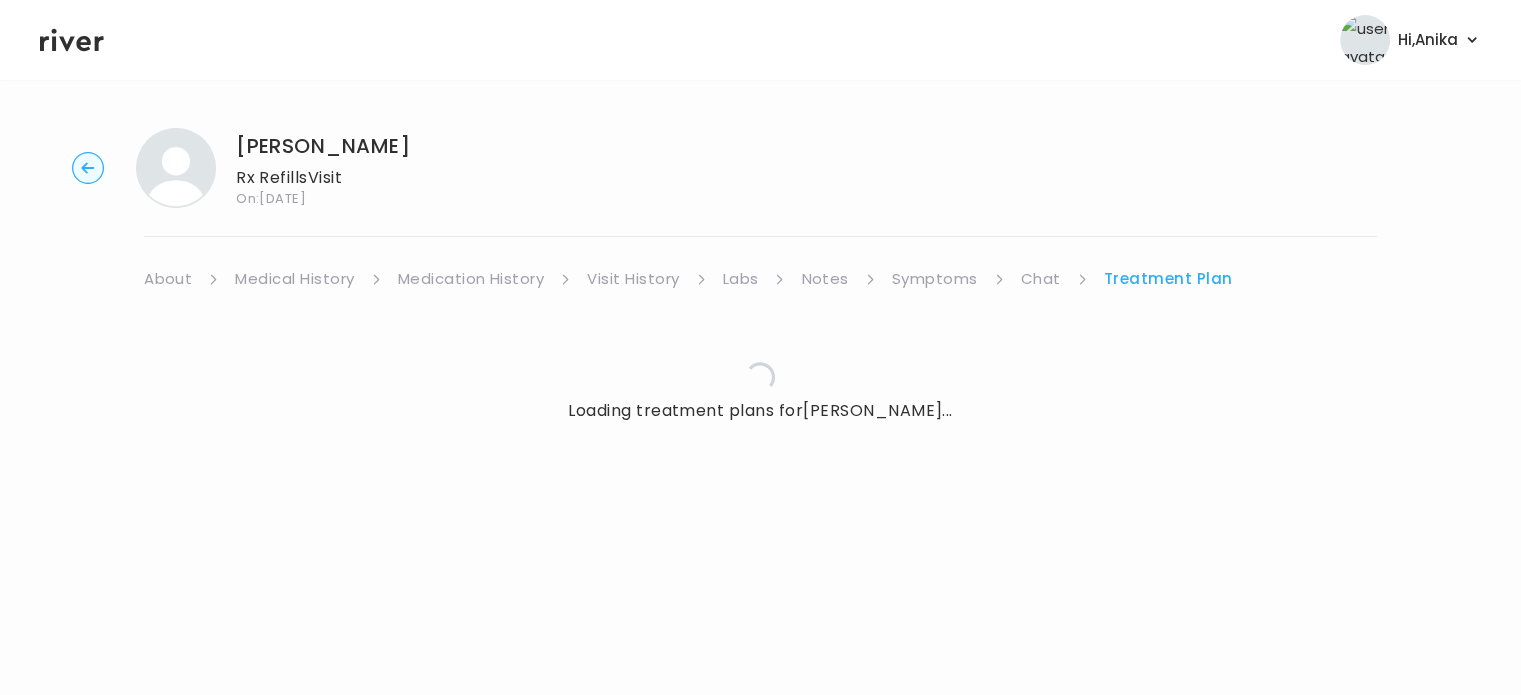scroll, scrollTop: 0, scrollLeft: 0, axis: both 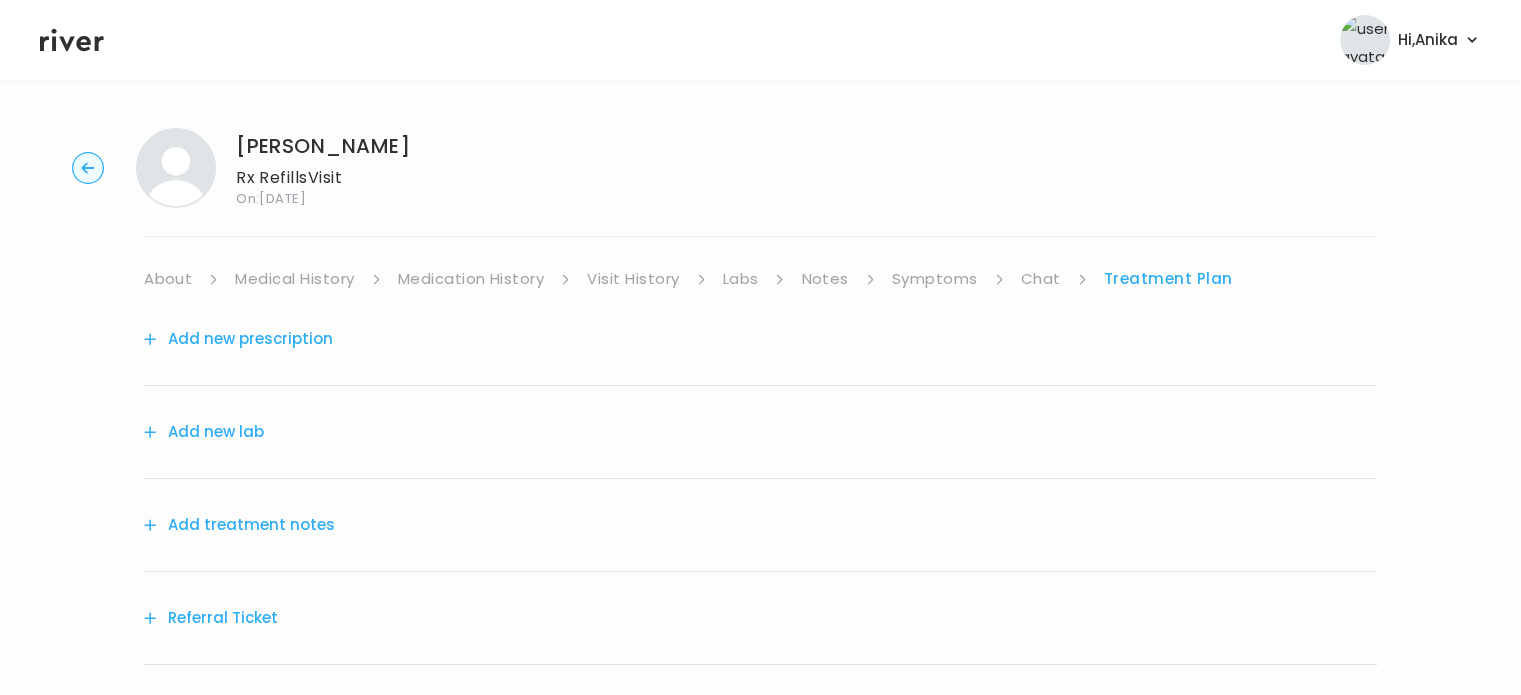 click on "Add treatment notes" at bounding box center (239, 525) 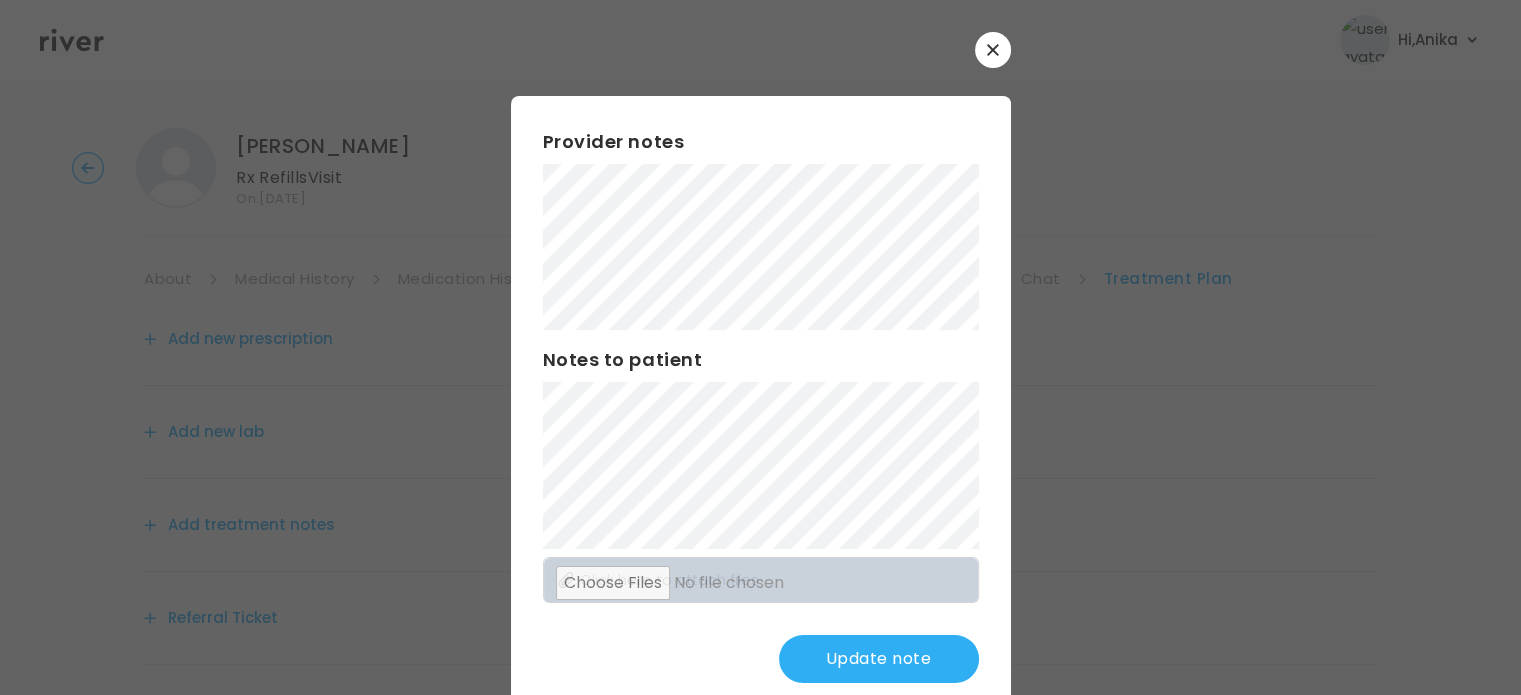 click on "Update note" at bounding box center (879, 659) 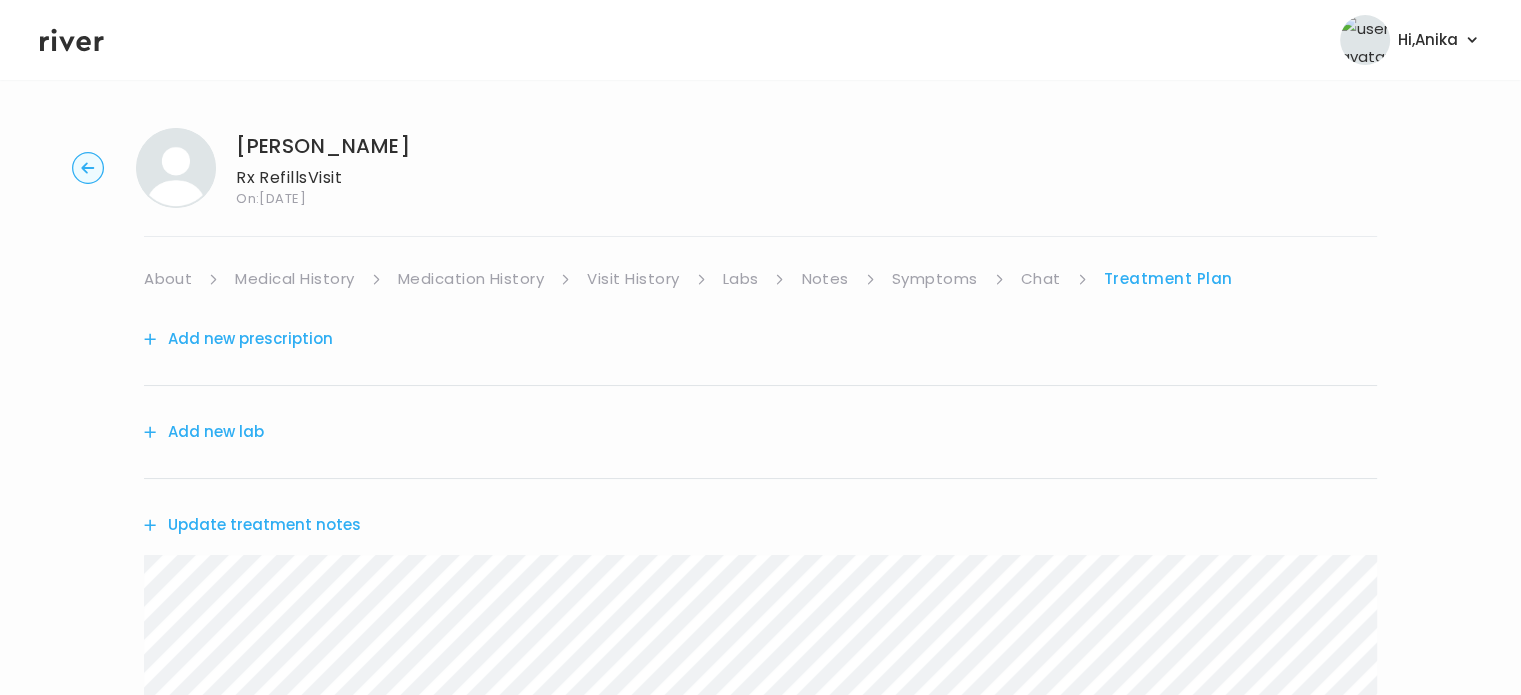 click on "Symptoms" at bounding box center [935, 279] 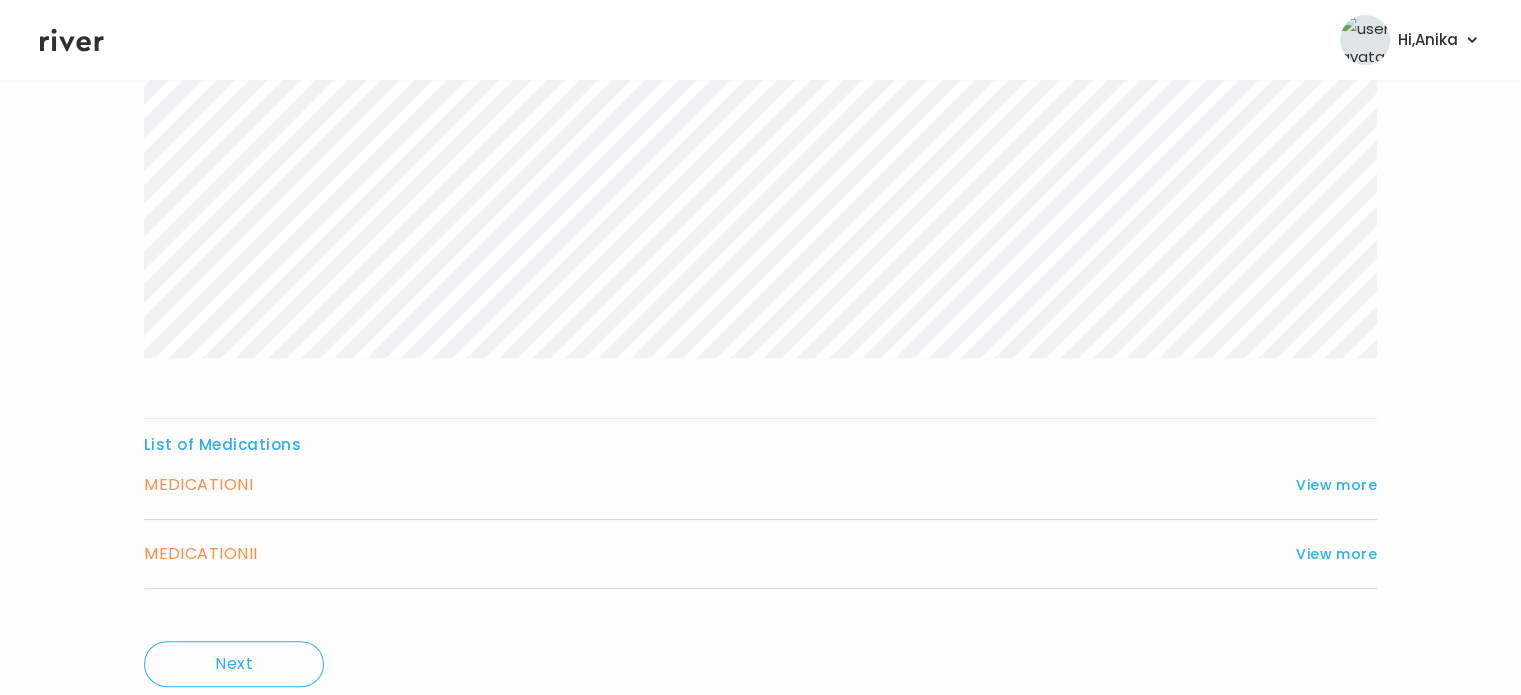 scroll, scrollTop: 429, scrollLeft: 0, axis: vertical 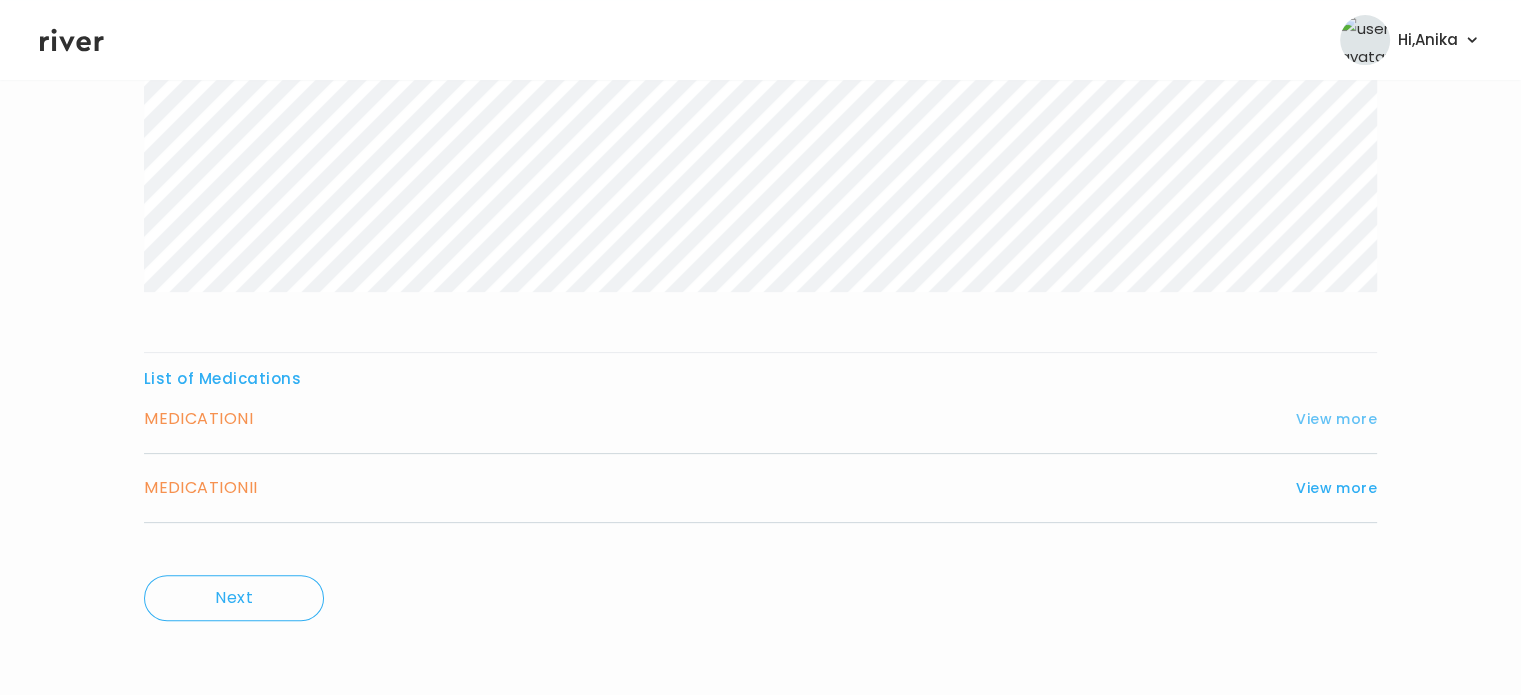 click on "View more" at bounding box center (1336, 419) 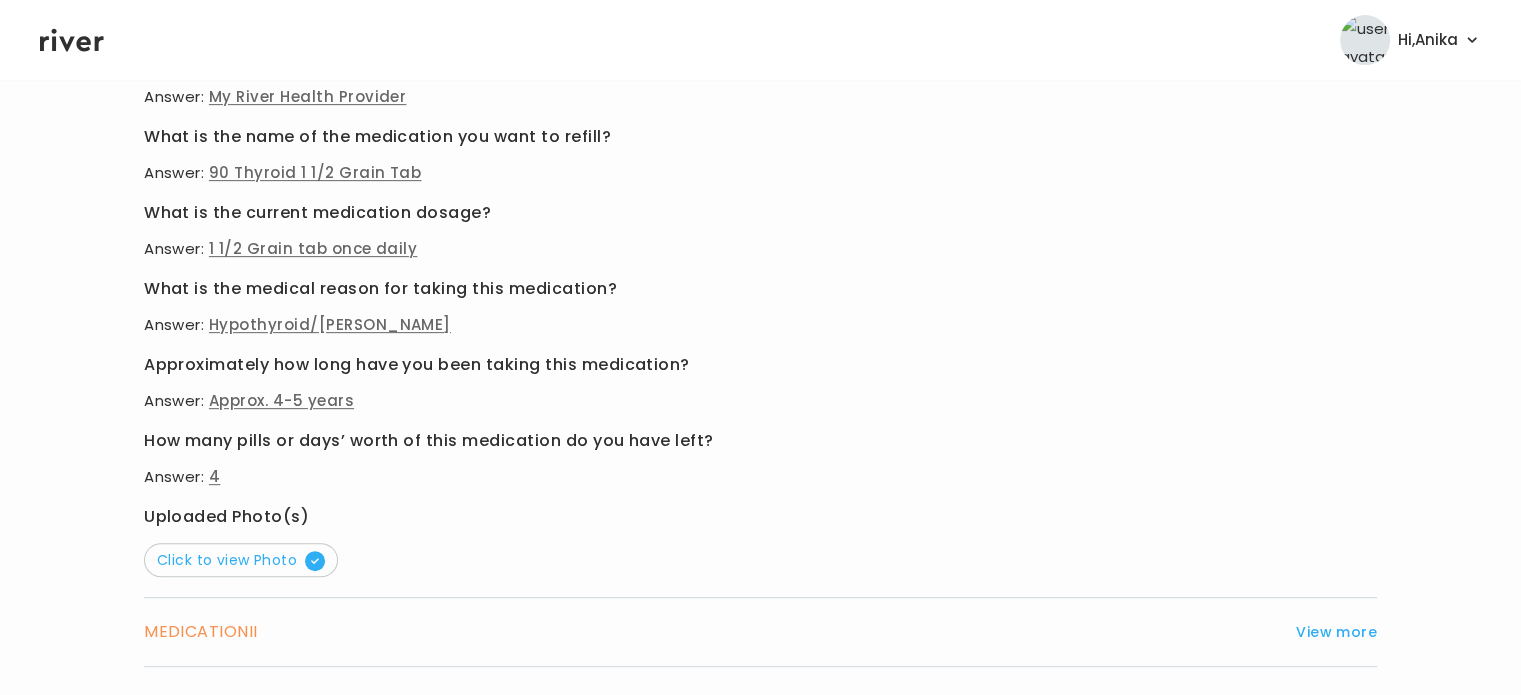 scroll, scrollTop: 830, scrollLeft: 0, axis: vertical 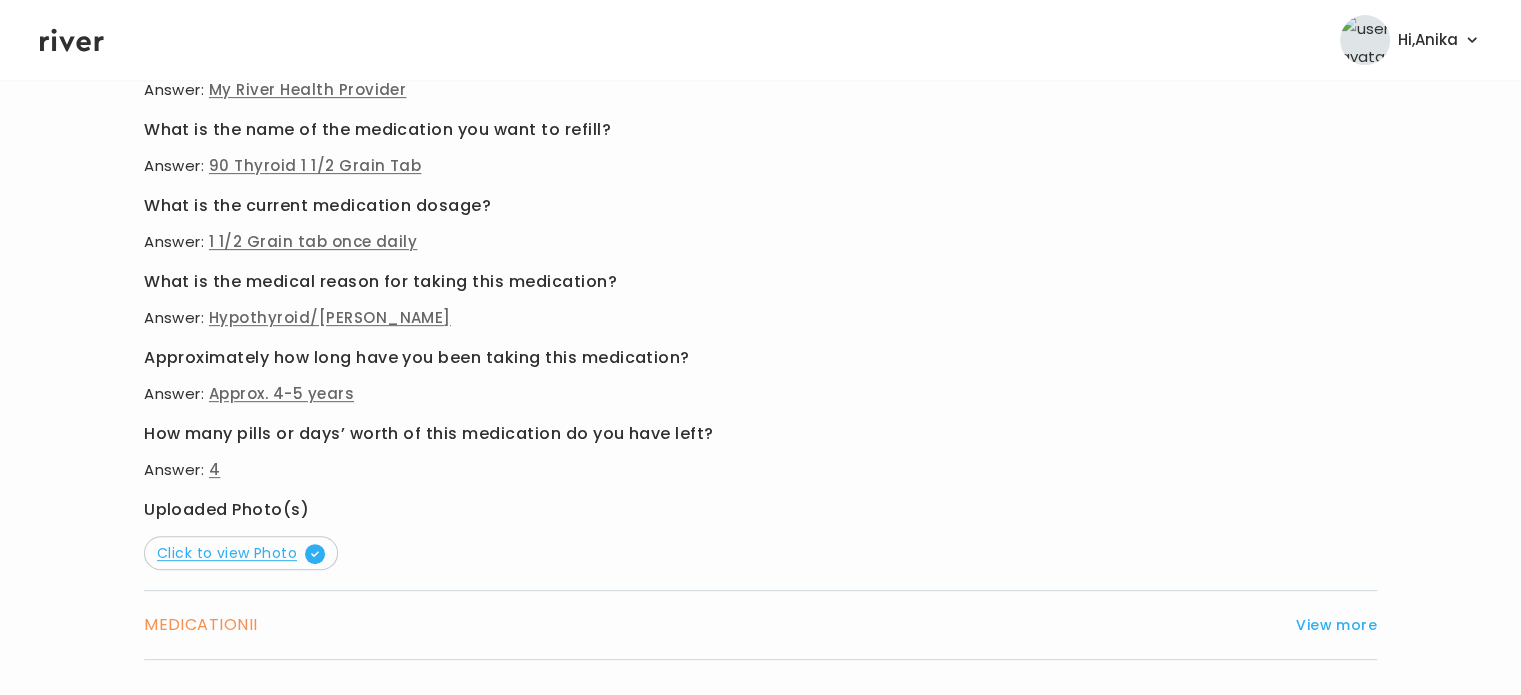 click on "Click to view Photo" at bounding box center [241, 553] 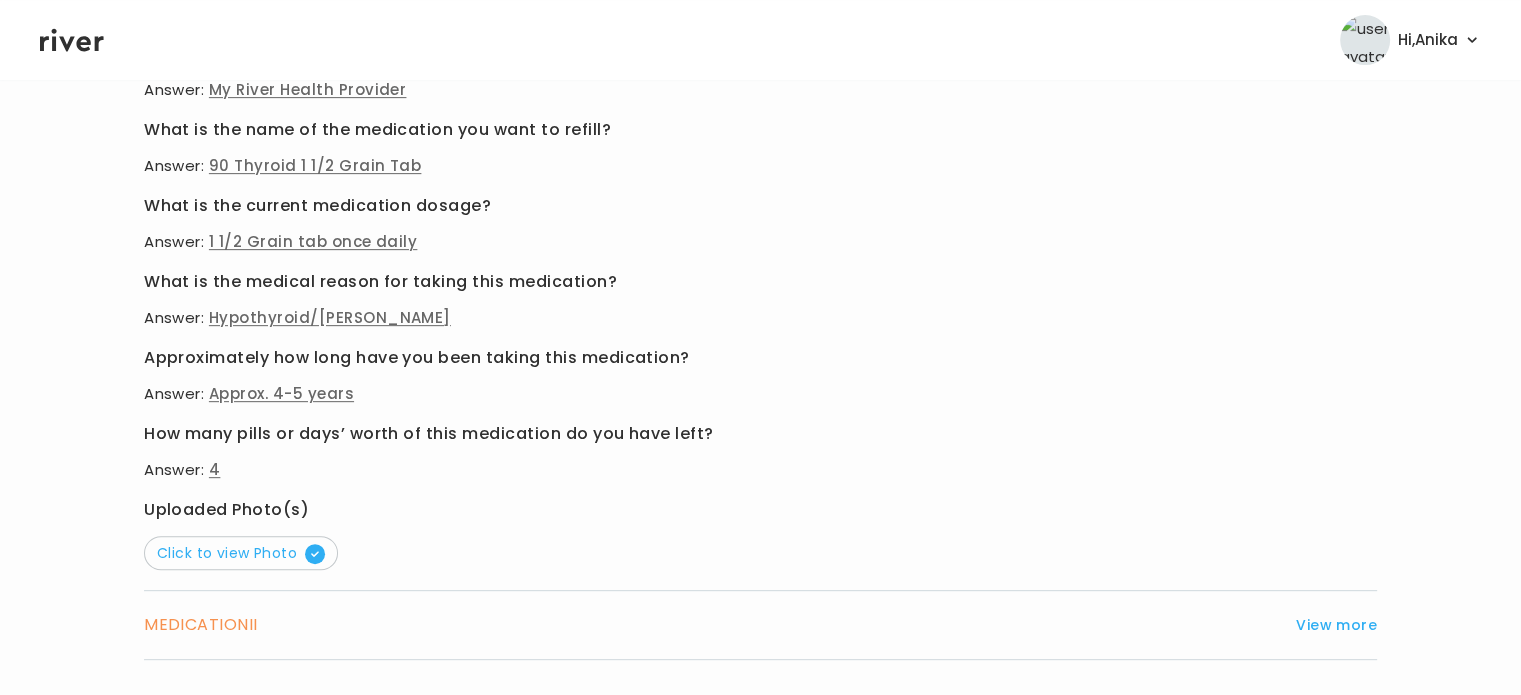 scroll, scrollTop: 966, scrollLeft: 0, axis: vertical 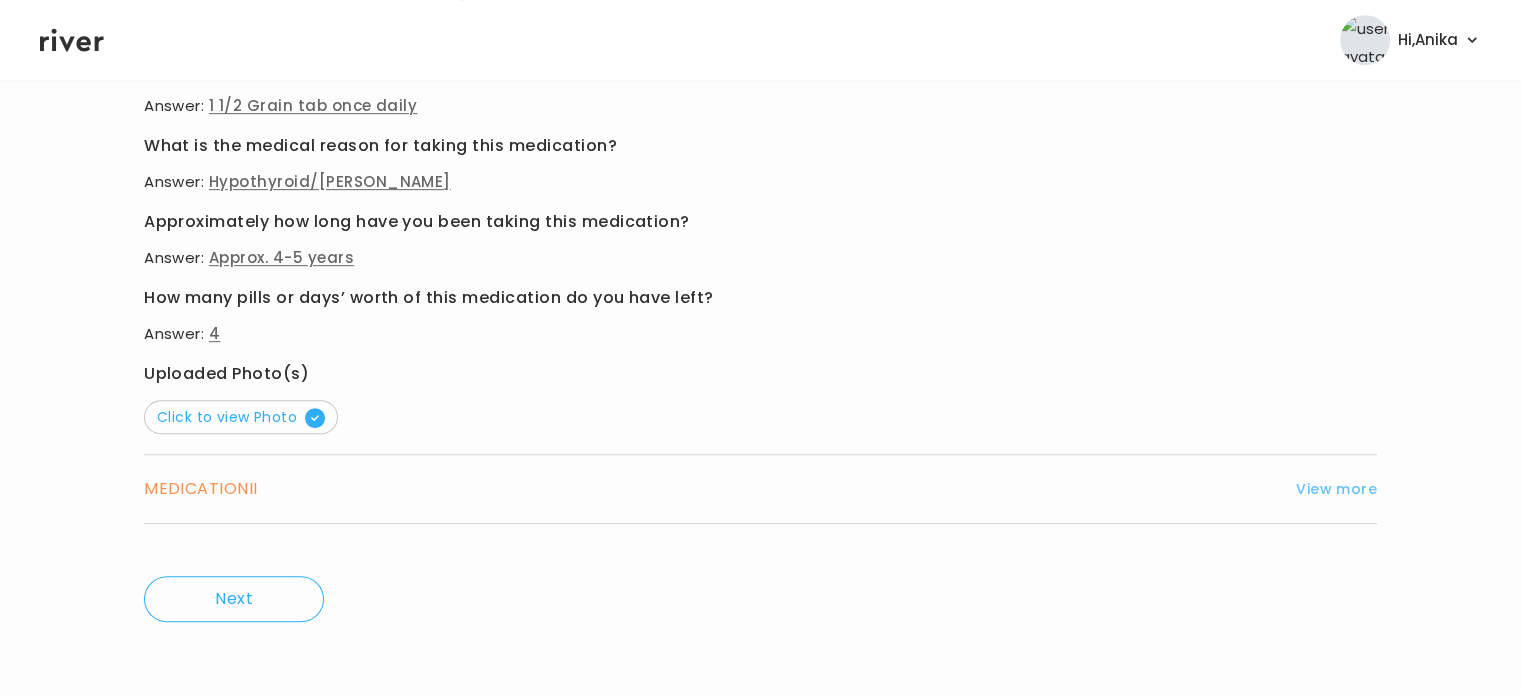 click on "View more" at bounding box center (1336, 489) 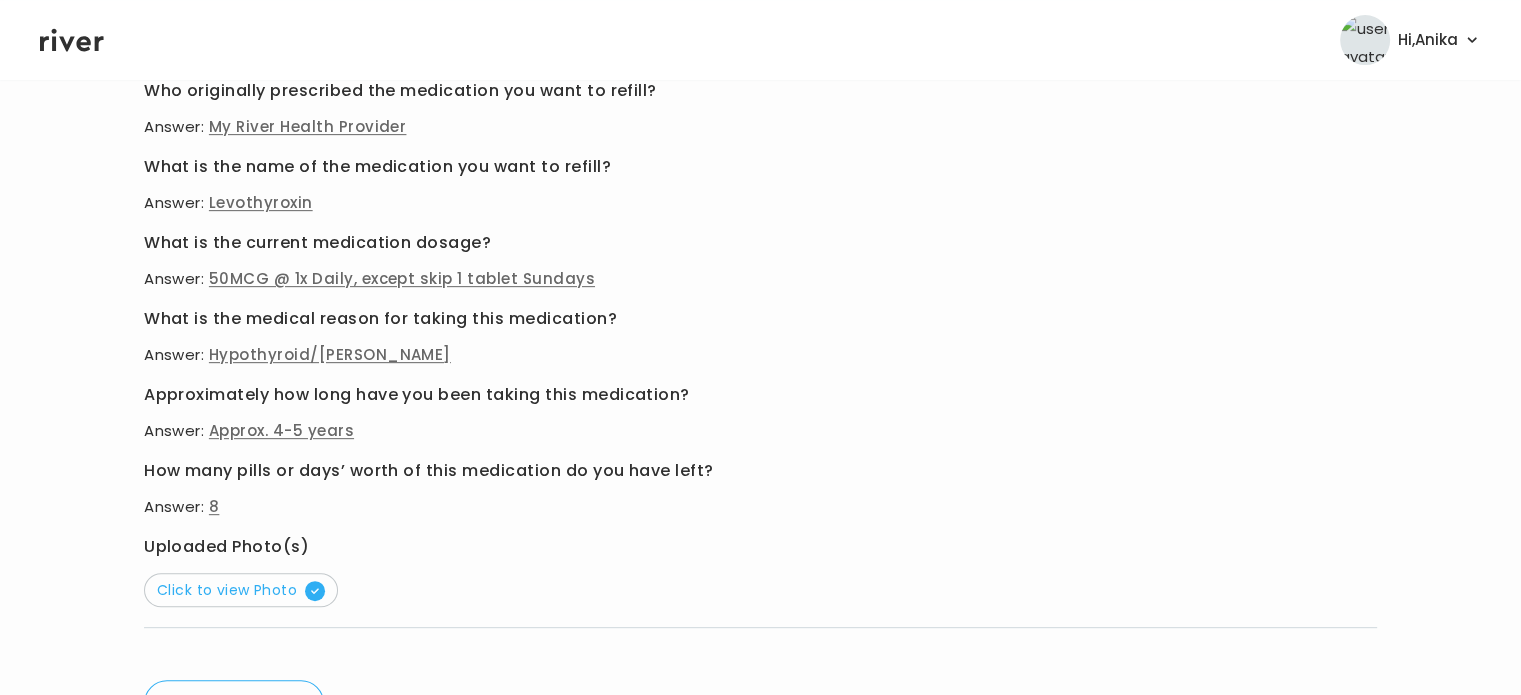 scroll, scrollTop: 854, scrollLeft: 0, axis: vertical 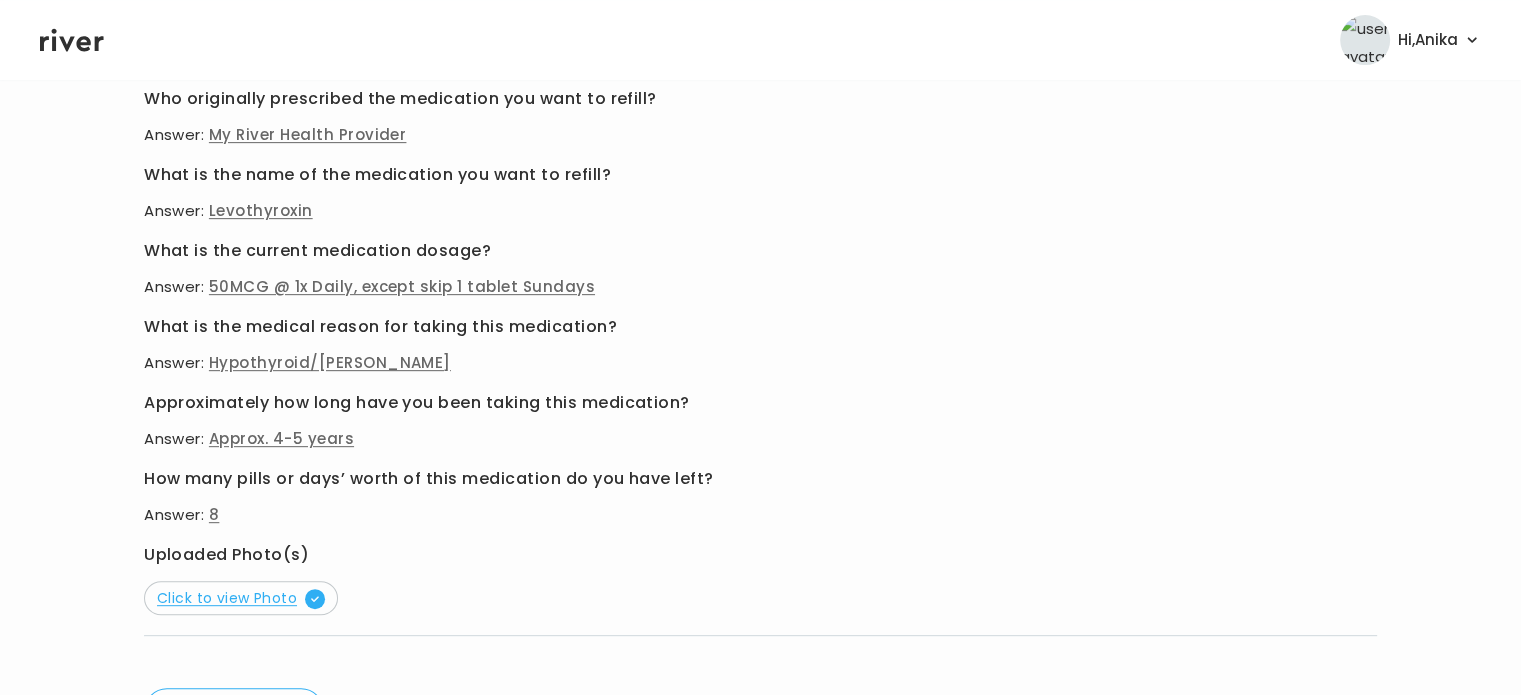 click on "Click to view Photo" at bounding box center (241, 598) 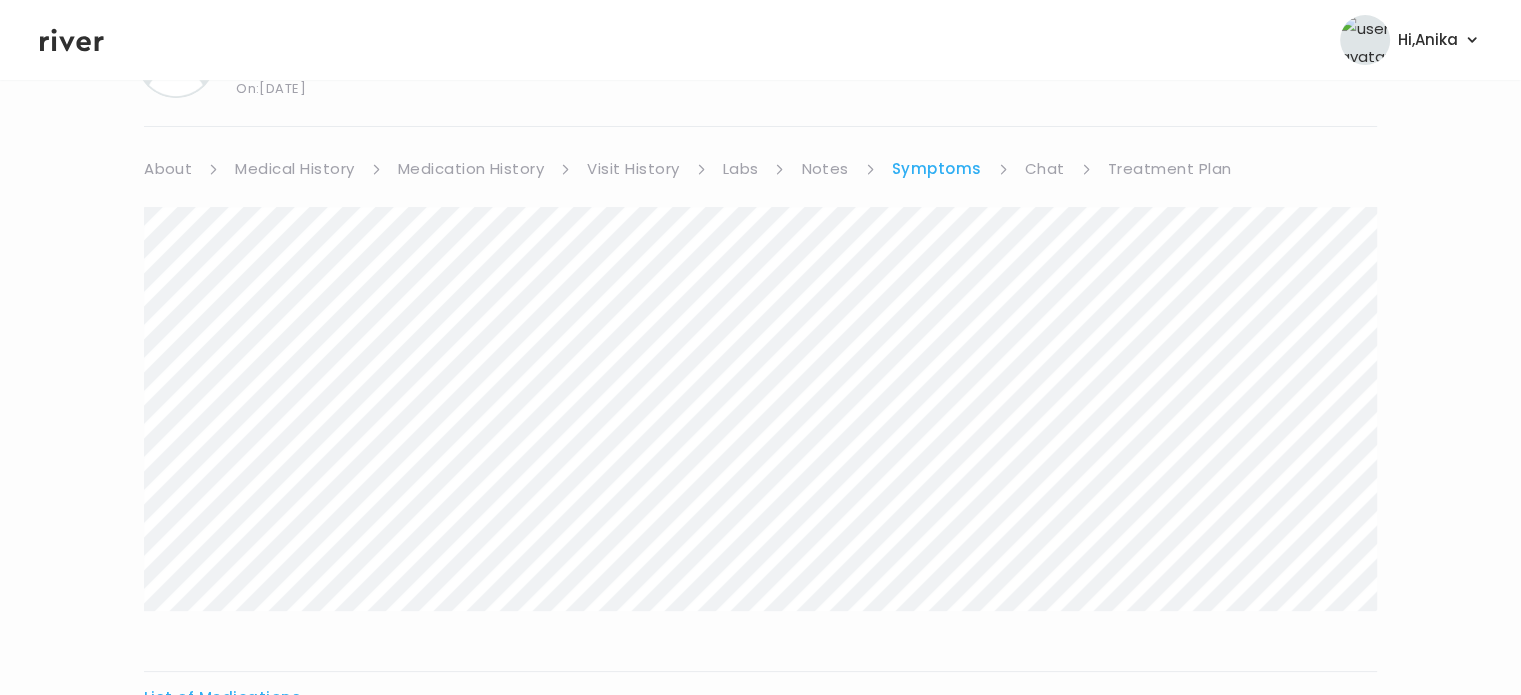 scroll, scrollTop: 0, scrollLeft: 0, axis: both 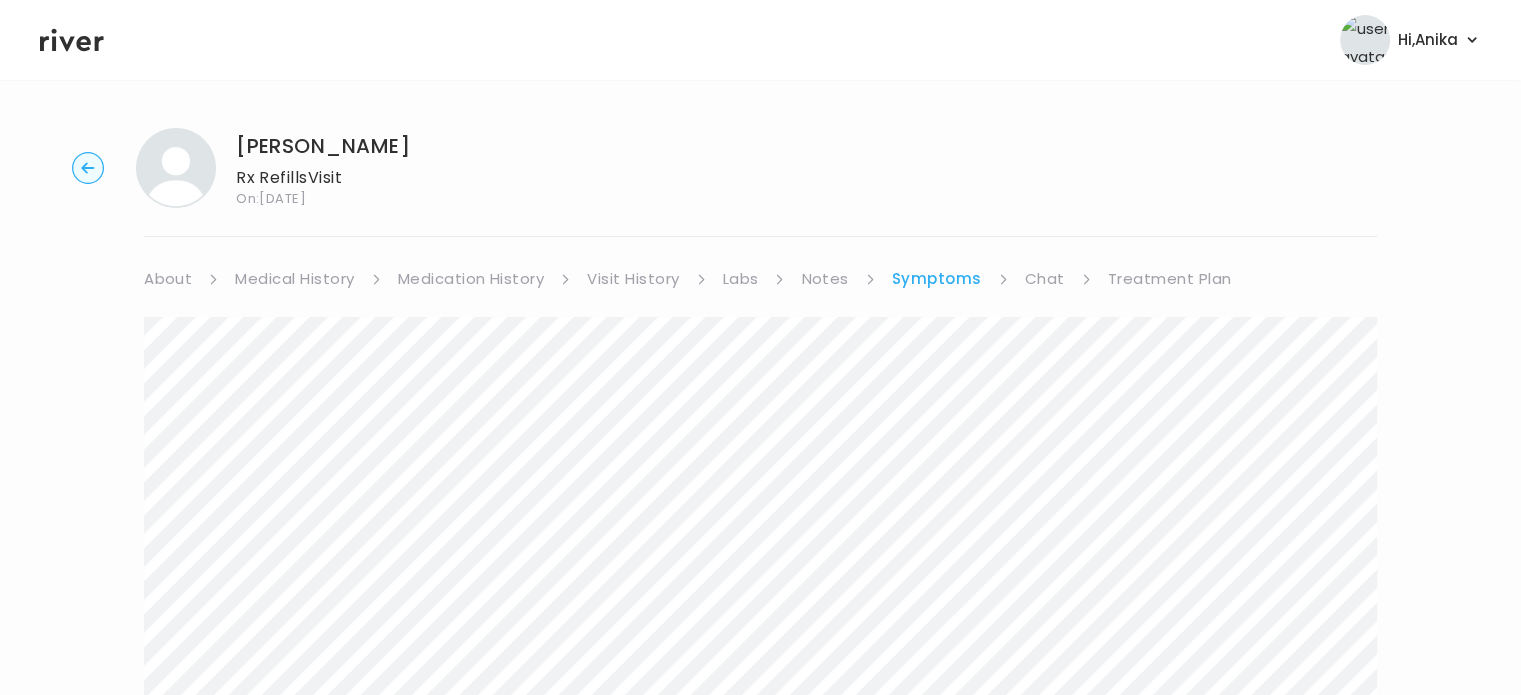 click on "Treatment Plan" at bounding box center [1170, 279] 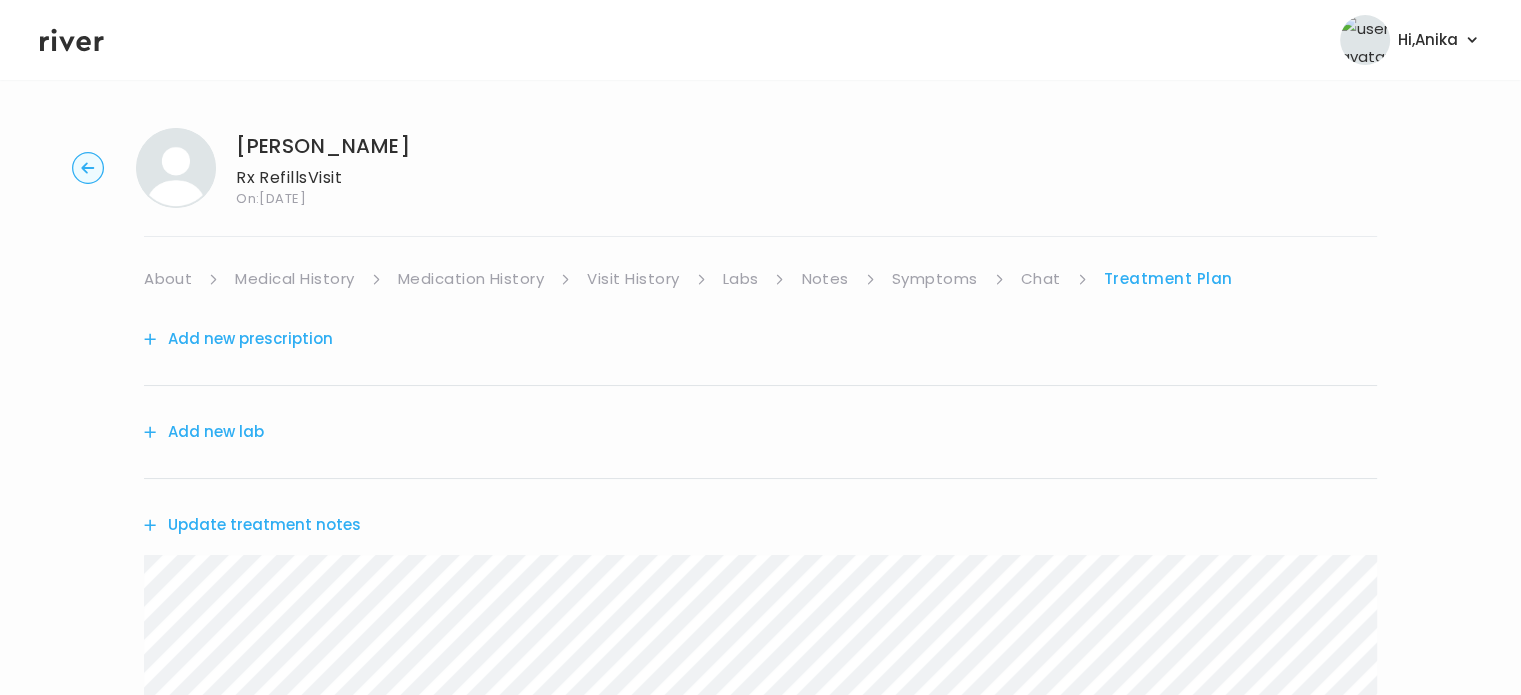 click on "Update treatment notes" at bounding box center (252, 525) 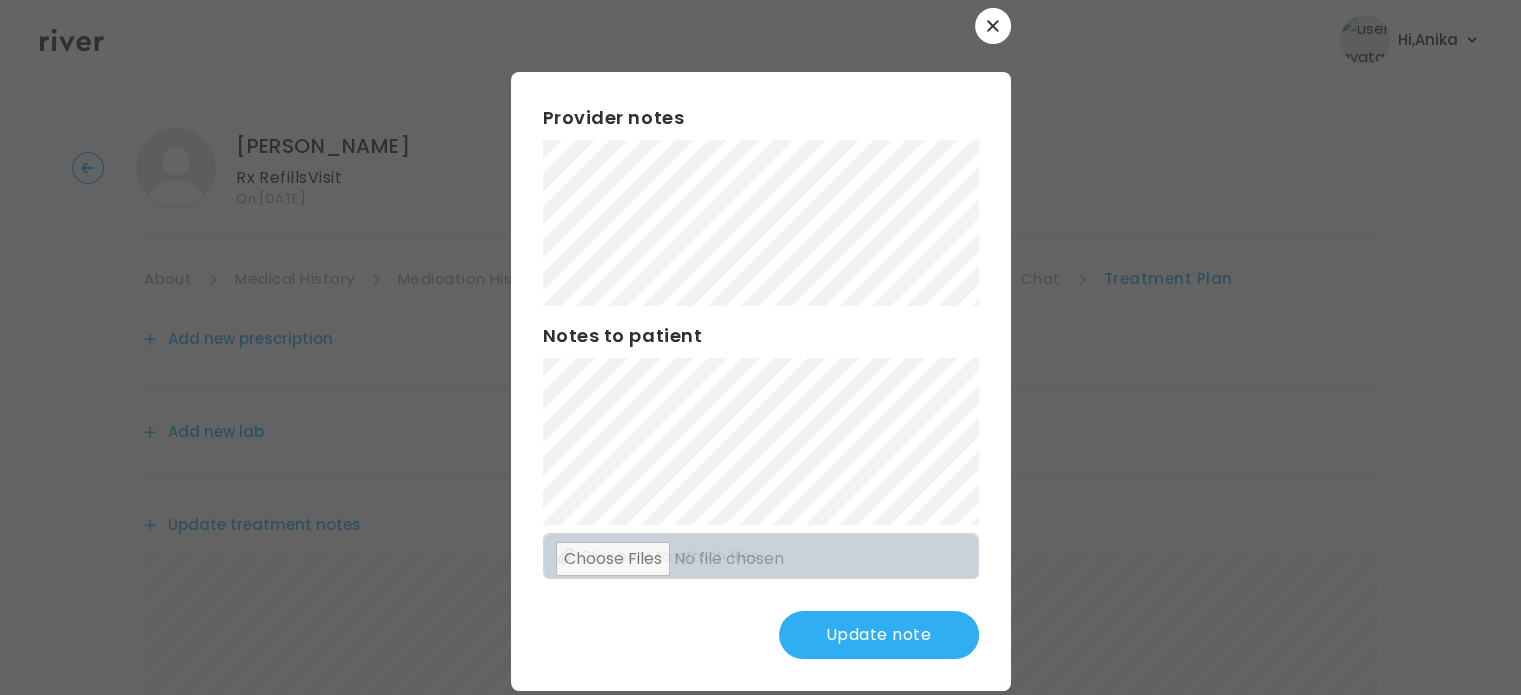 scroll, scrollTop: 52, scrollLeft: 0, axis: vertical 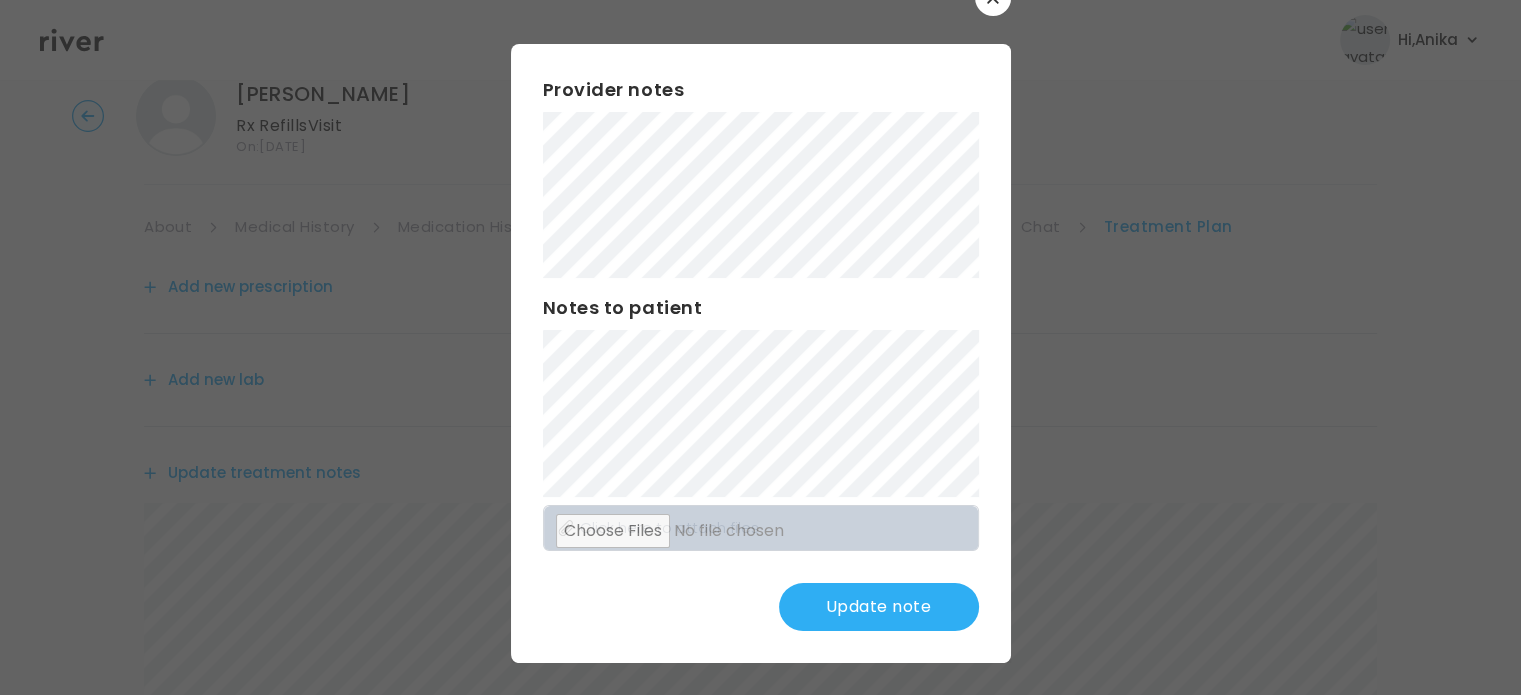 click on "Update note" at bounding box center (879, 607) 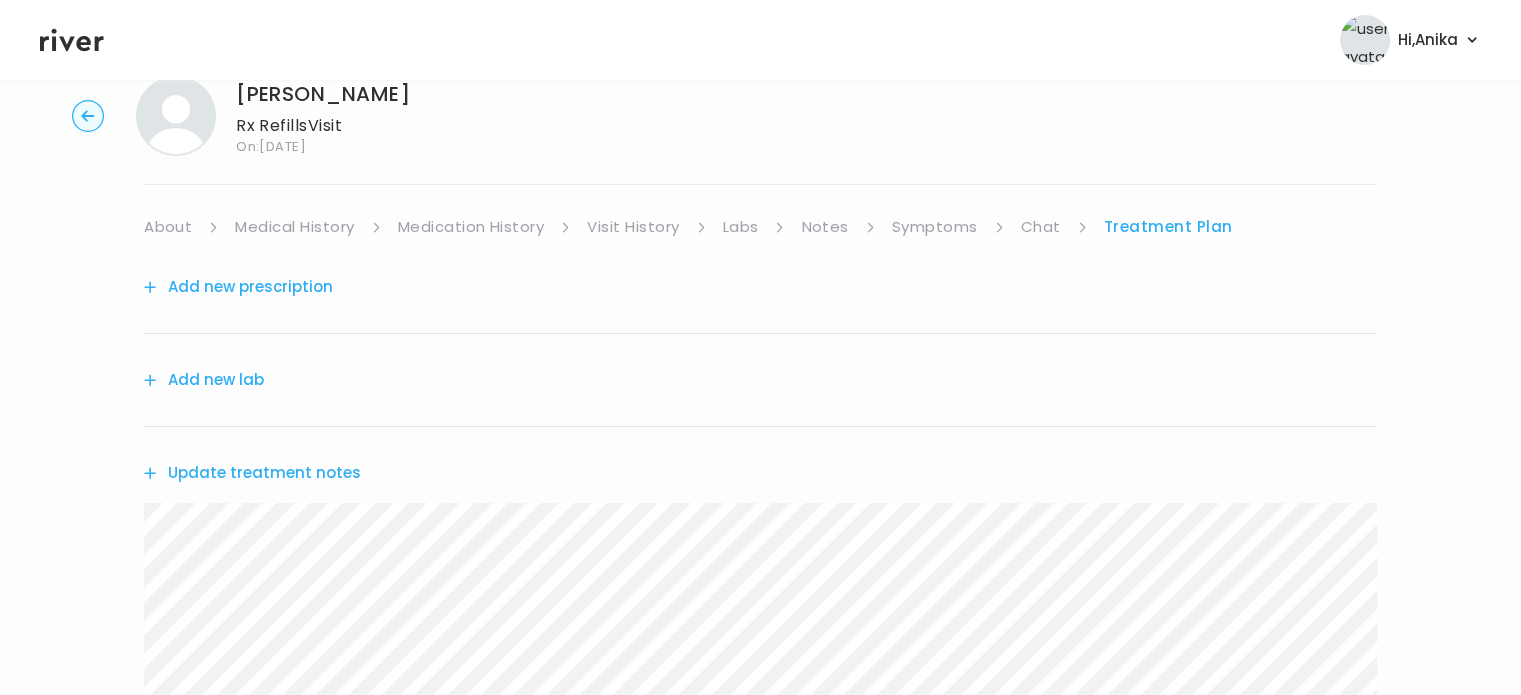 click on "Add new prescription" at bounding box center (238, 287) 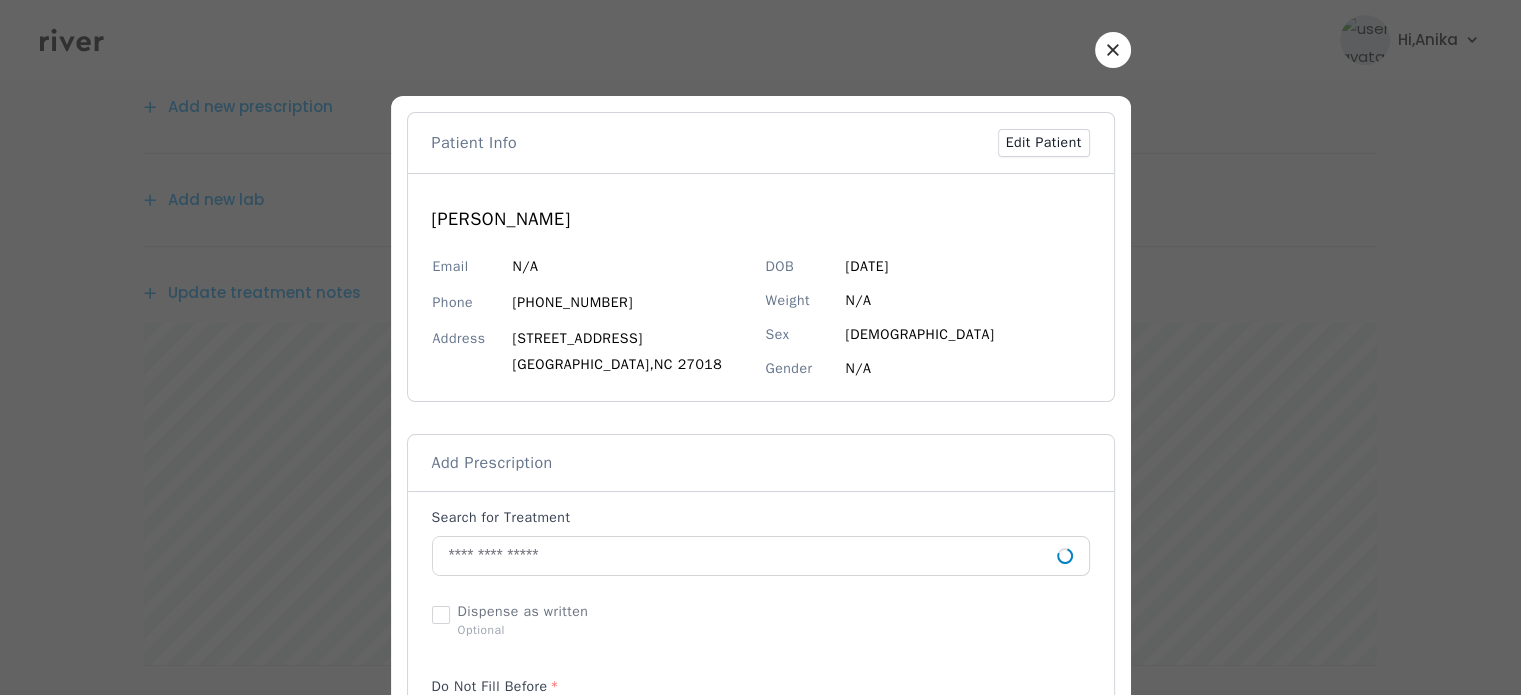 scroll, scrollTop: 312, scrollLeft: 0, axis: vertical 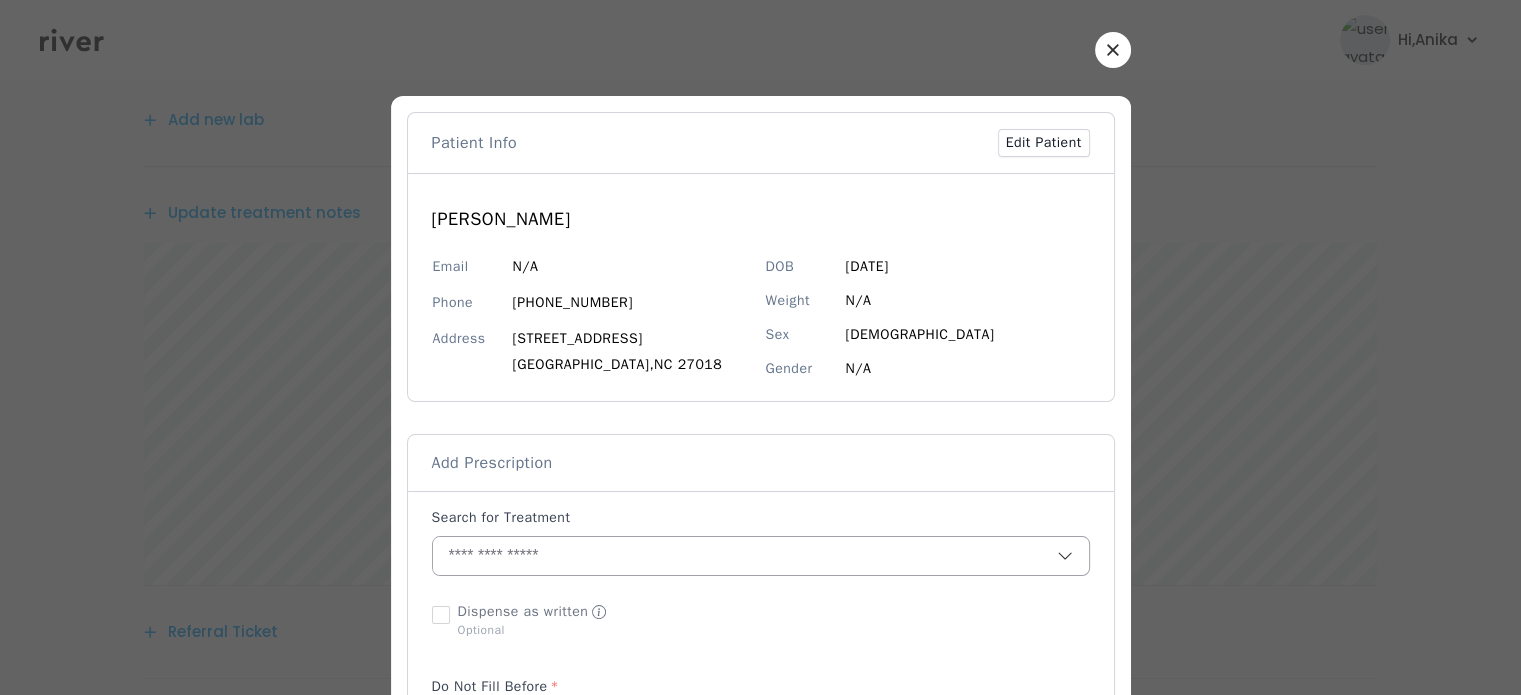 click at bounding box center (745, 556) 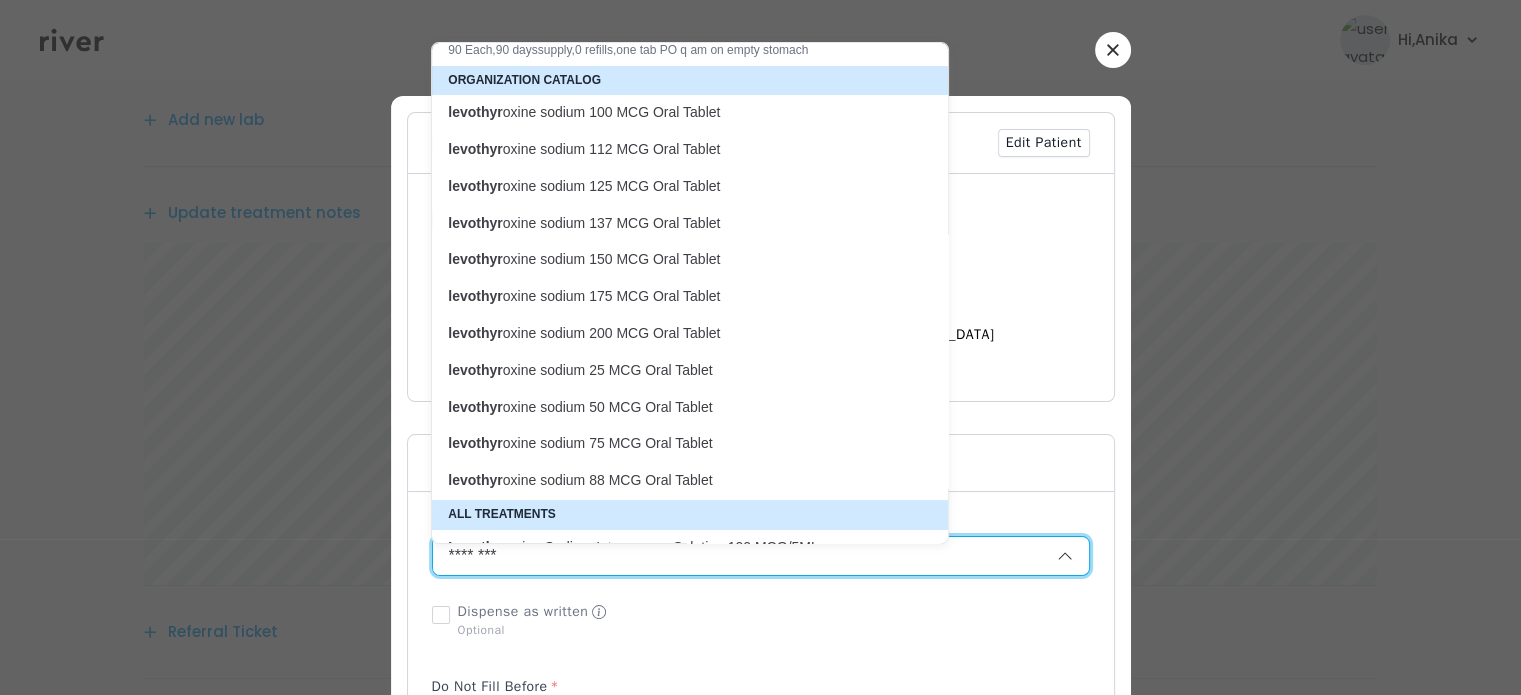 scroll, scrollTop: 79, scrollLeft: 0, axis: vertical 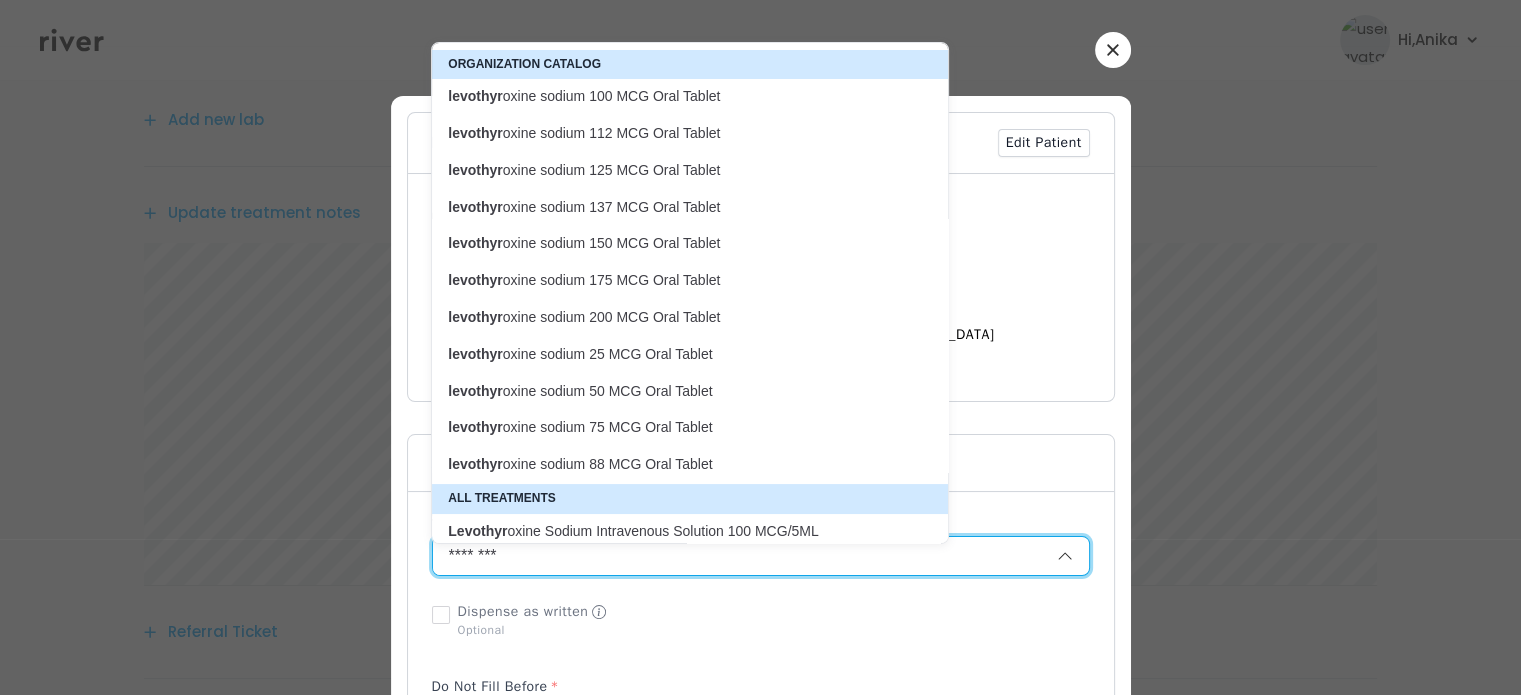 click on "levothyr oxine sodium 50 MCG Oral Tablet" at bounding box center [678, 391] 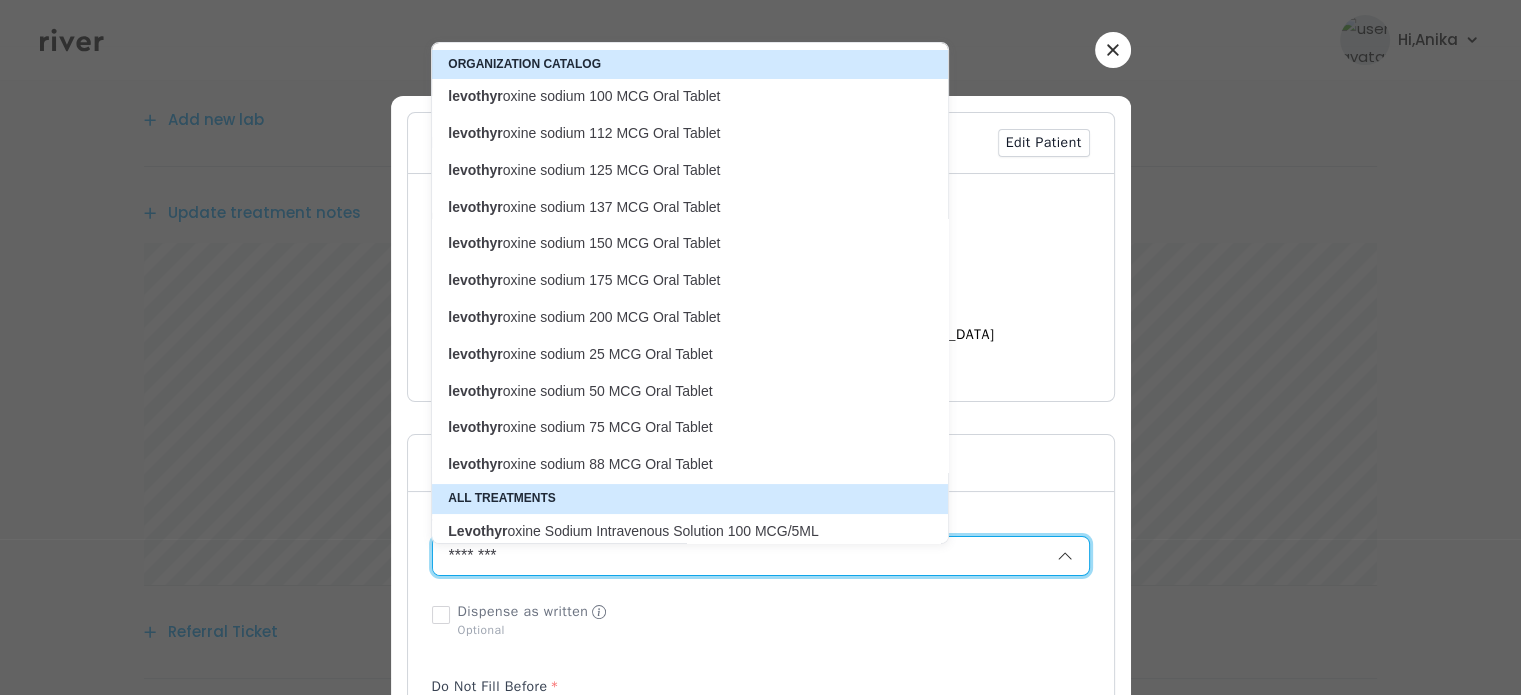 type on "**********" 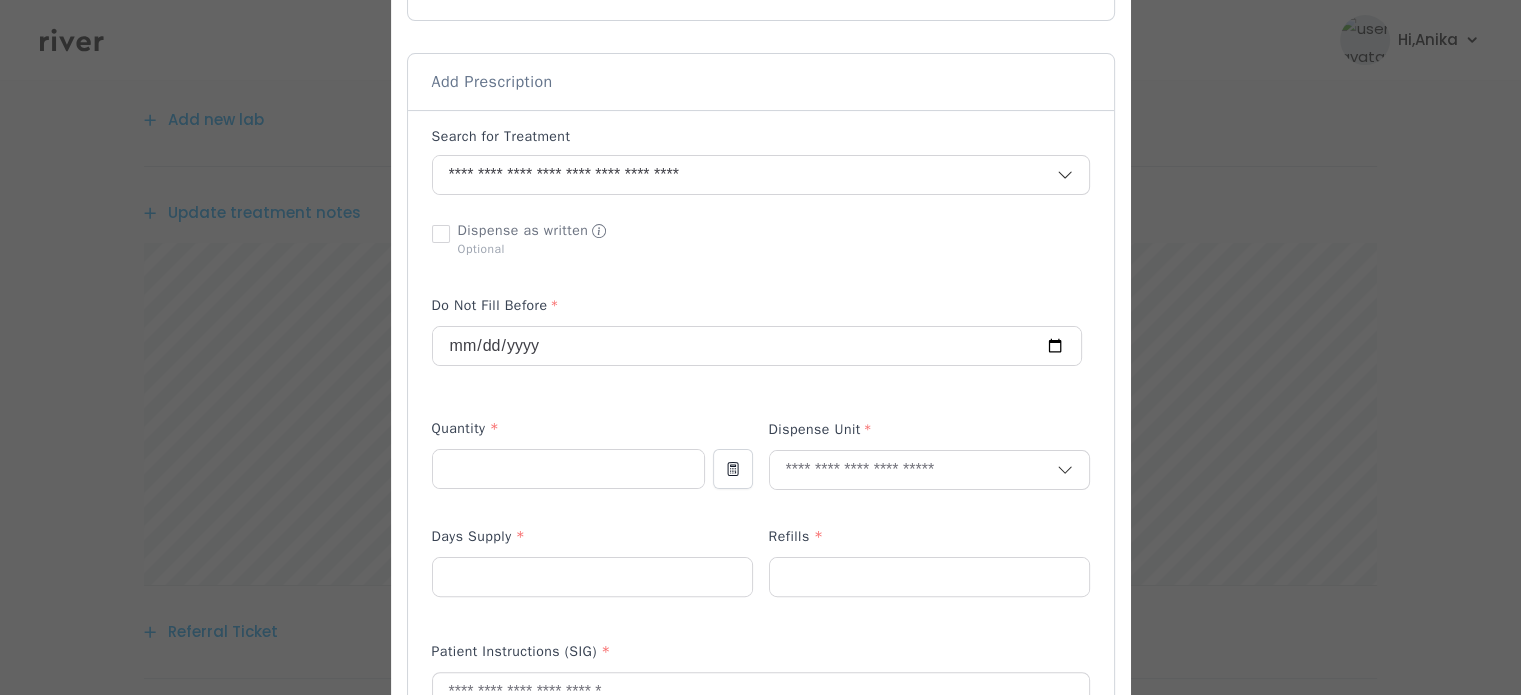 scroll, scrollTop: 388, scrollLeft: 0, axis: vertical 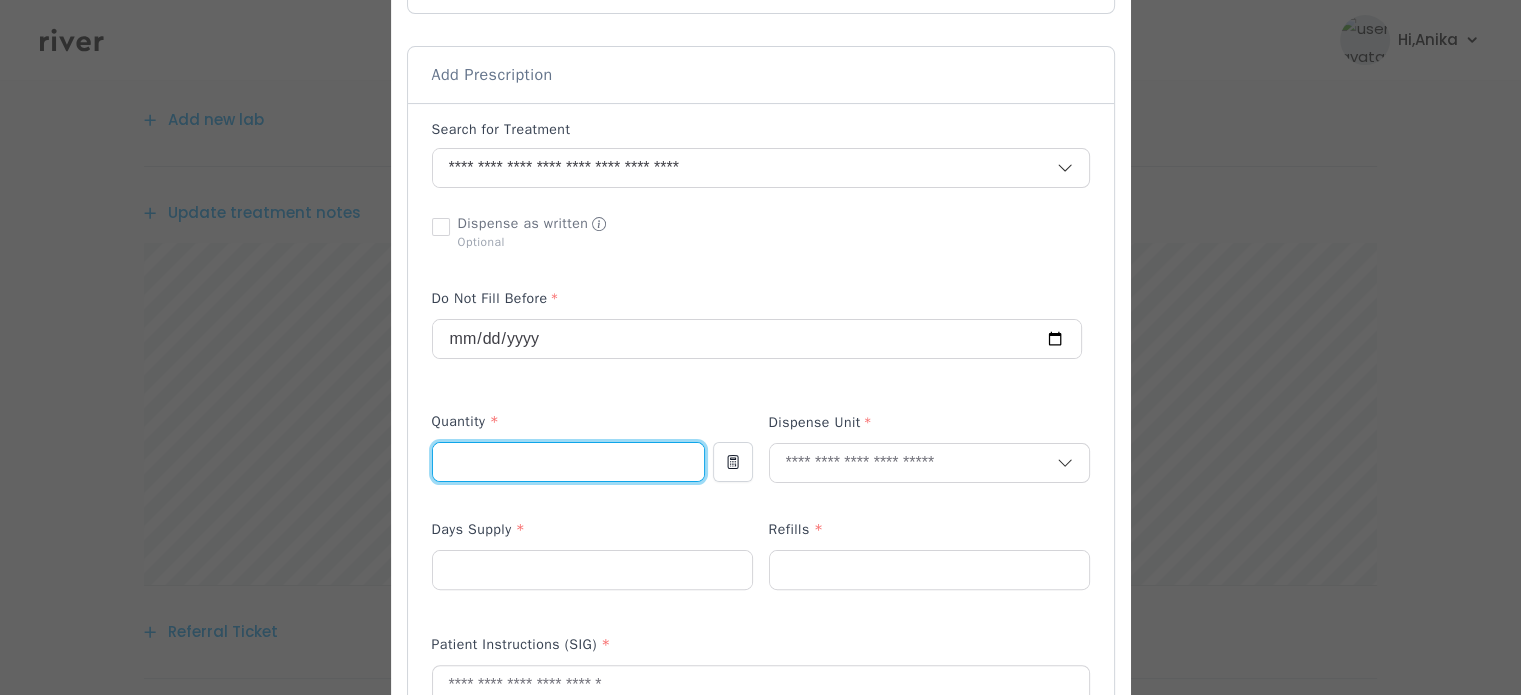 click at bounding box center (568, 462) 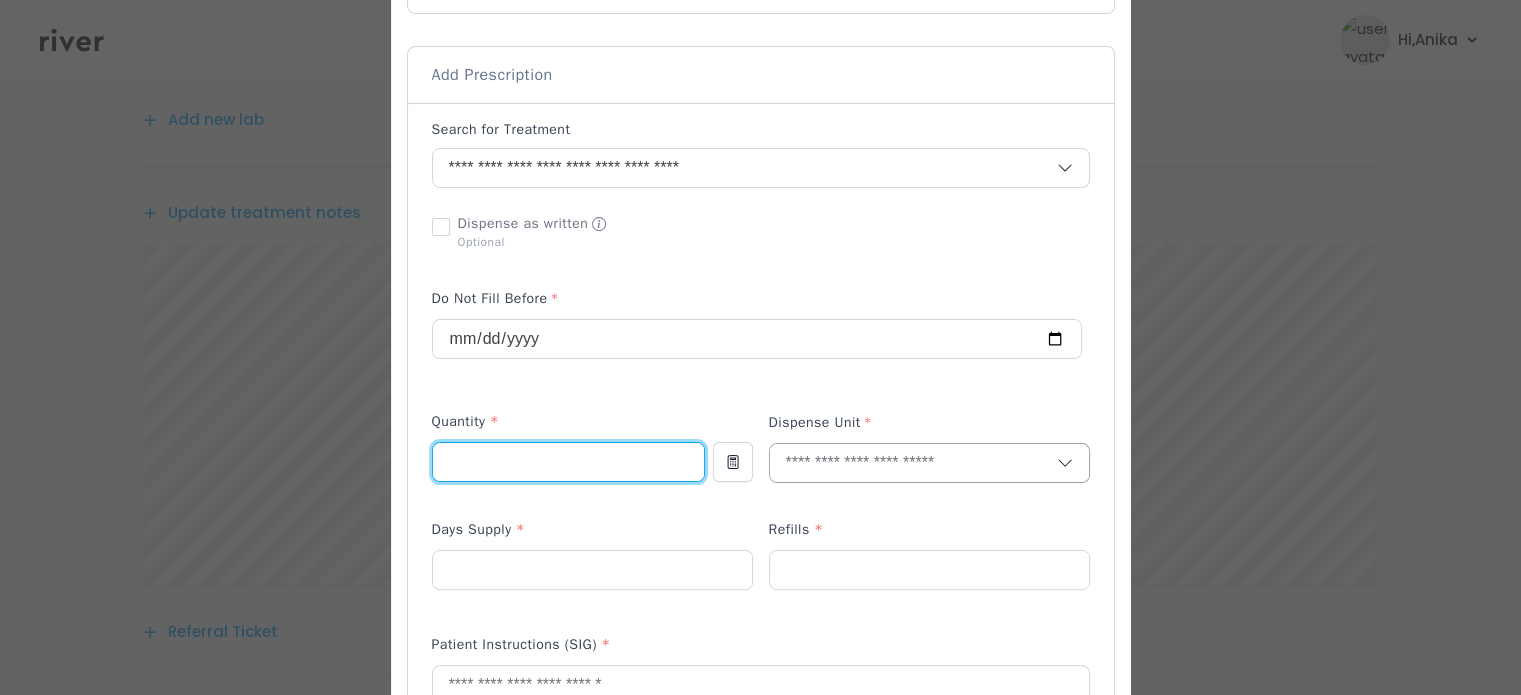 type on "**" 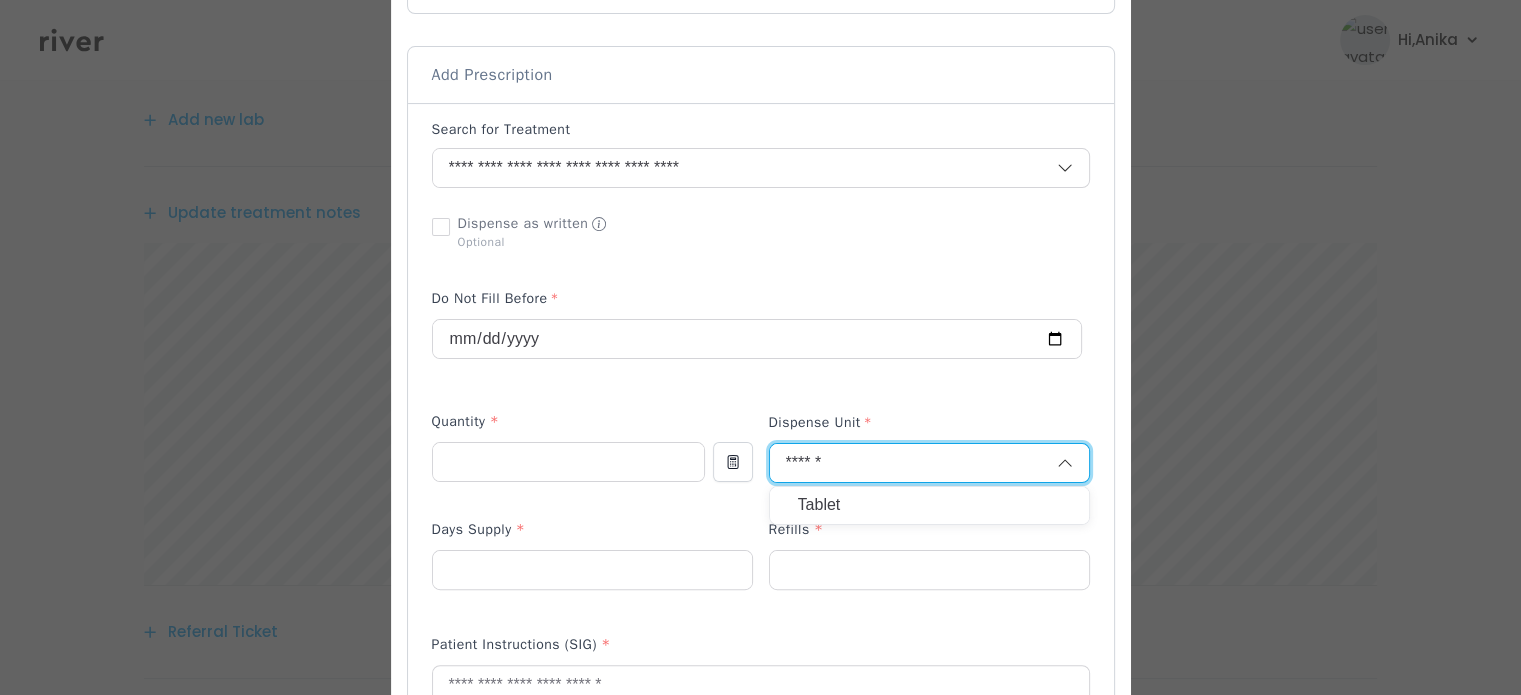 type on "******" 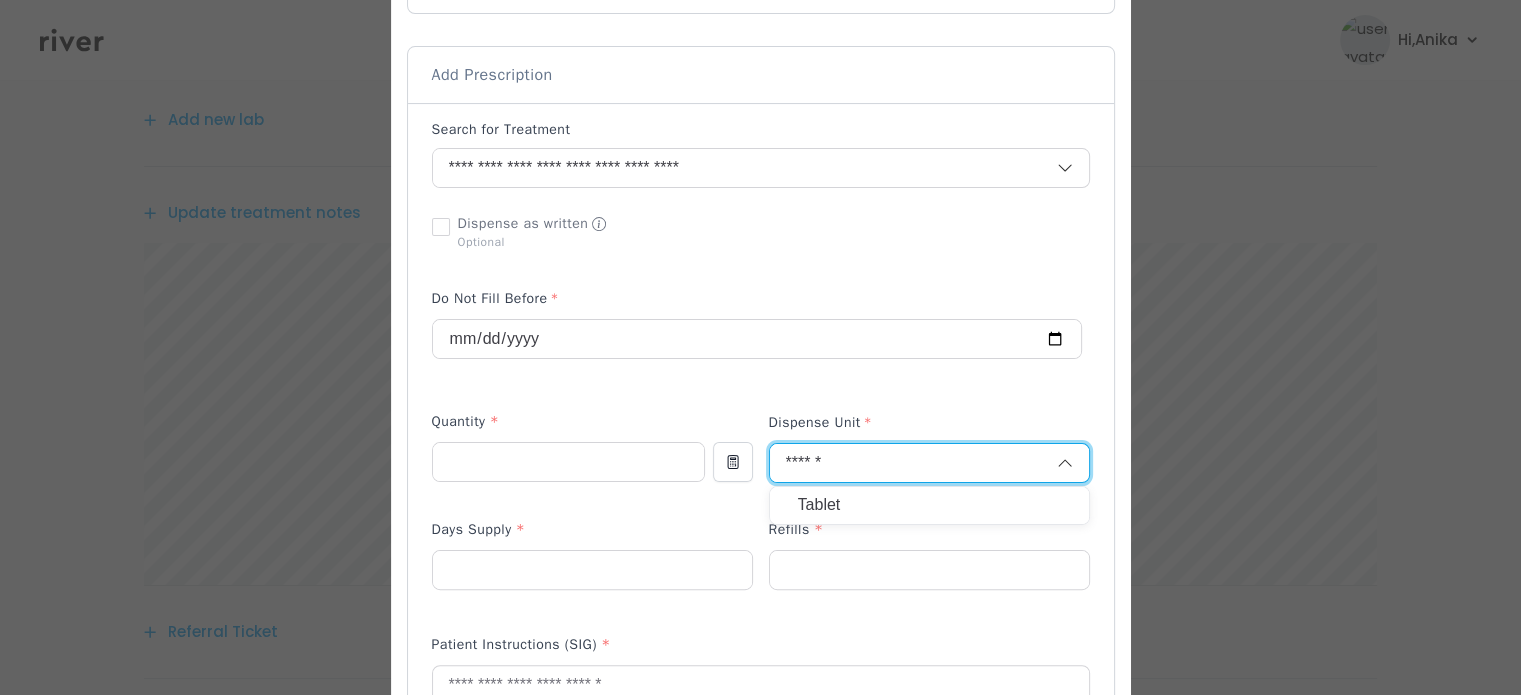 type 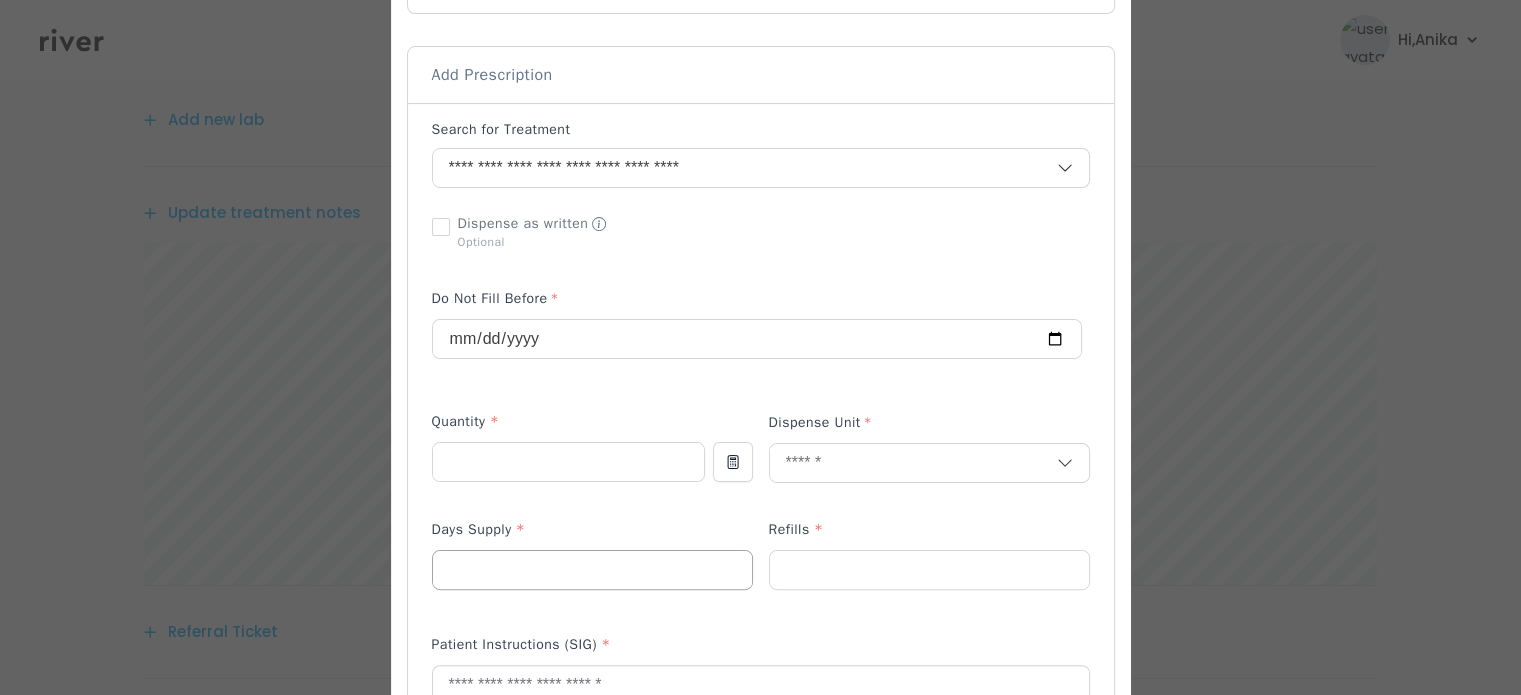 click at bounding box center [592, 570] 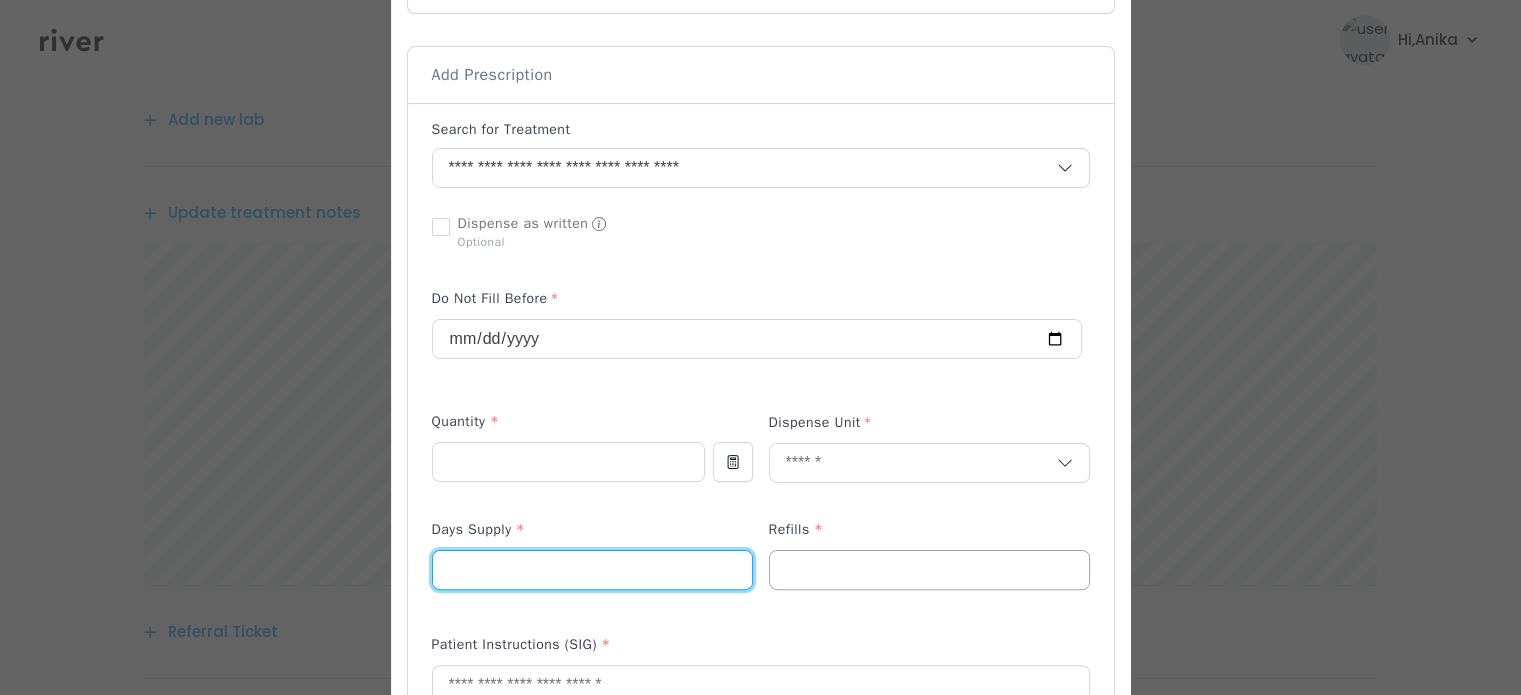 type on "**" 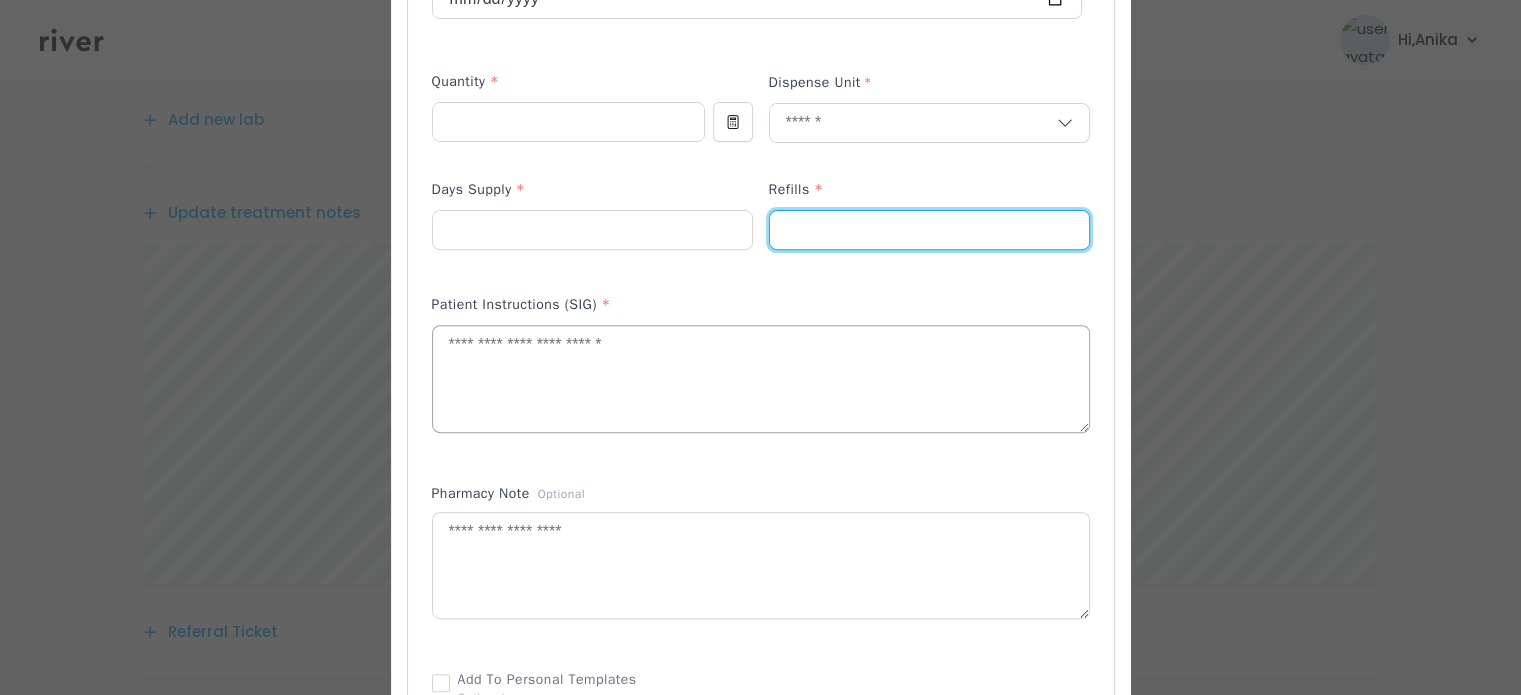 scroll, scrollTop: 734, scrollLeft: 0, axis: vertical 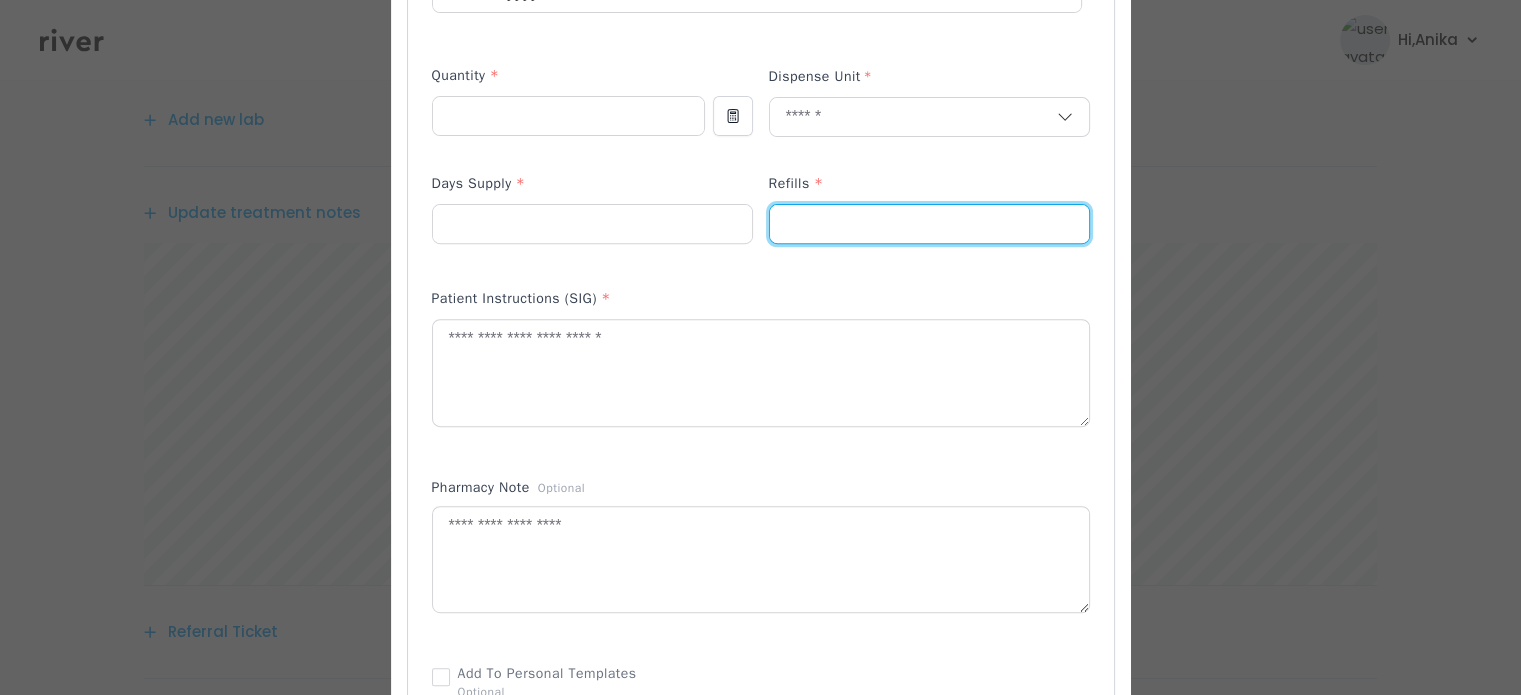 type on "*" 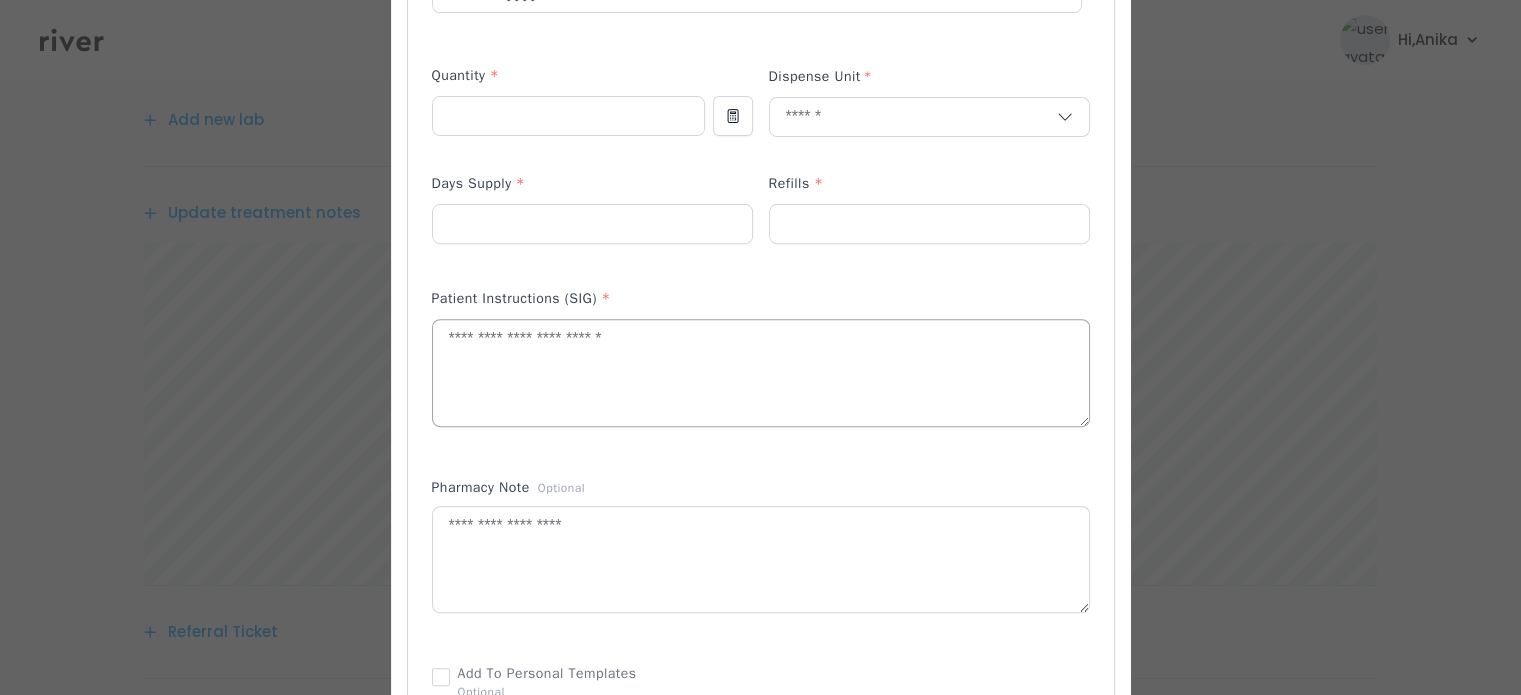 click at bounding box center [761, 373] 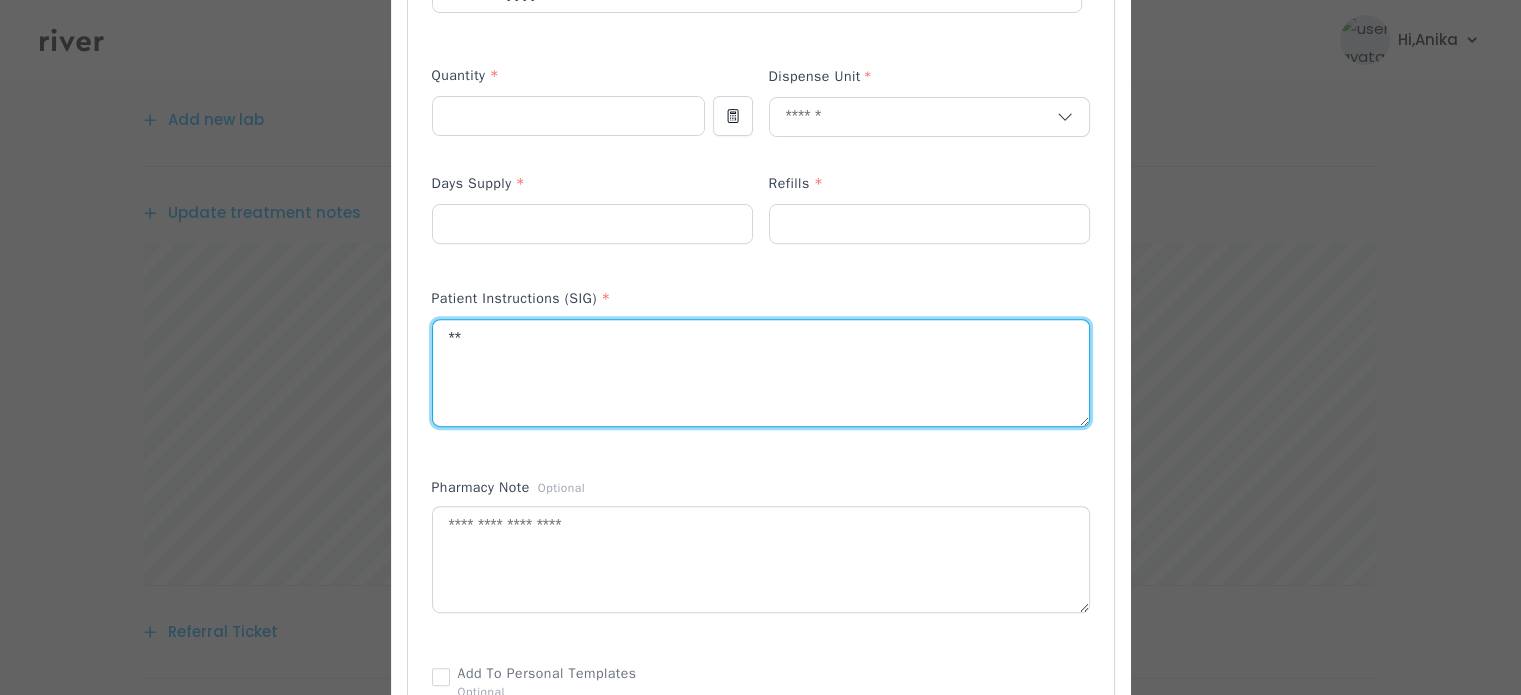 type on "*" 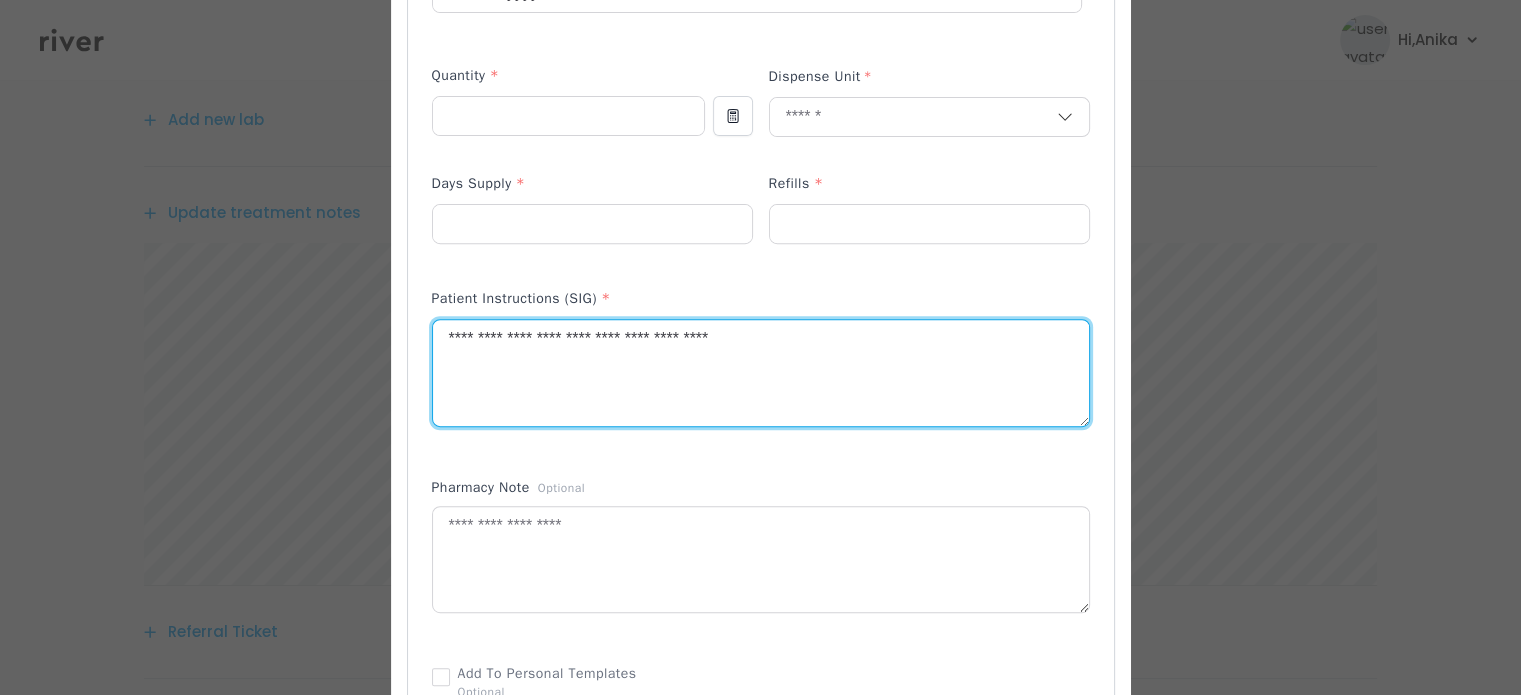 drag, startPoint x: 573, startPoint y: 337, endPoint x: 541, endPoint y: 338, distance: 32.01562 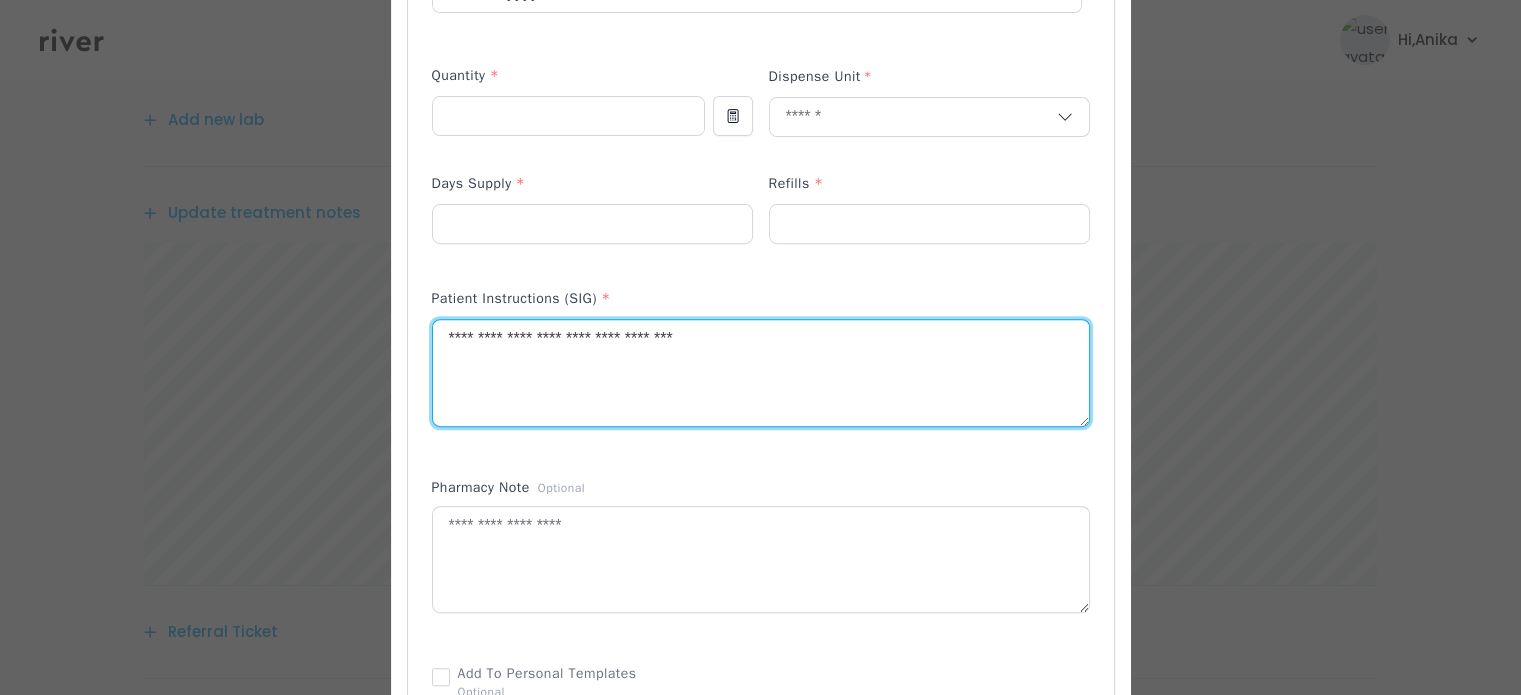click on "**********" at bounding box center [761, 373] 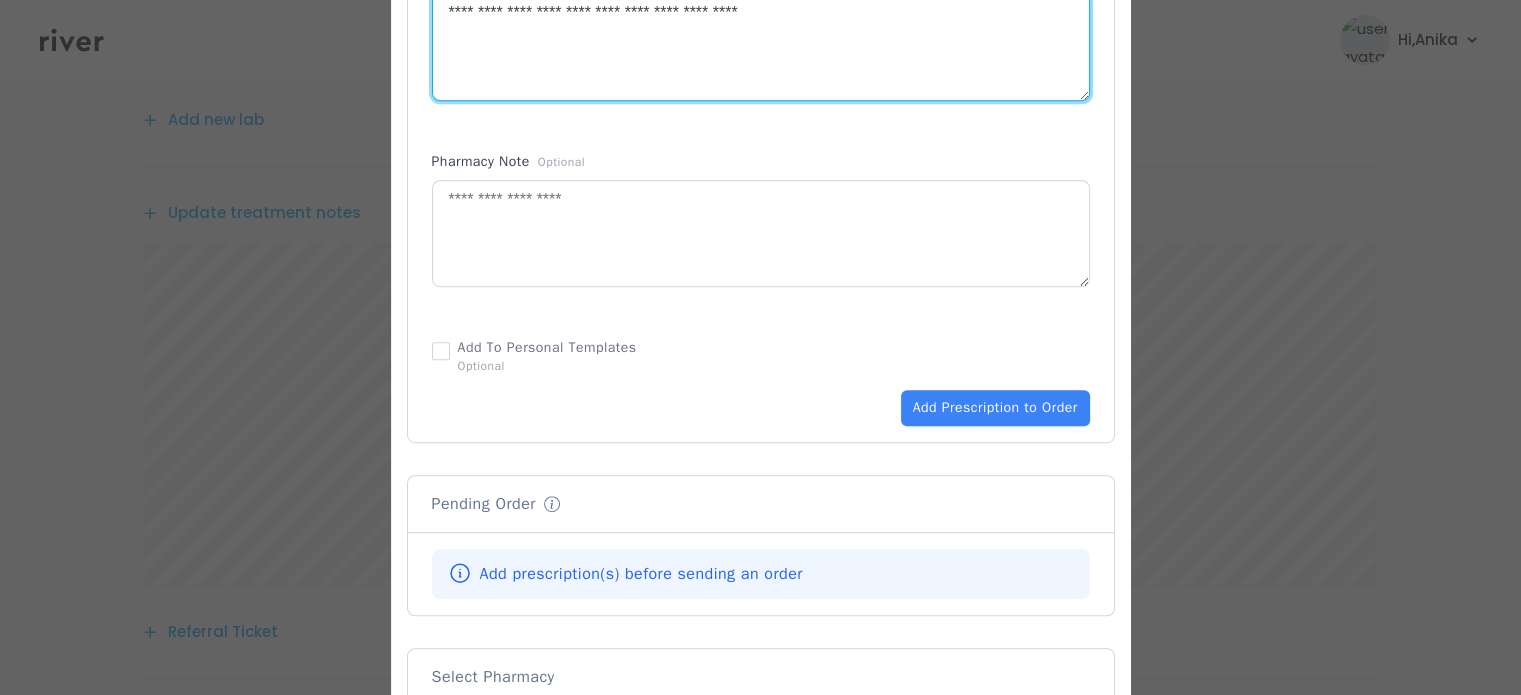 scroll, scrollTop: 1073, scrollLeft: 0, axis: vertical 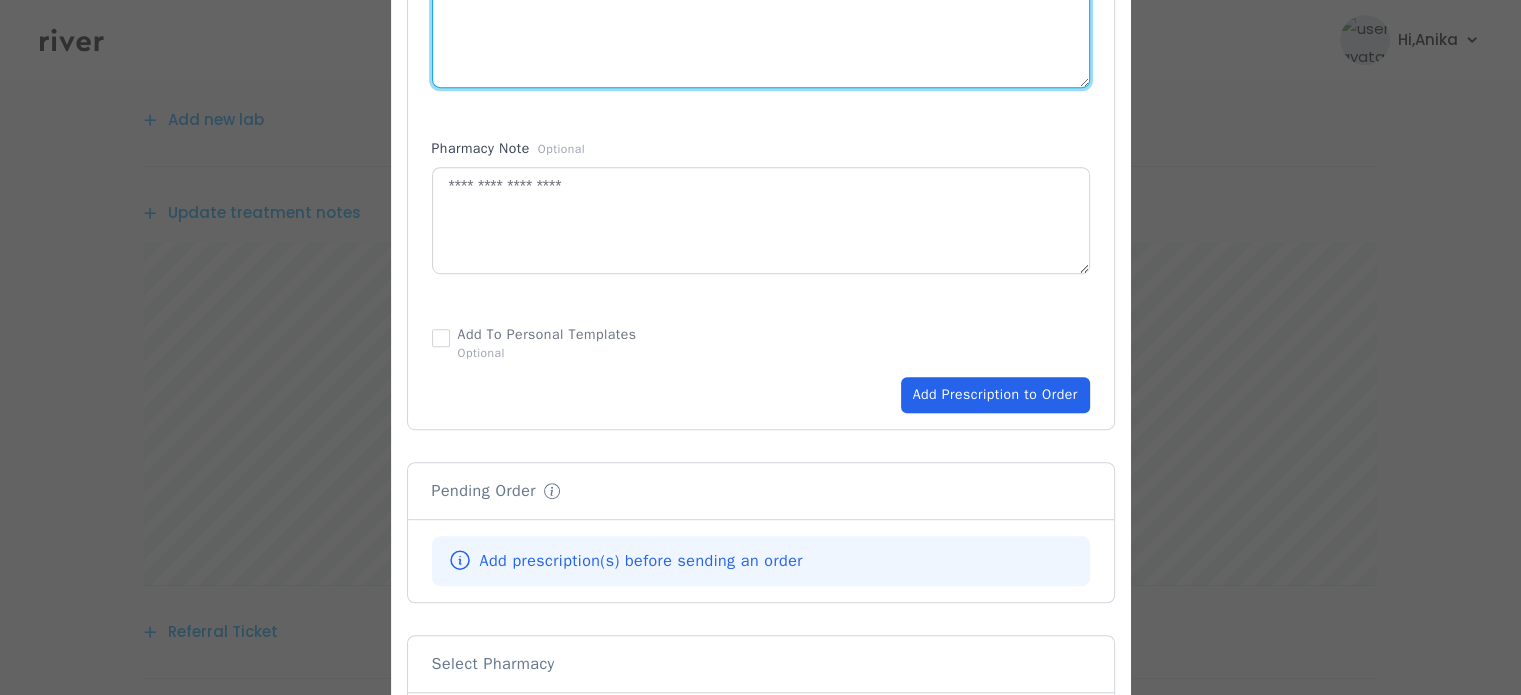type on "**********" 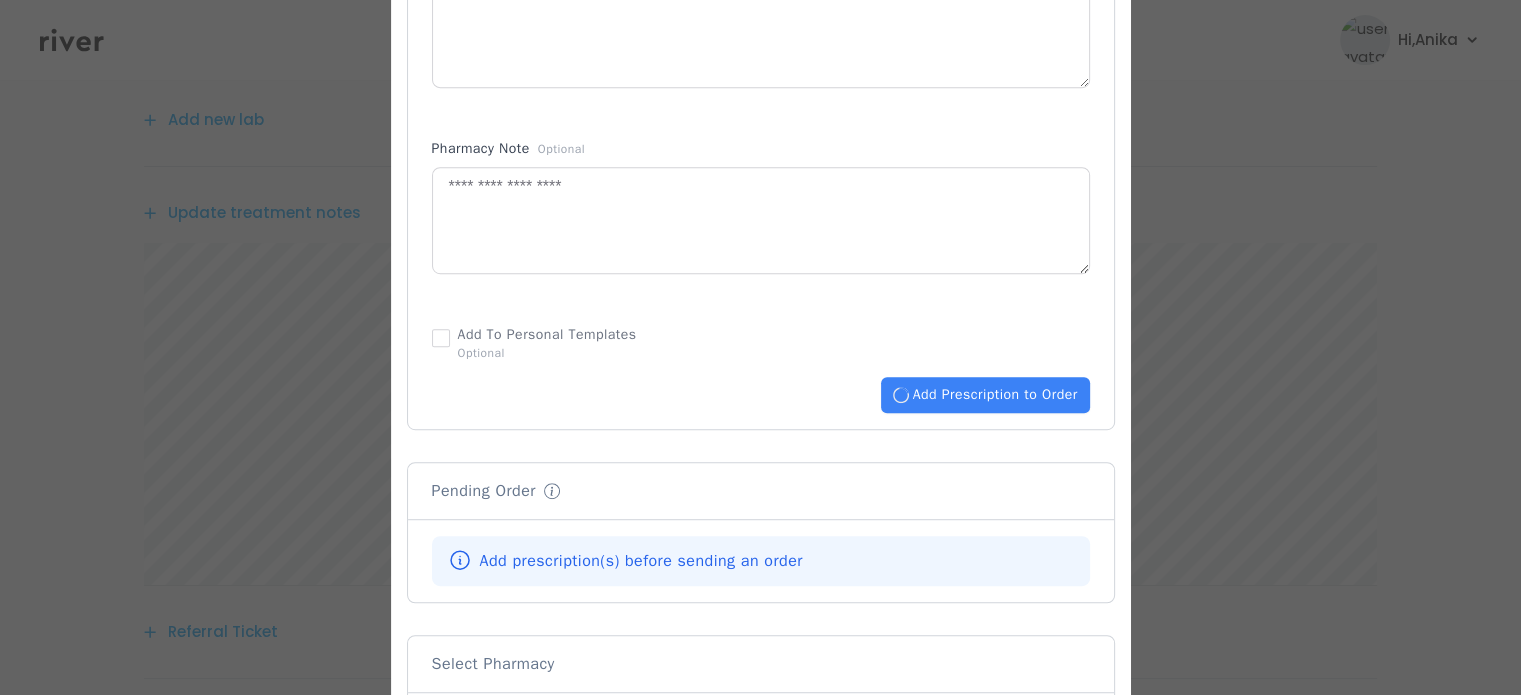 type 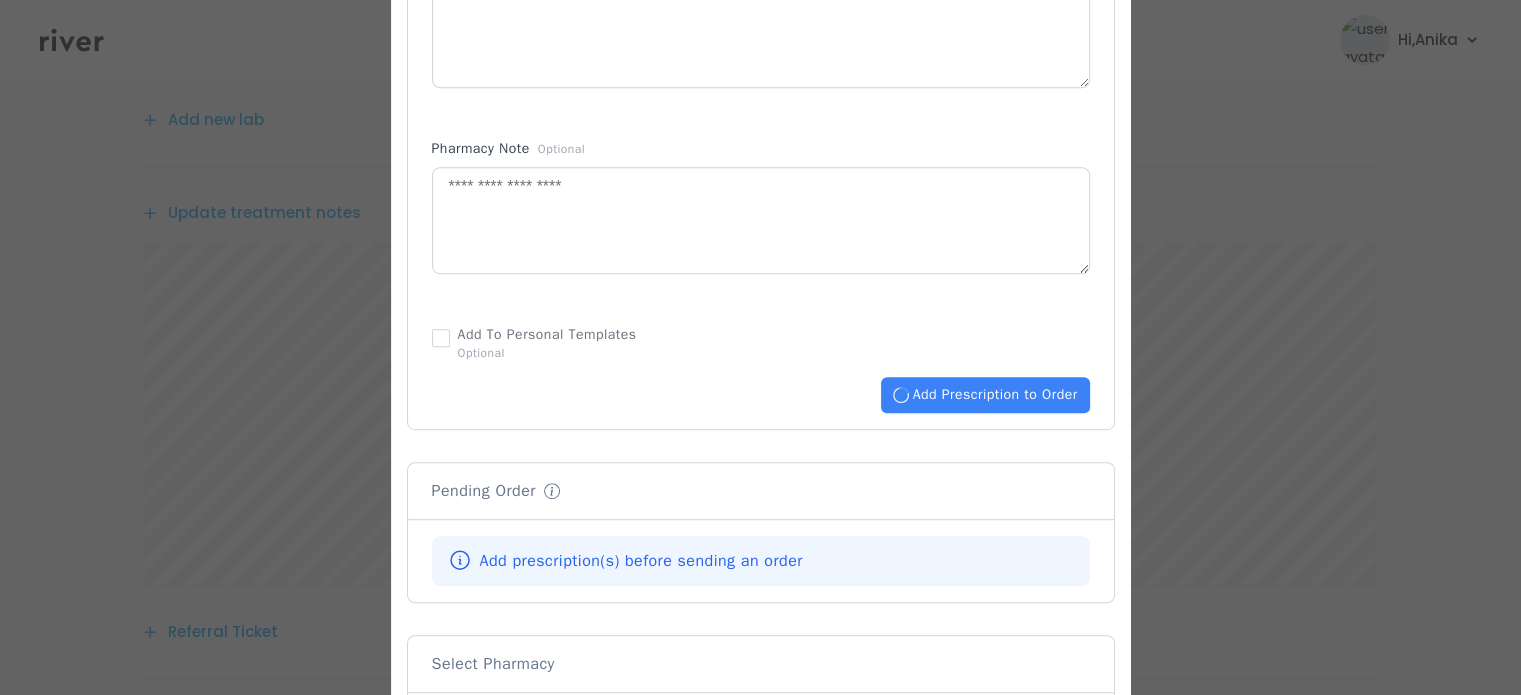 type 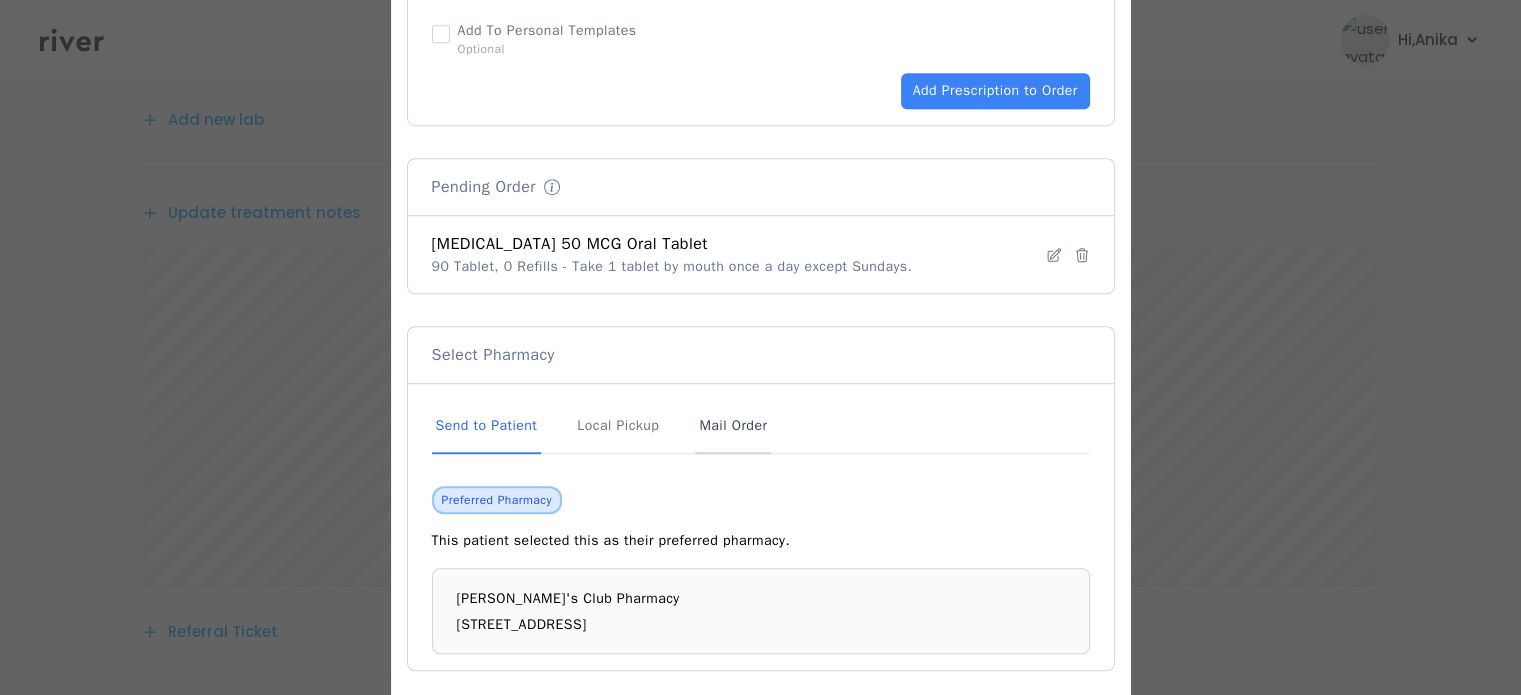 click on "Mail Order" at bounding box center [733, 427] 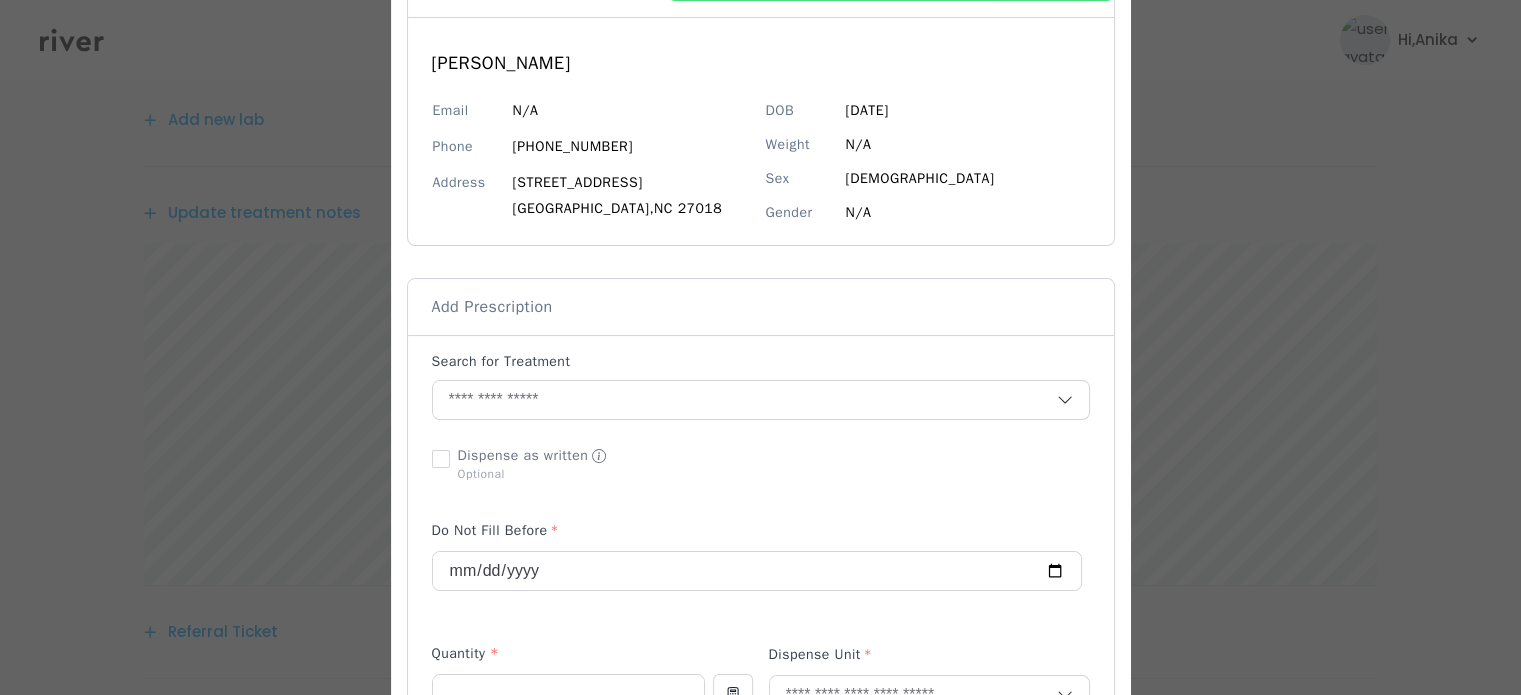 scroll, scrollTop: 149, scrollLeft: 0, axis: vertical 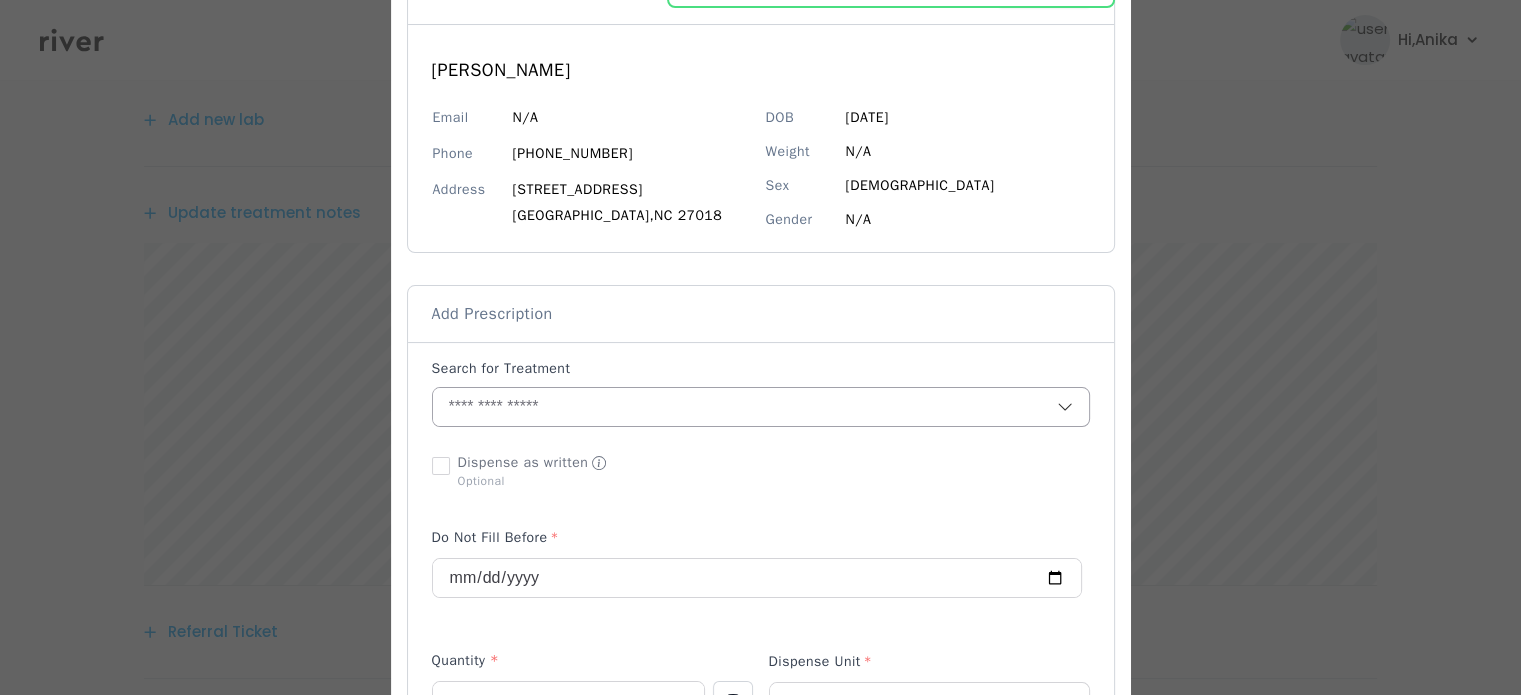 click at bounding box center (745, 407) 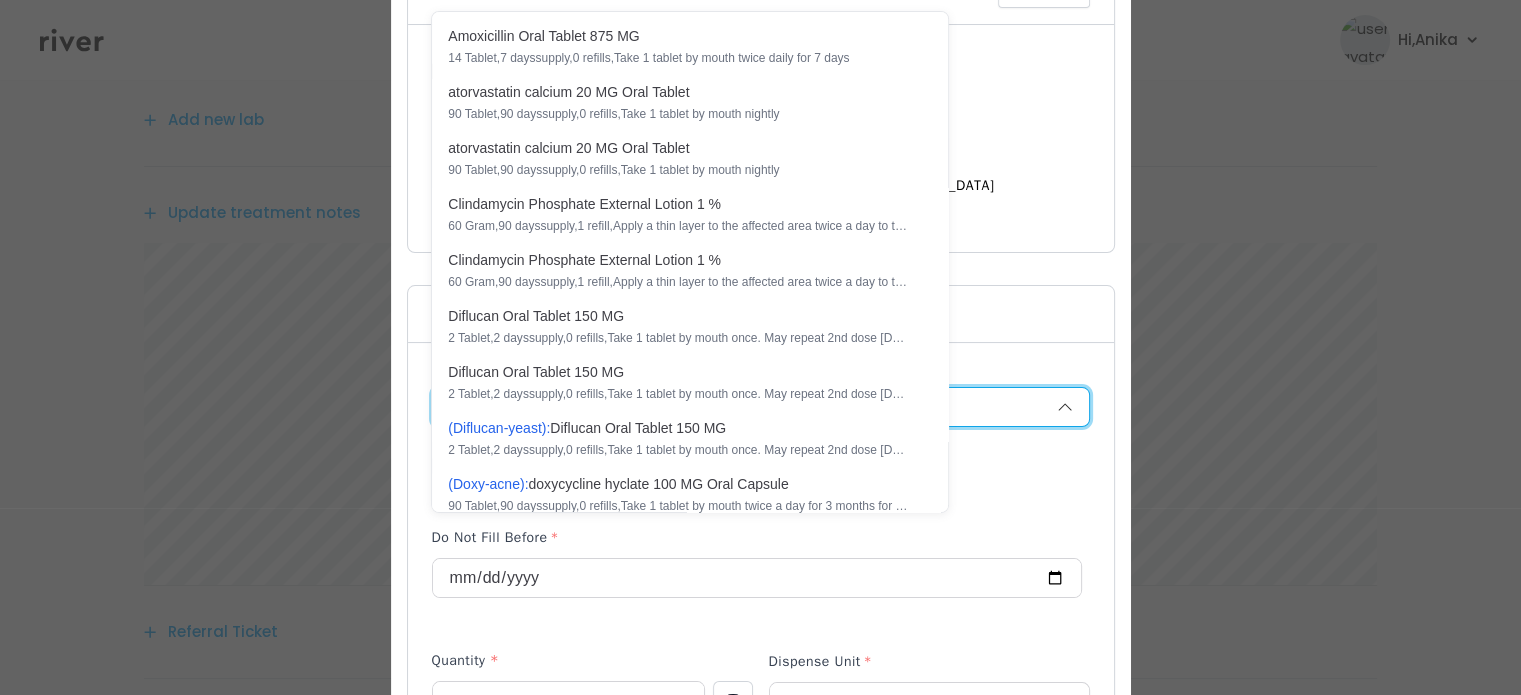 scroll, scrollTop: 0, scrollLeft: 0, axis: both 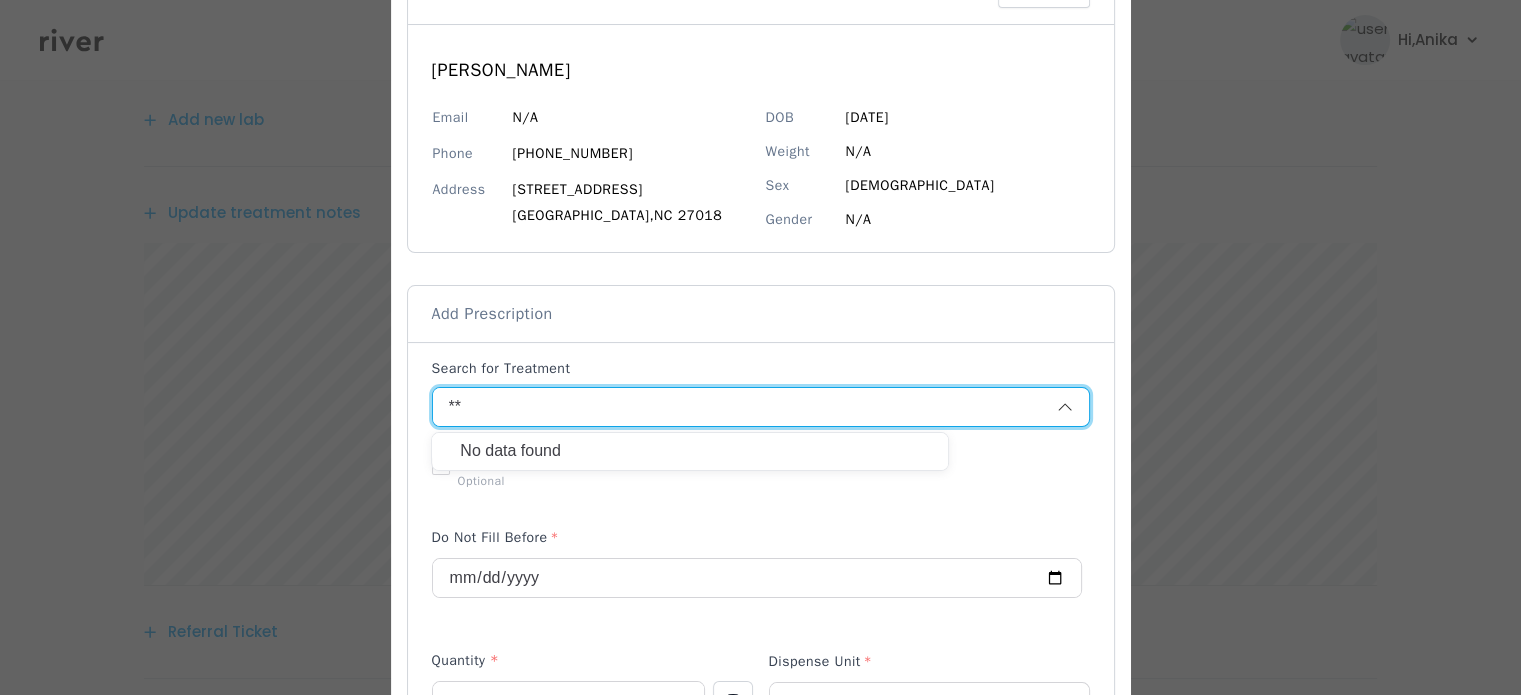 type on "*" 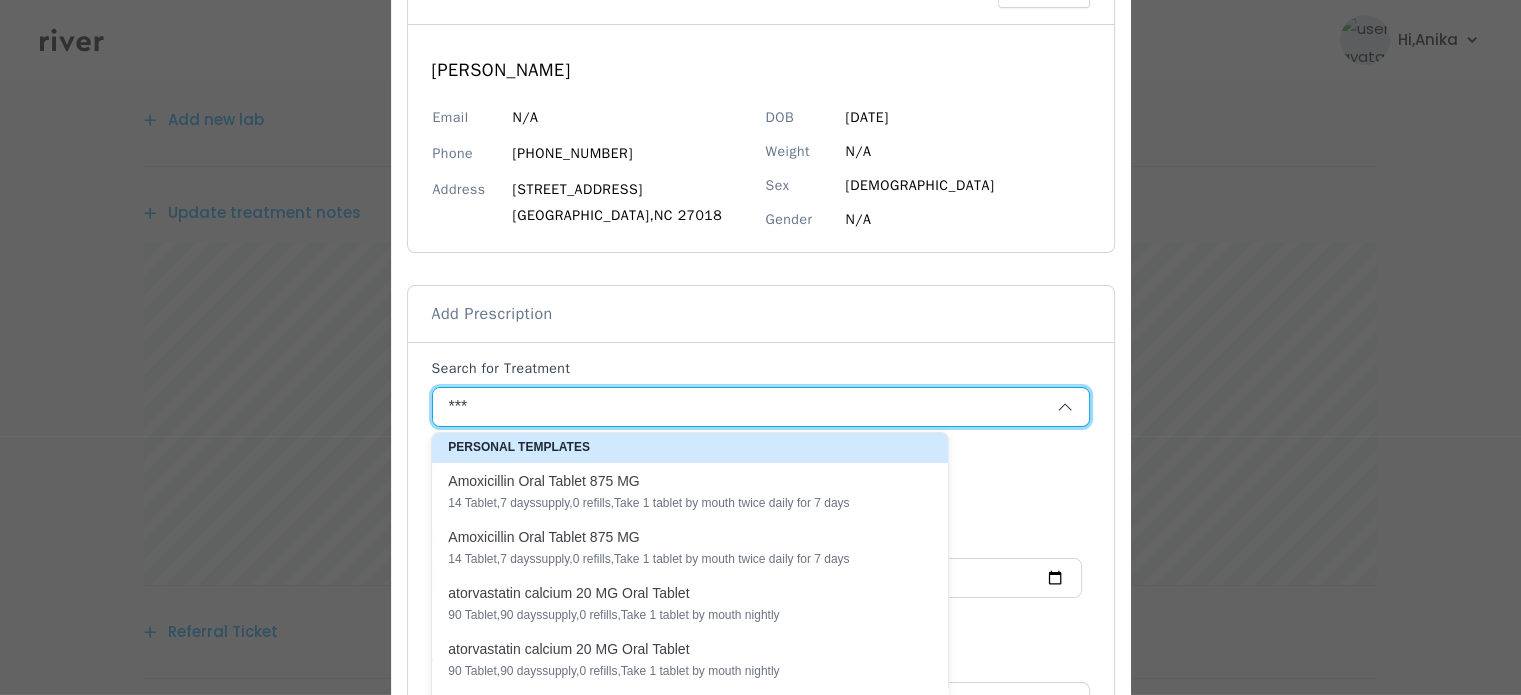 type on "****" 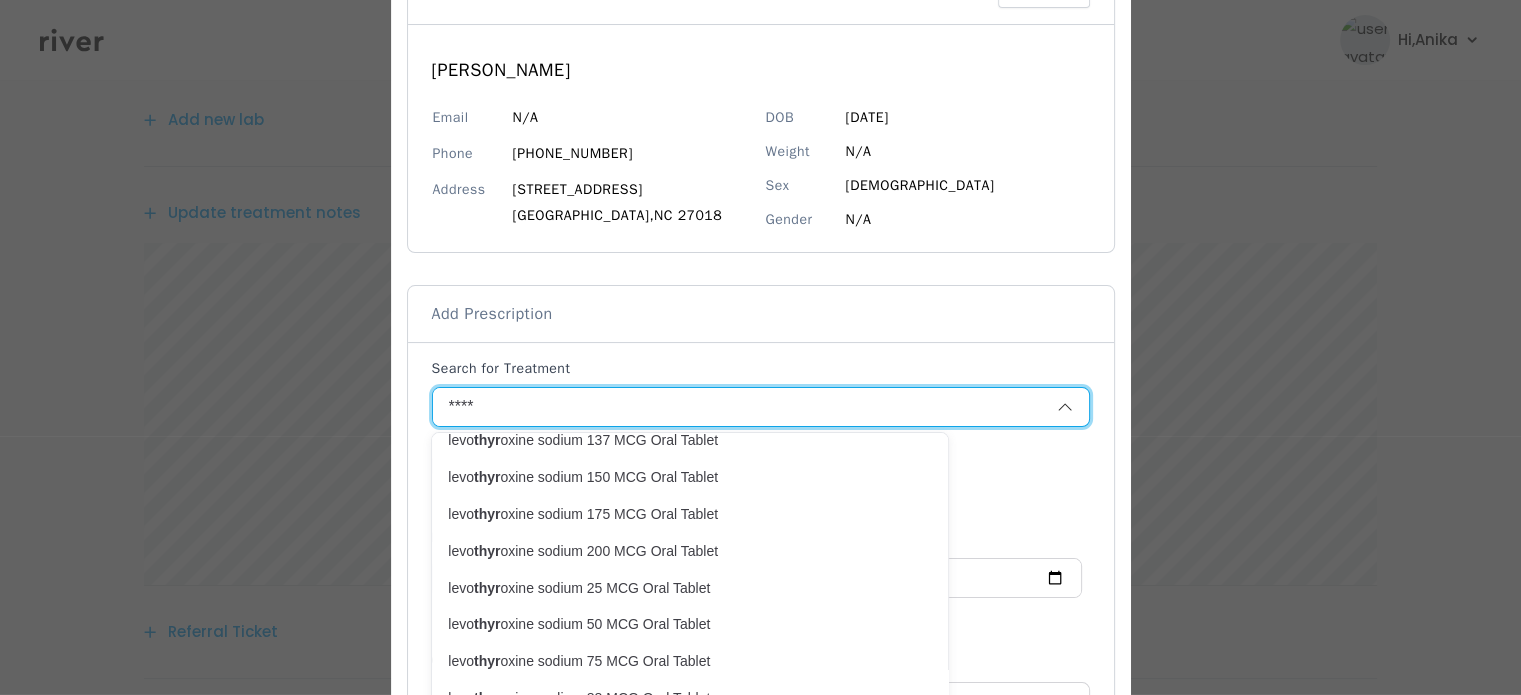 scroll, scrollTop: 344, scrollLeft: 0, axis: vertical 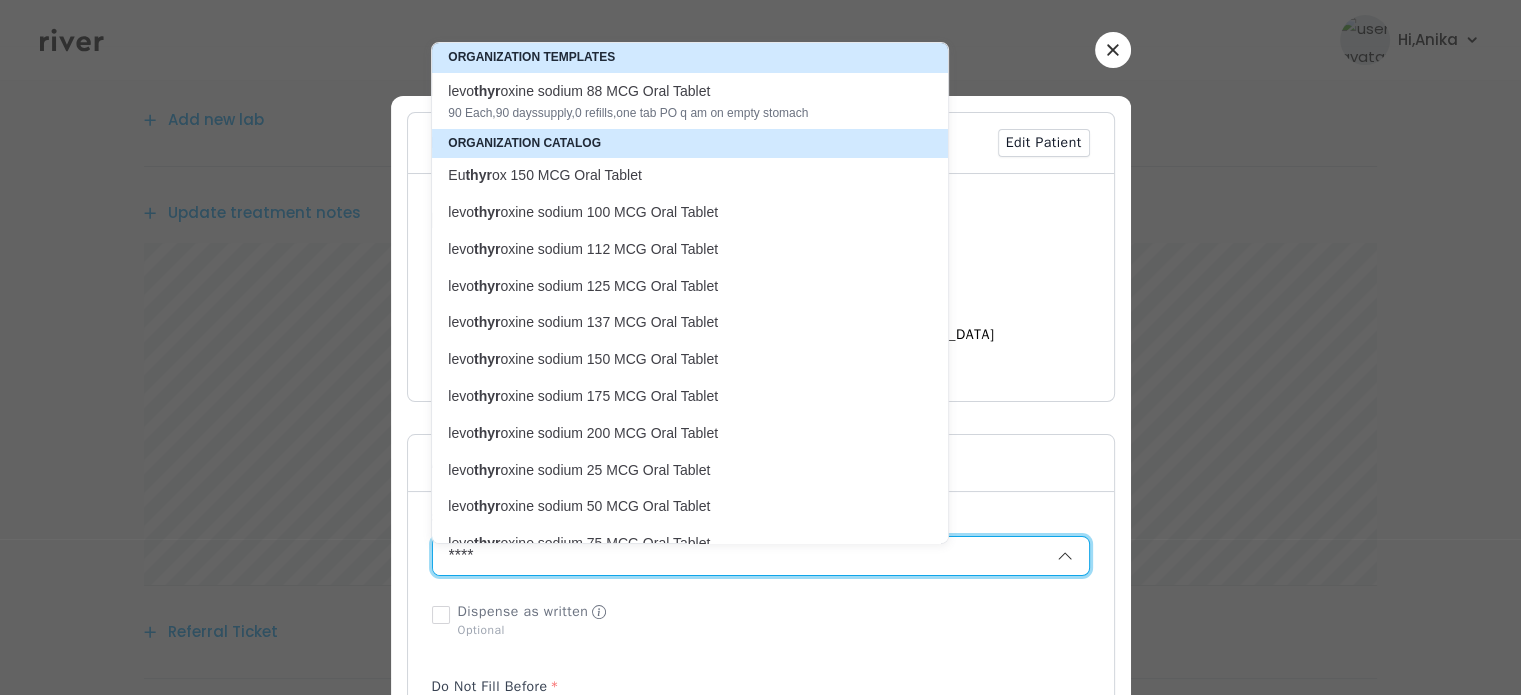 click on "05-05-1969" at bounding box center (967, 266) 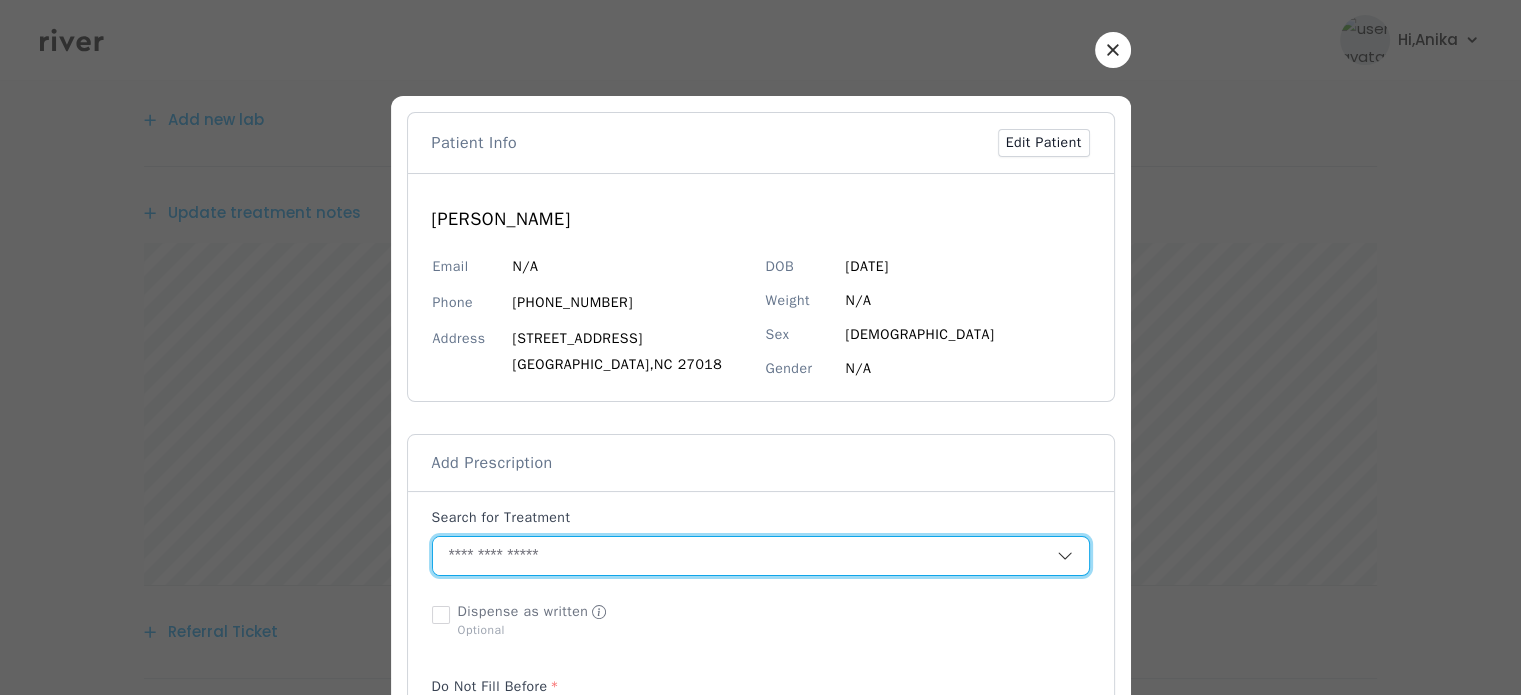click at bounding box center [745, 556] 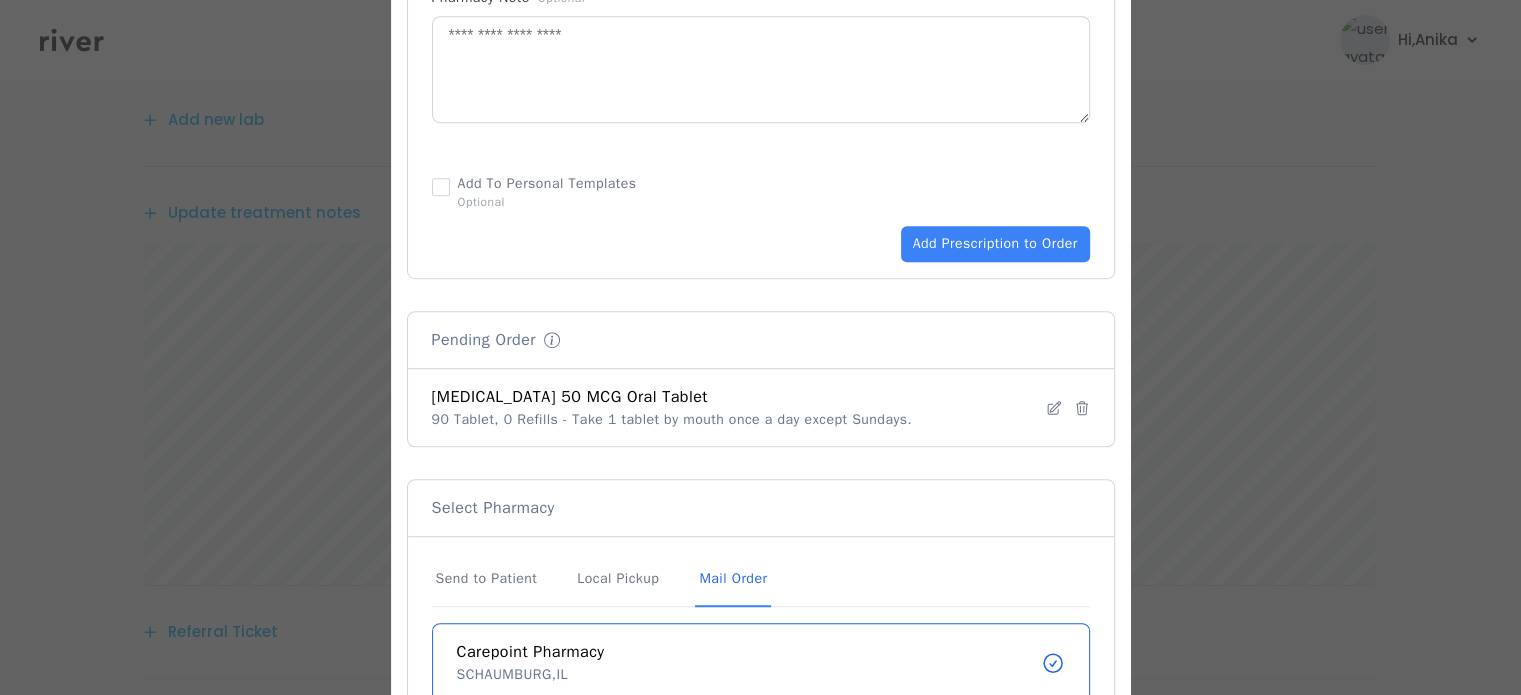 scroll, scrollTop: 1208, scrollLeft: 0, axis: vertical 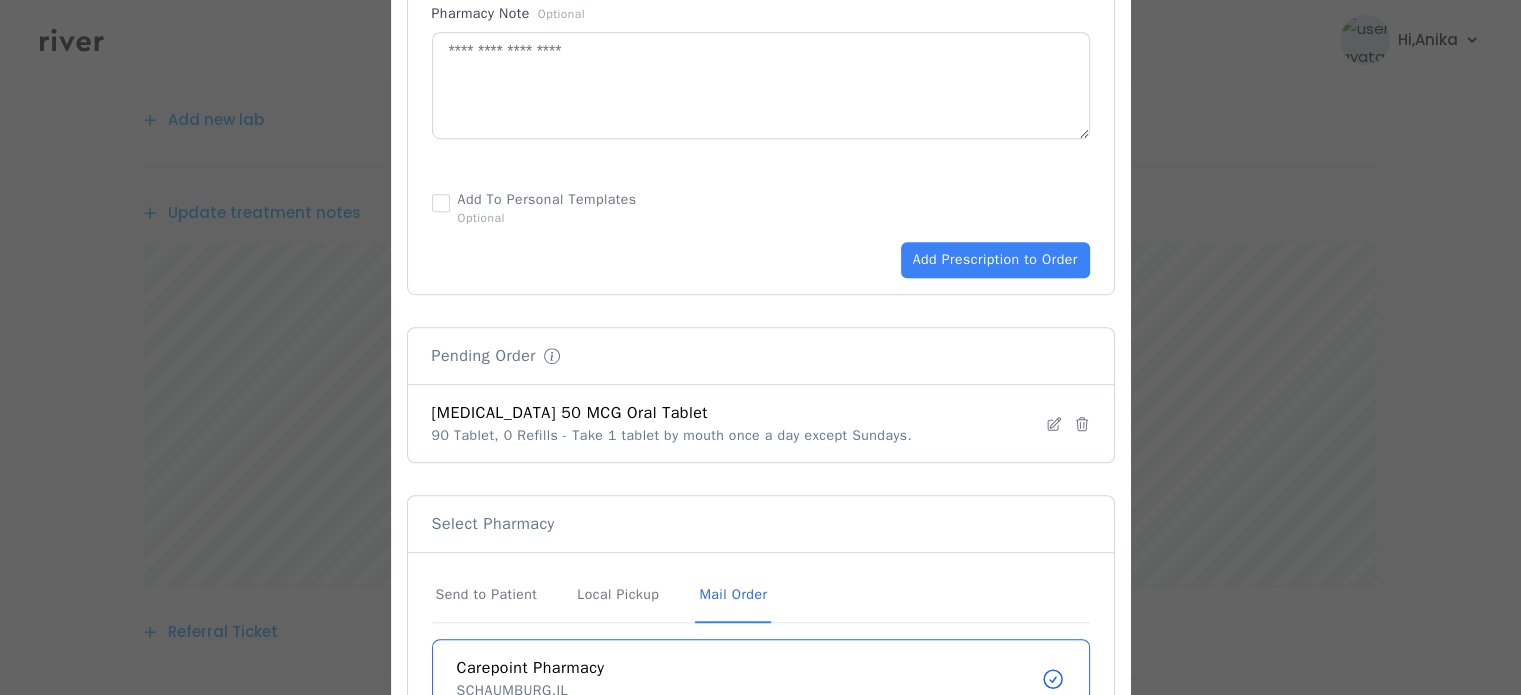 type on "**" 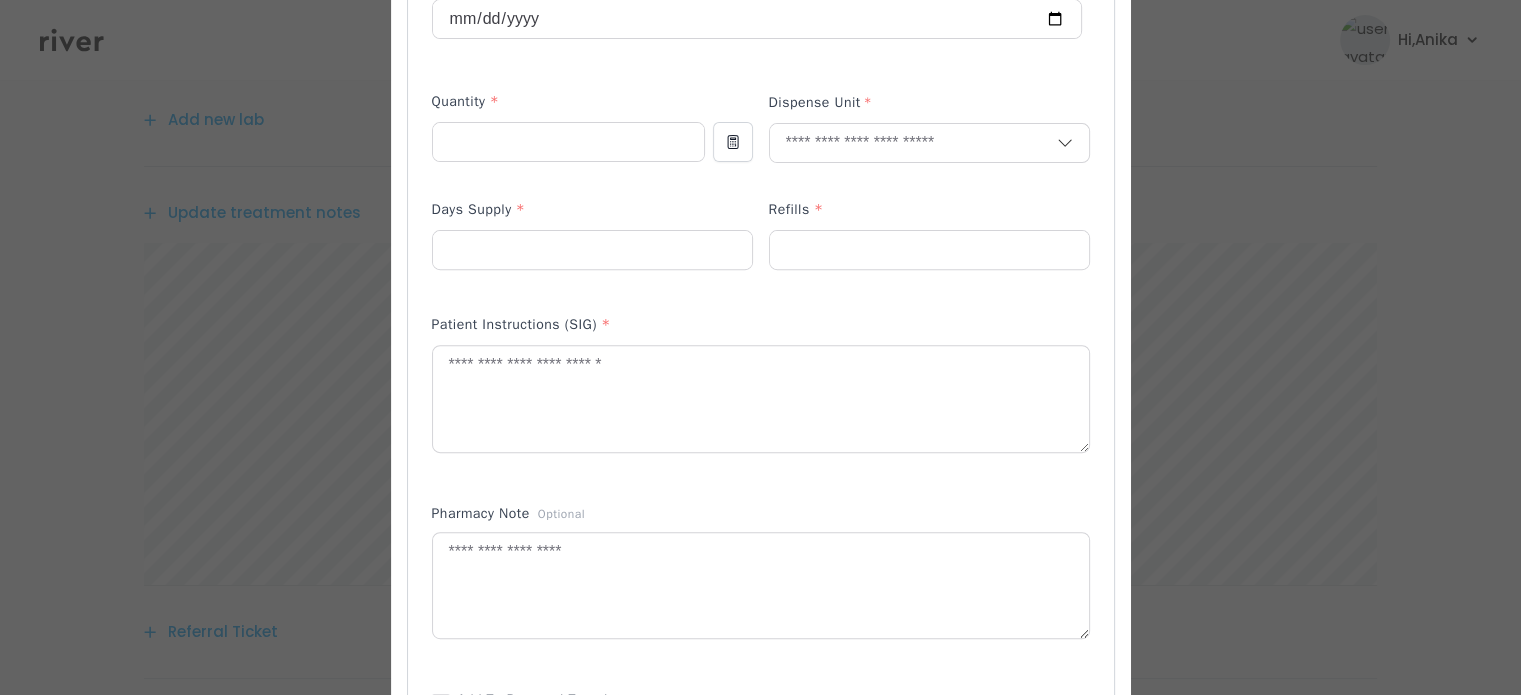 scroll, scrollTop: 644, scrollLeft: 0, axis: vertical 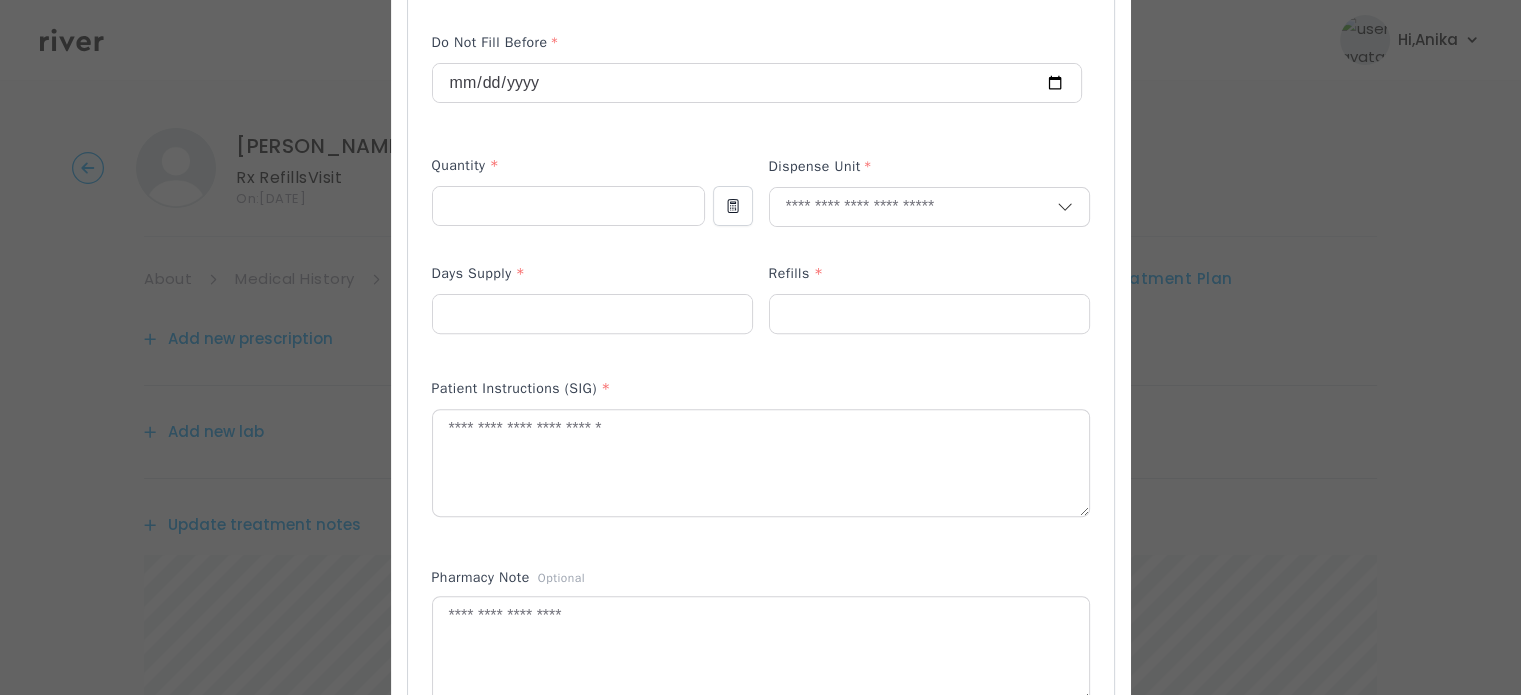 click on "Add Prescription to Order" at bounding box center [761, 353] 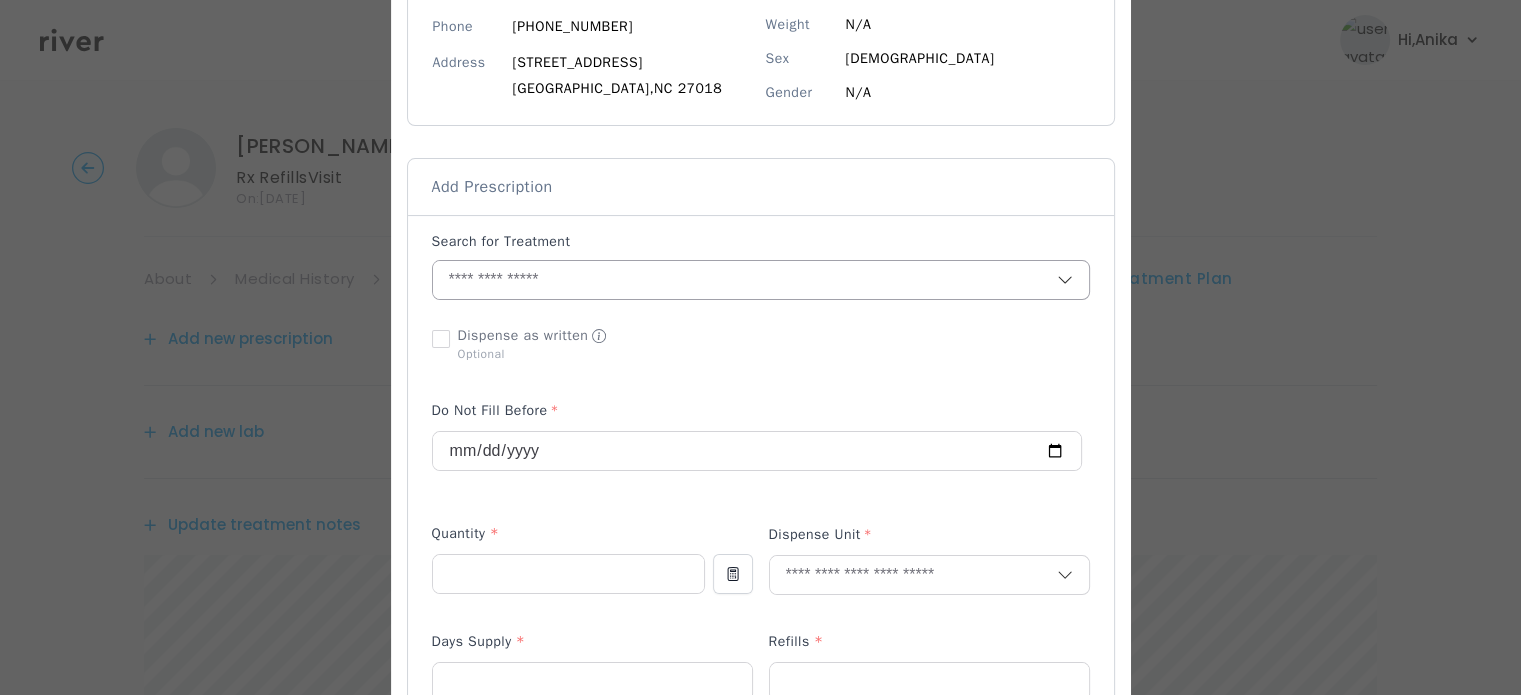 scroll, scrollTop: 247, scrollLeft: 0, axis: vertical 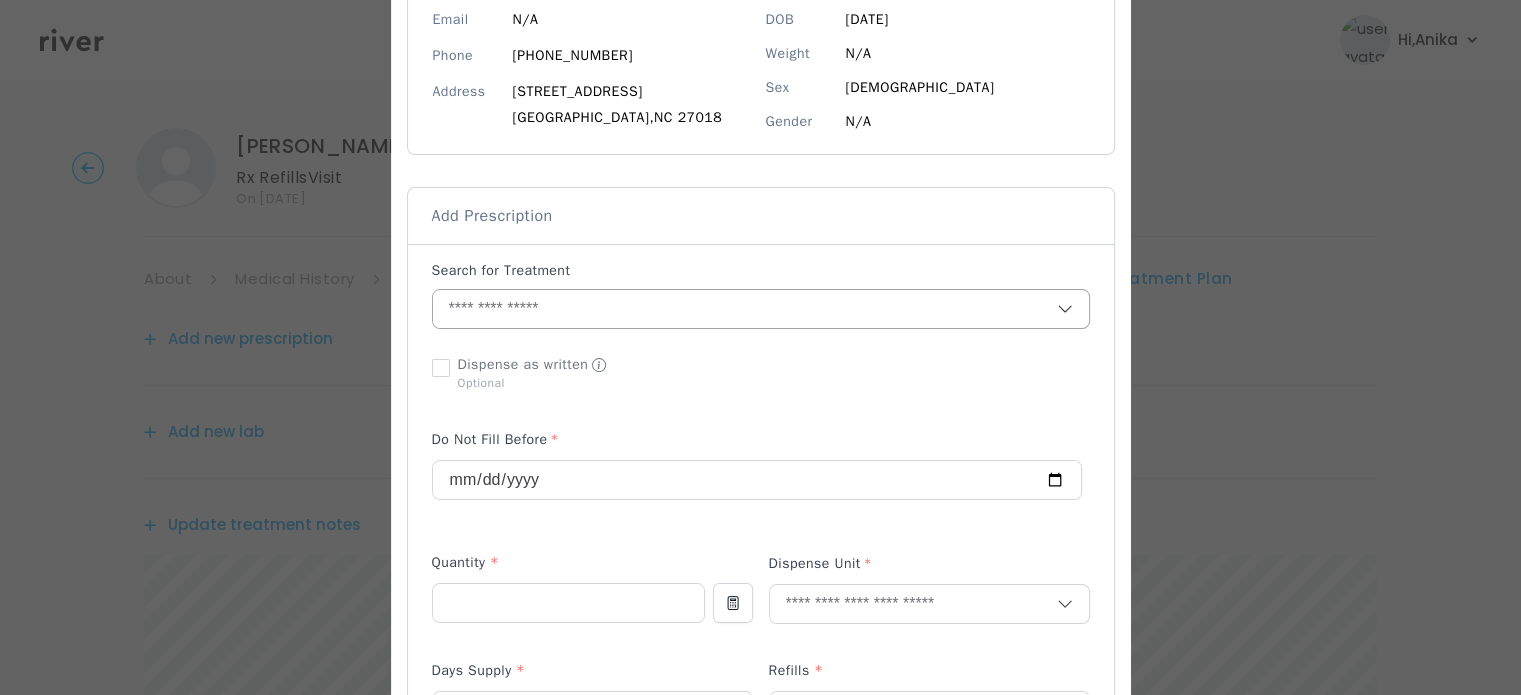 click at bounding box center (745, 309) 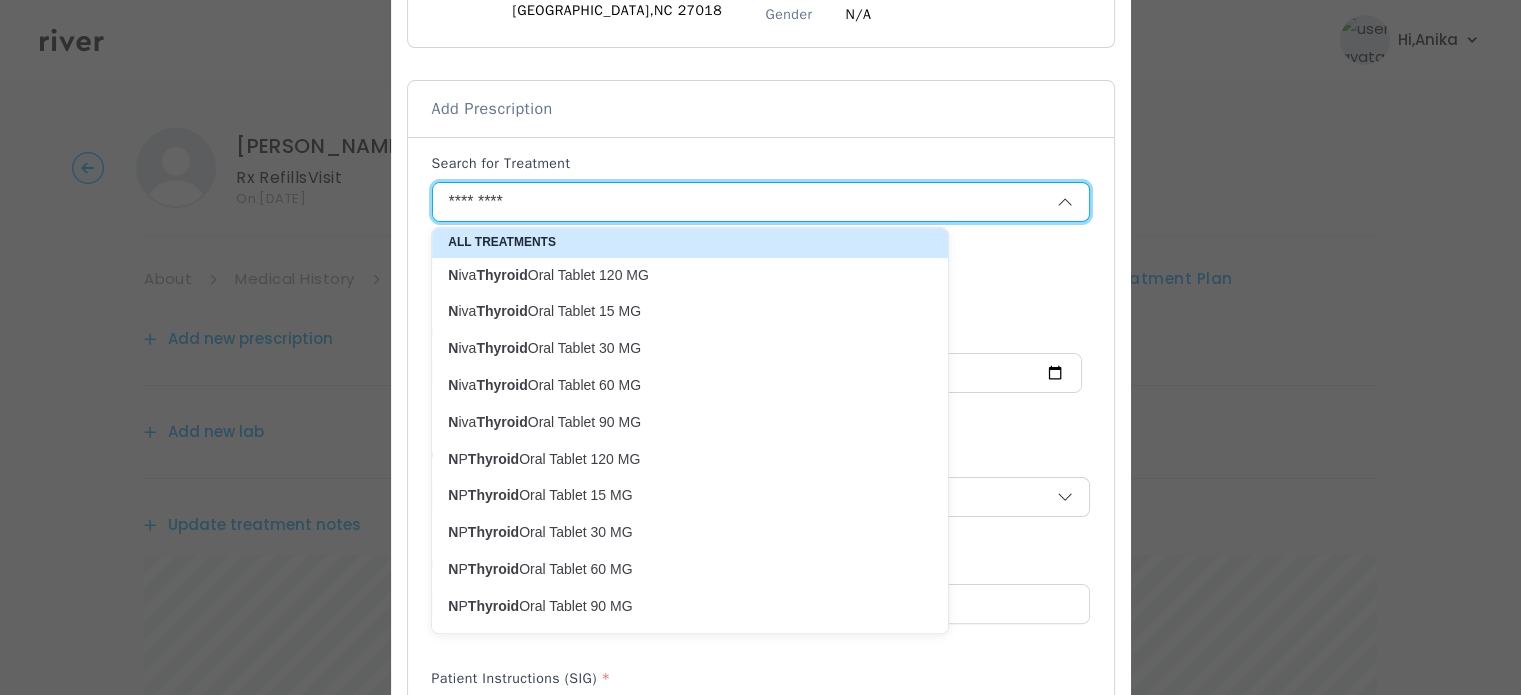 scroll, scrollTop: 452, scrollLeft: 0, axis: vertical 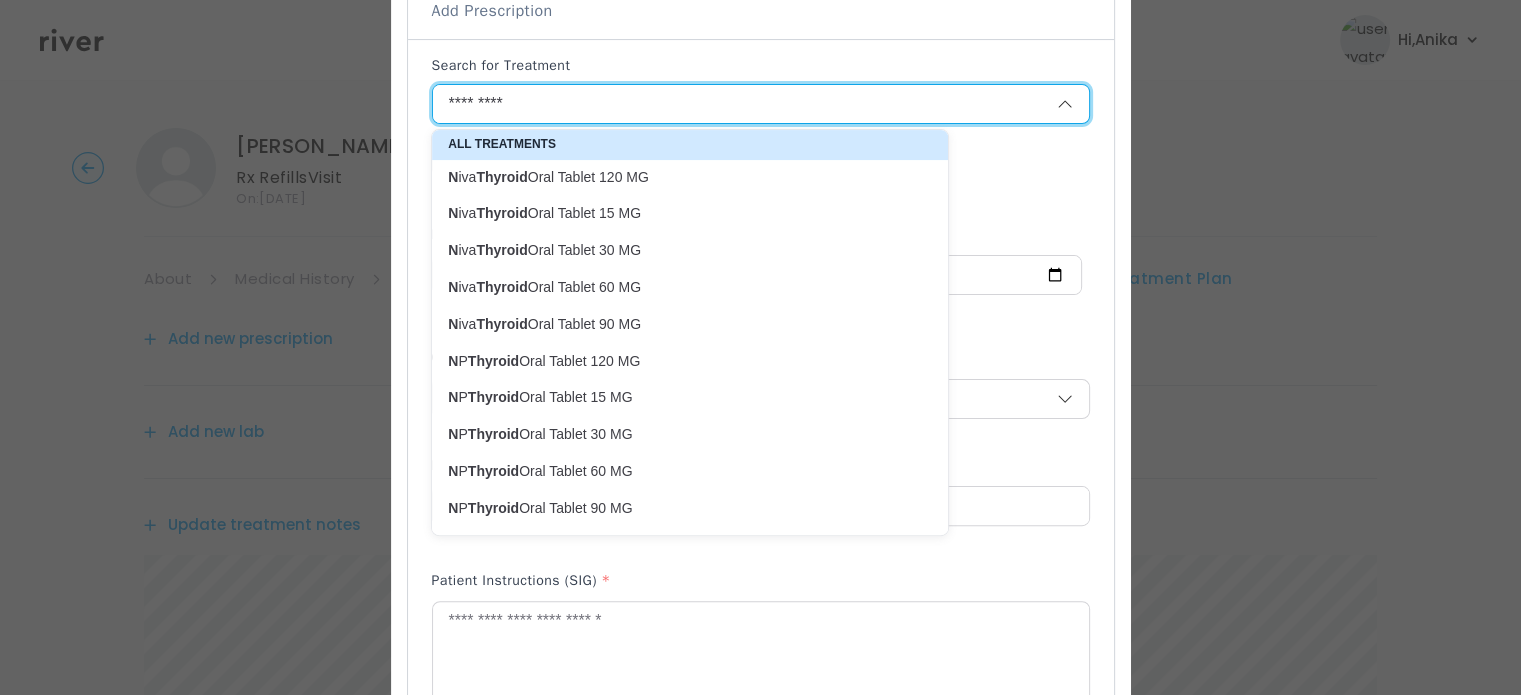 click on "N P  Thyroid  Oral Tablet 90 MG" at bounding box center (678, 508) 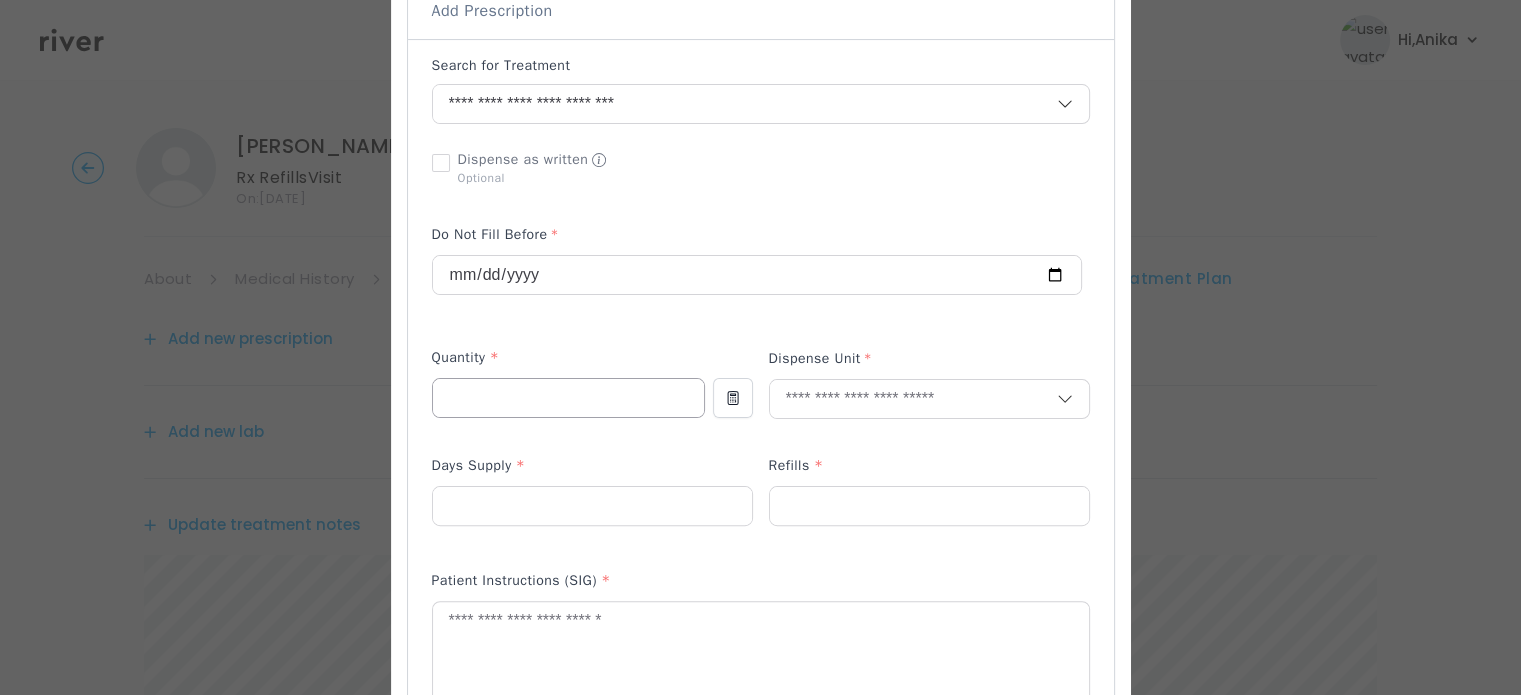 click at bounding box center [568, 398] 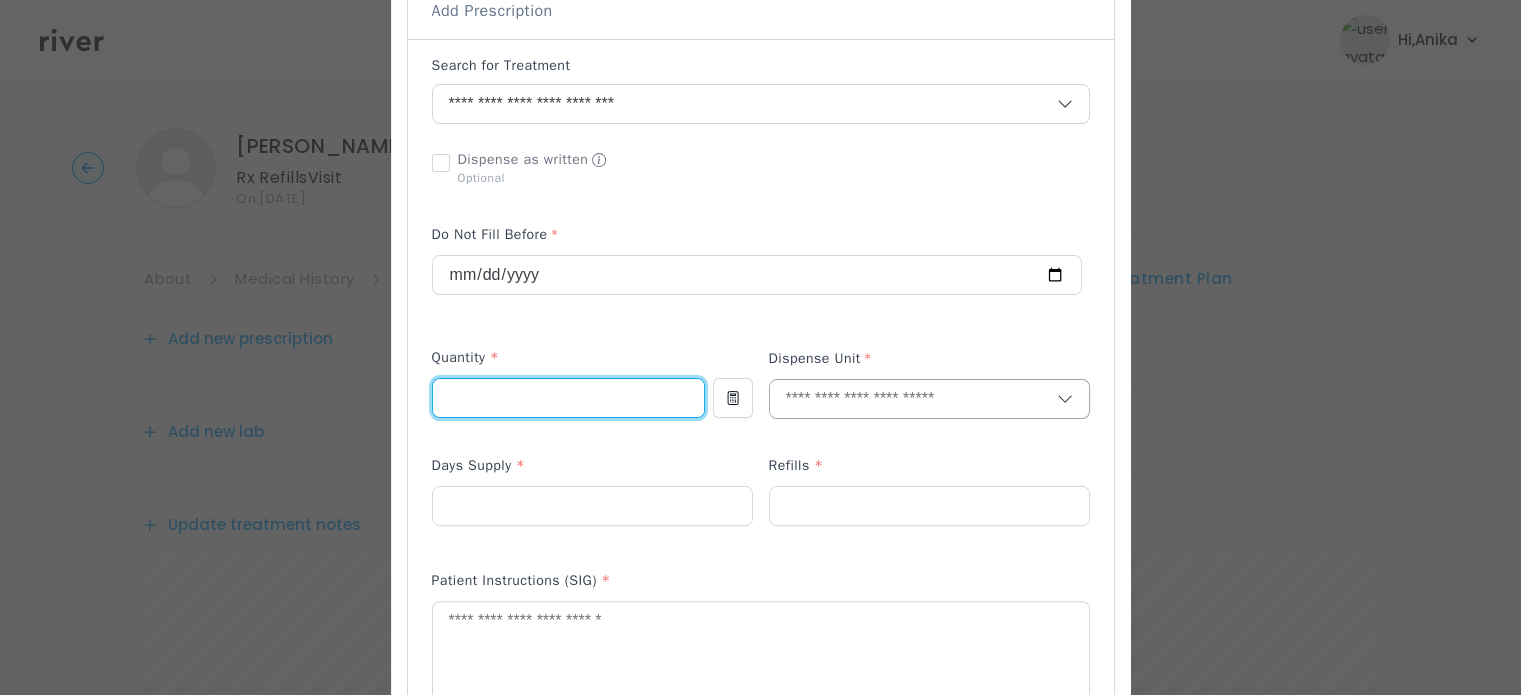 type on "**" 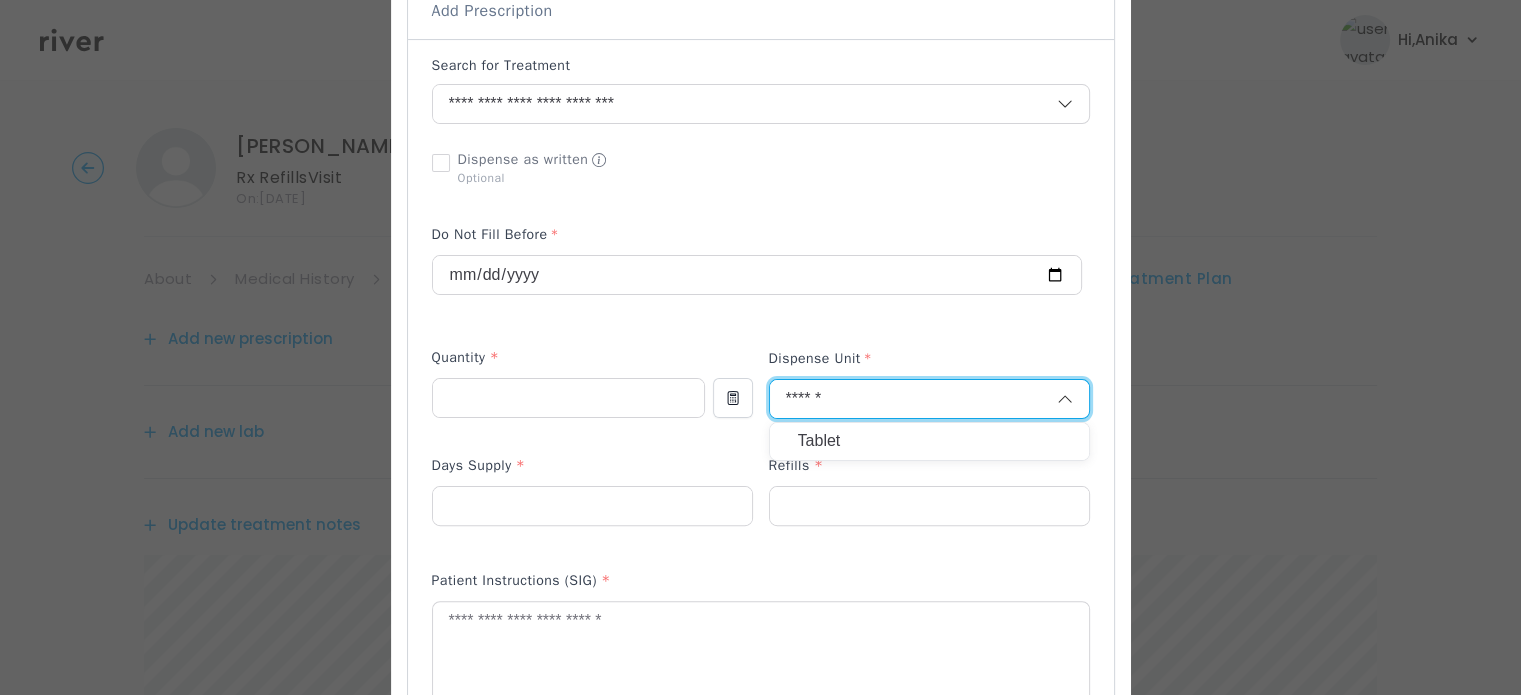 type on "******" 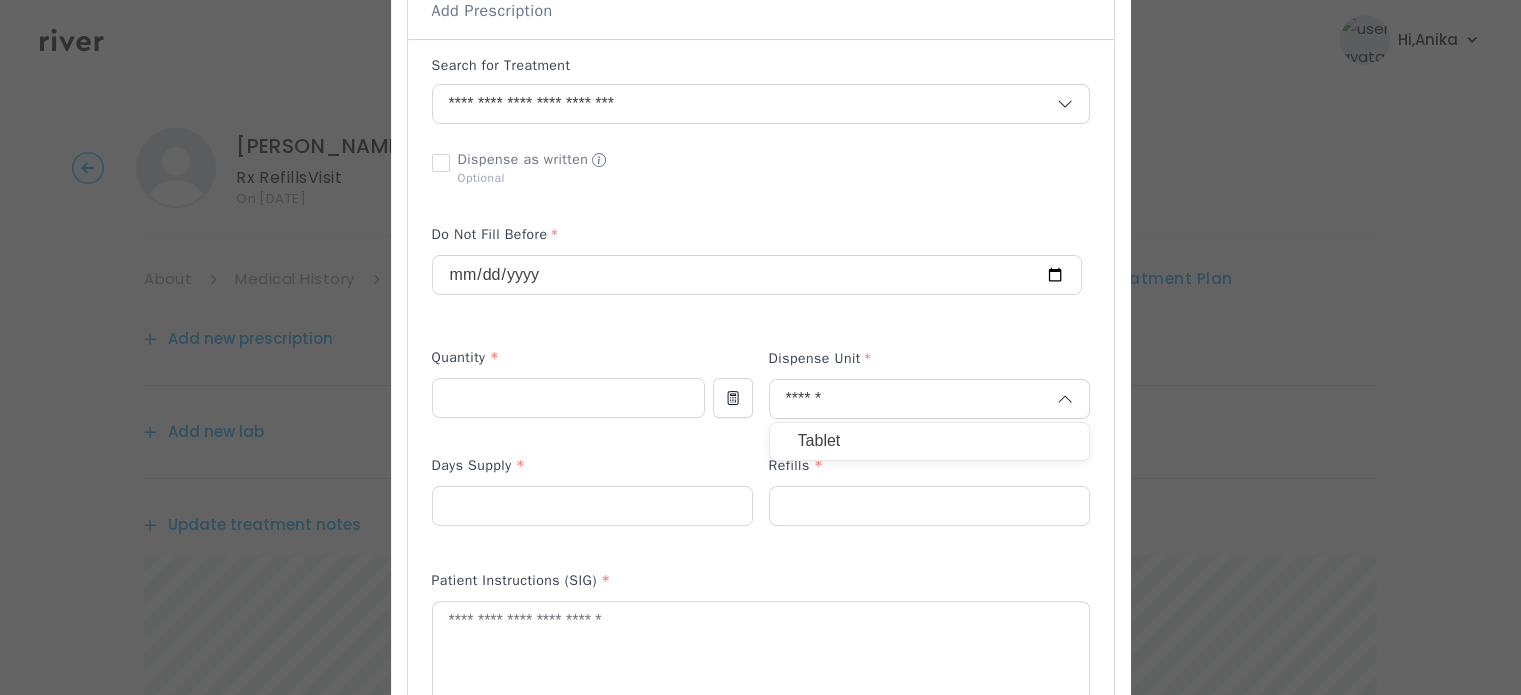 click on "Tablet" at bounding box center (929, 441) 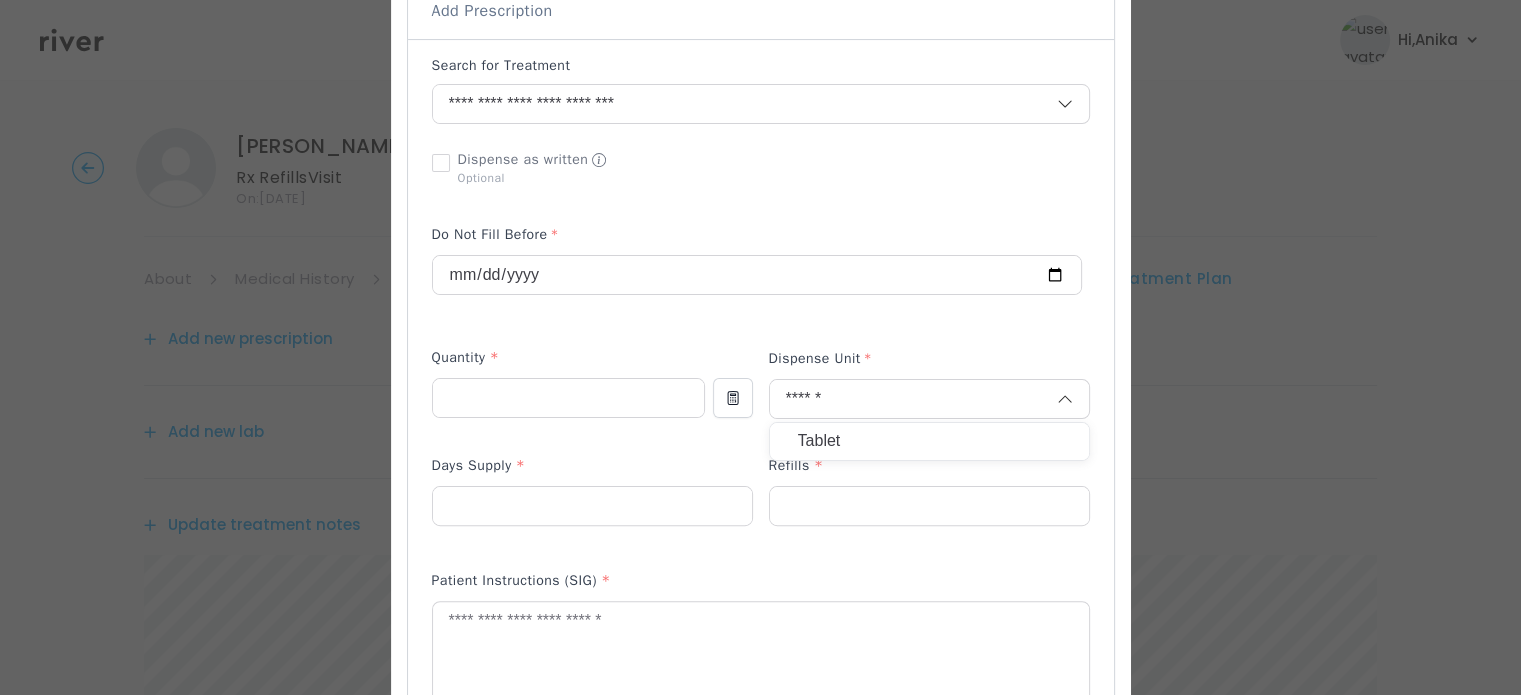 type 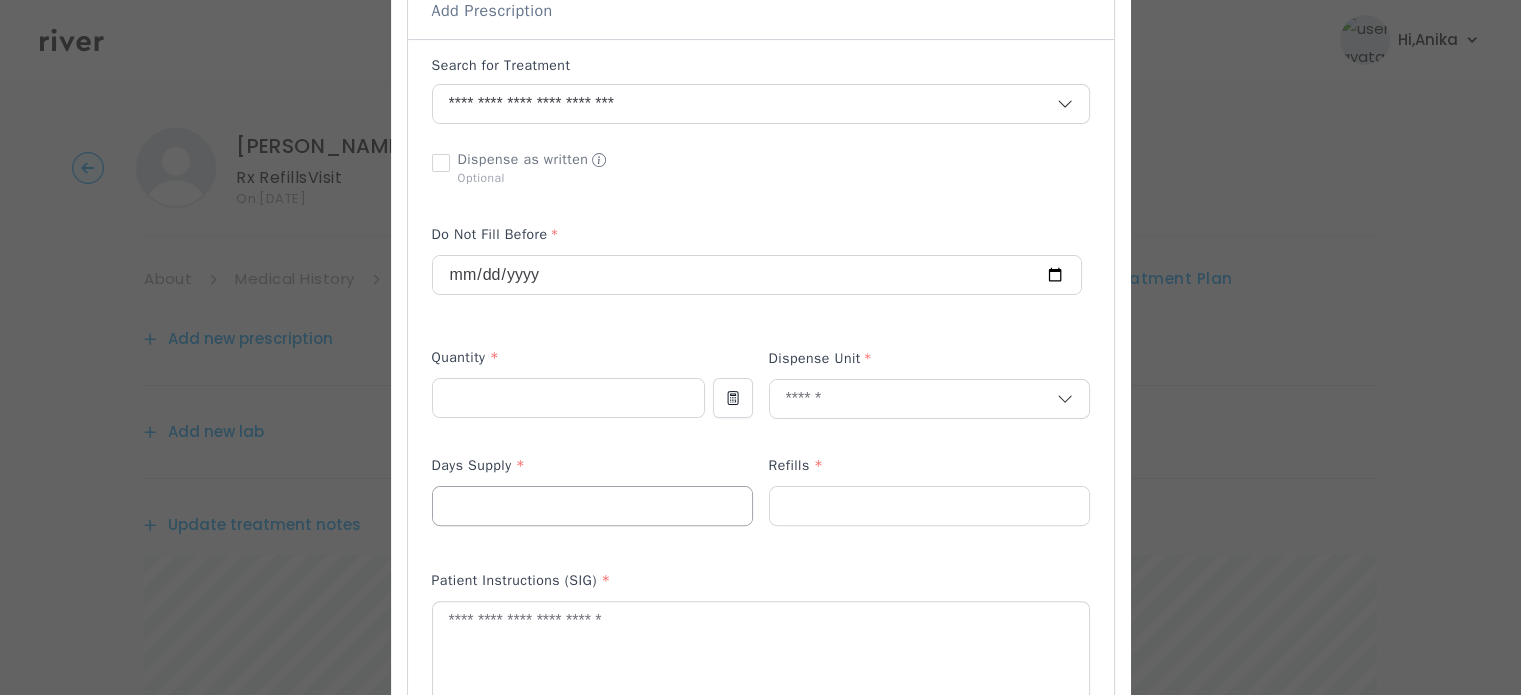 click at bounding box center (592, 506) 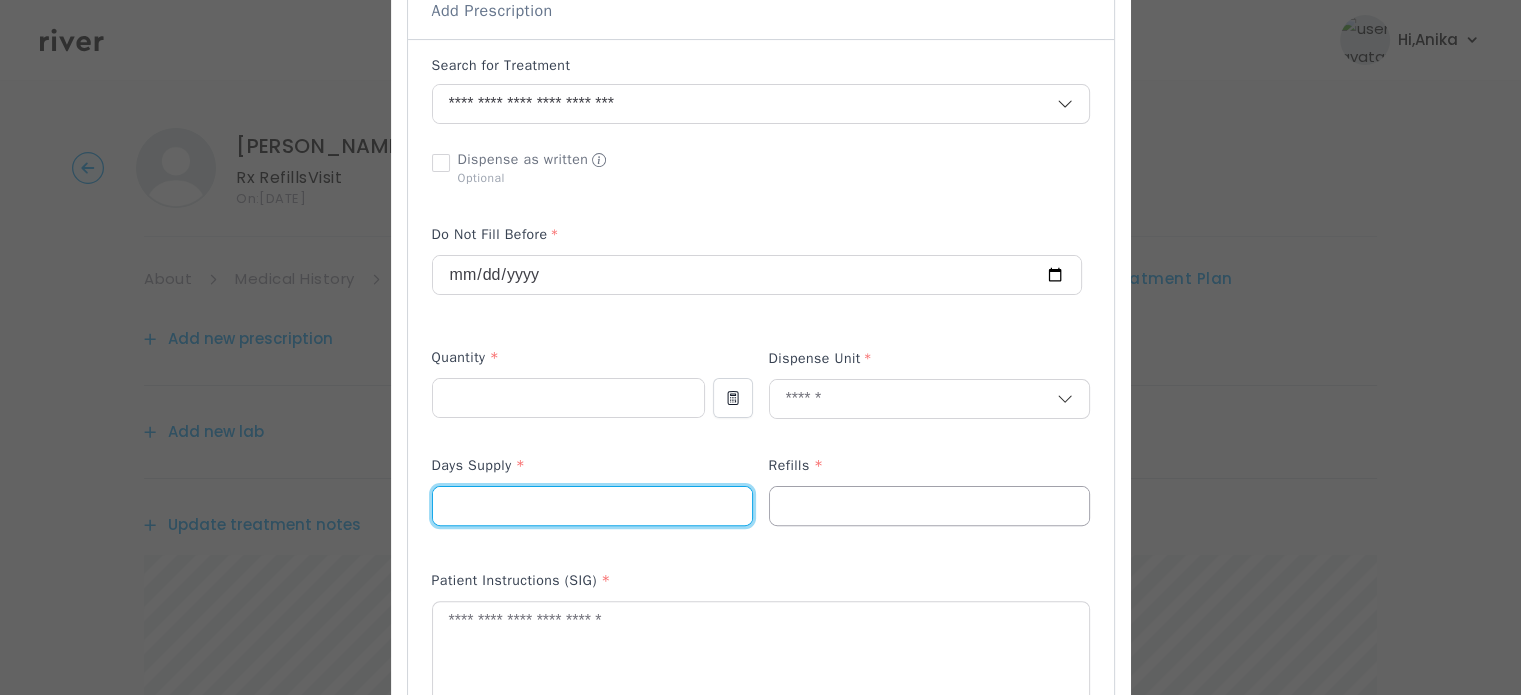 type on "**" 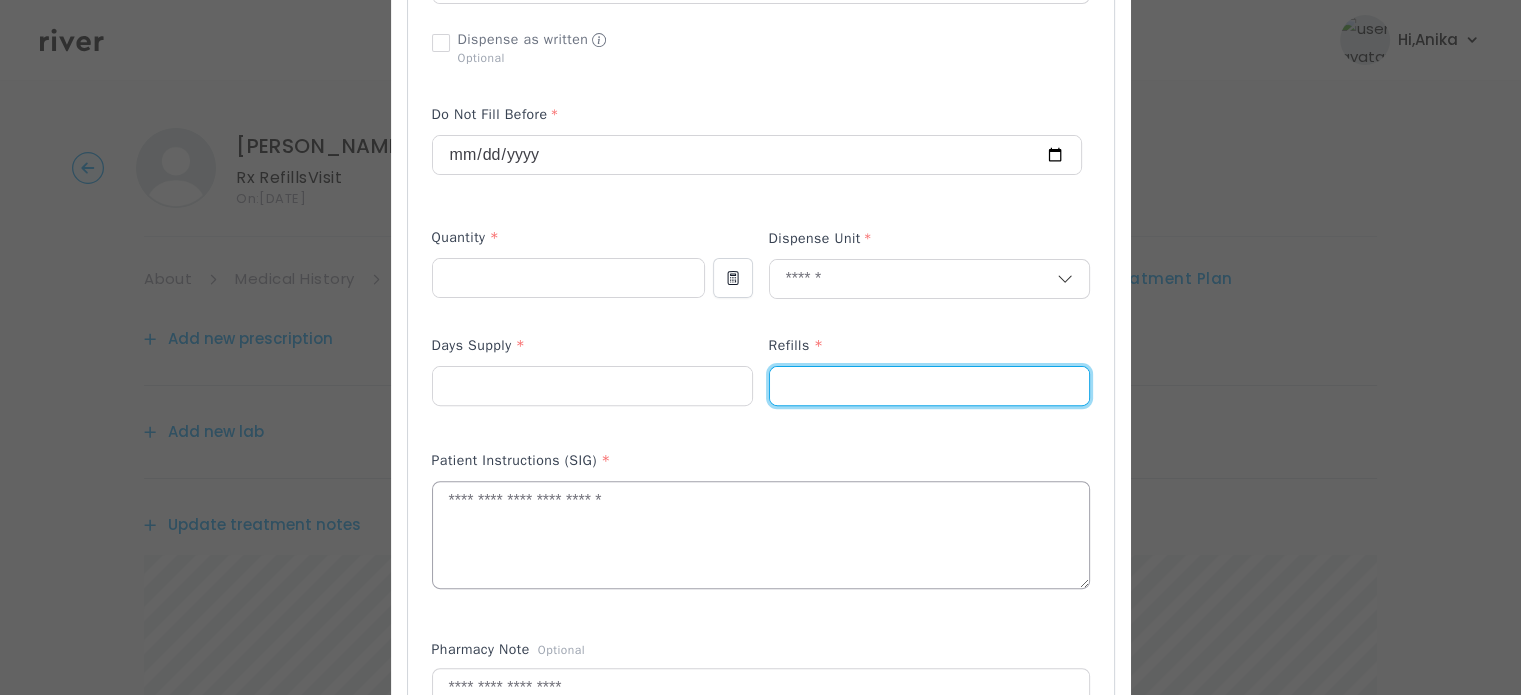 scroll, scrollTop: 582, scrollLeft: 0, axis: vertical 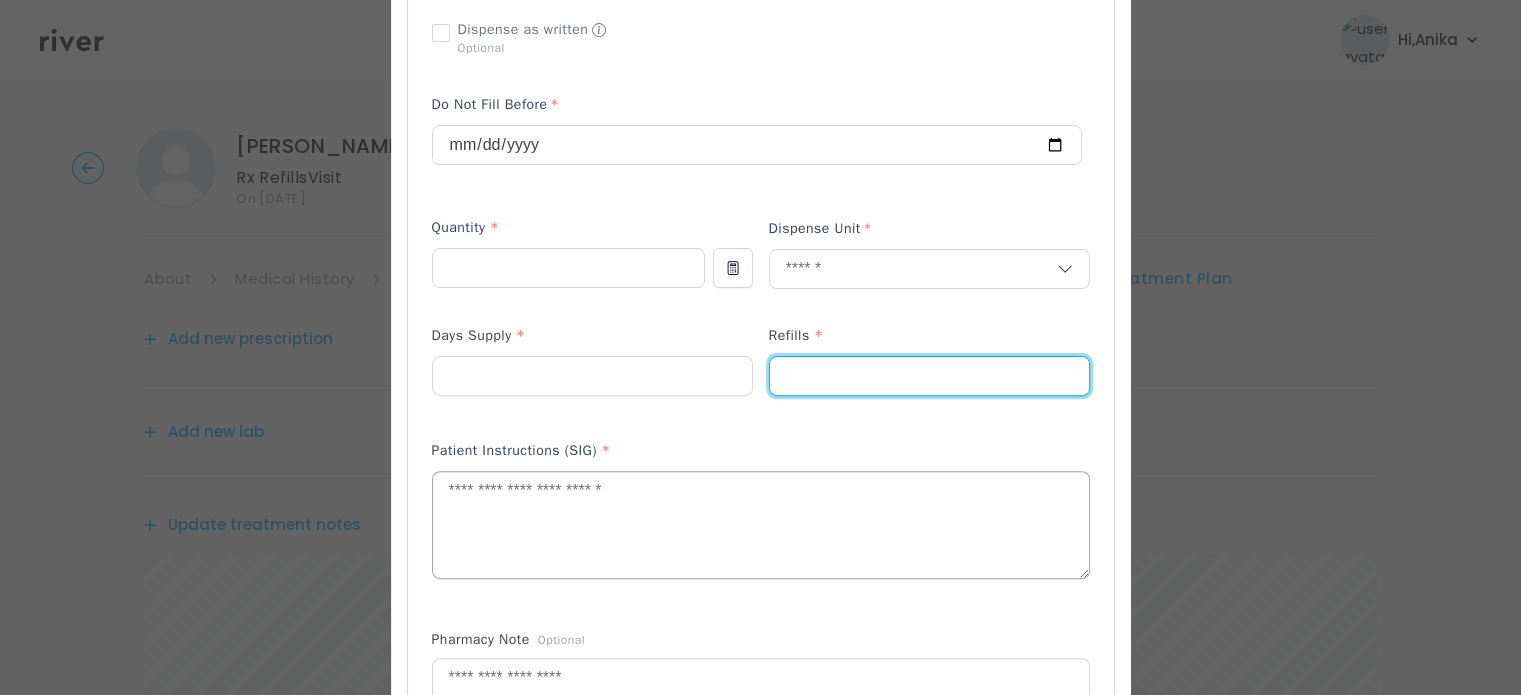 type on "*" 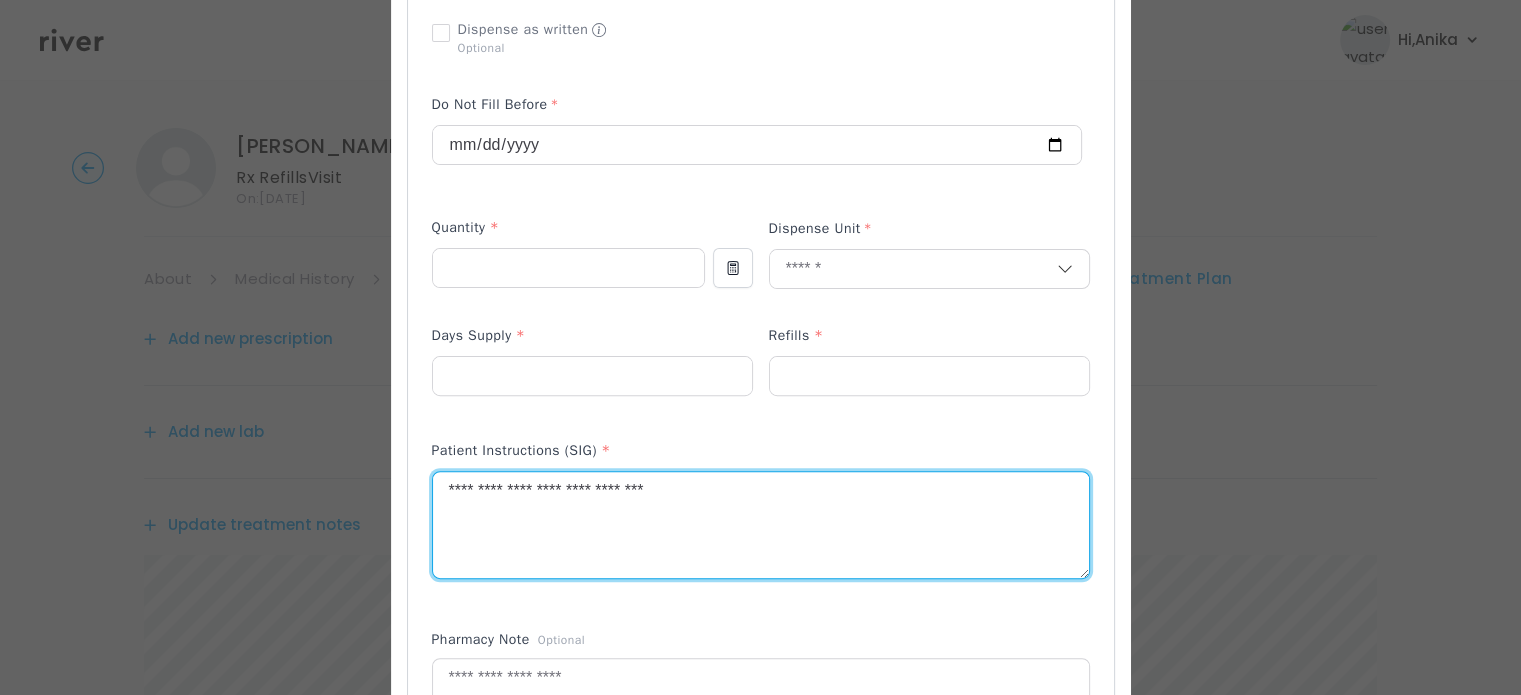 type on "**********" 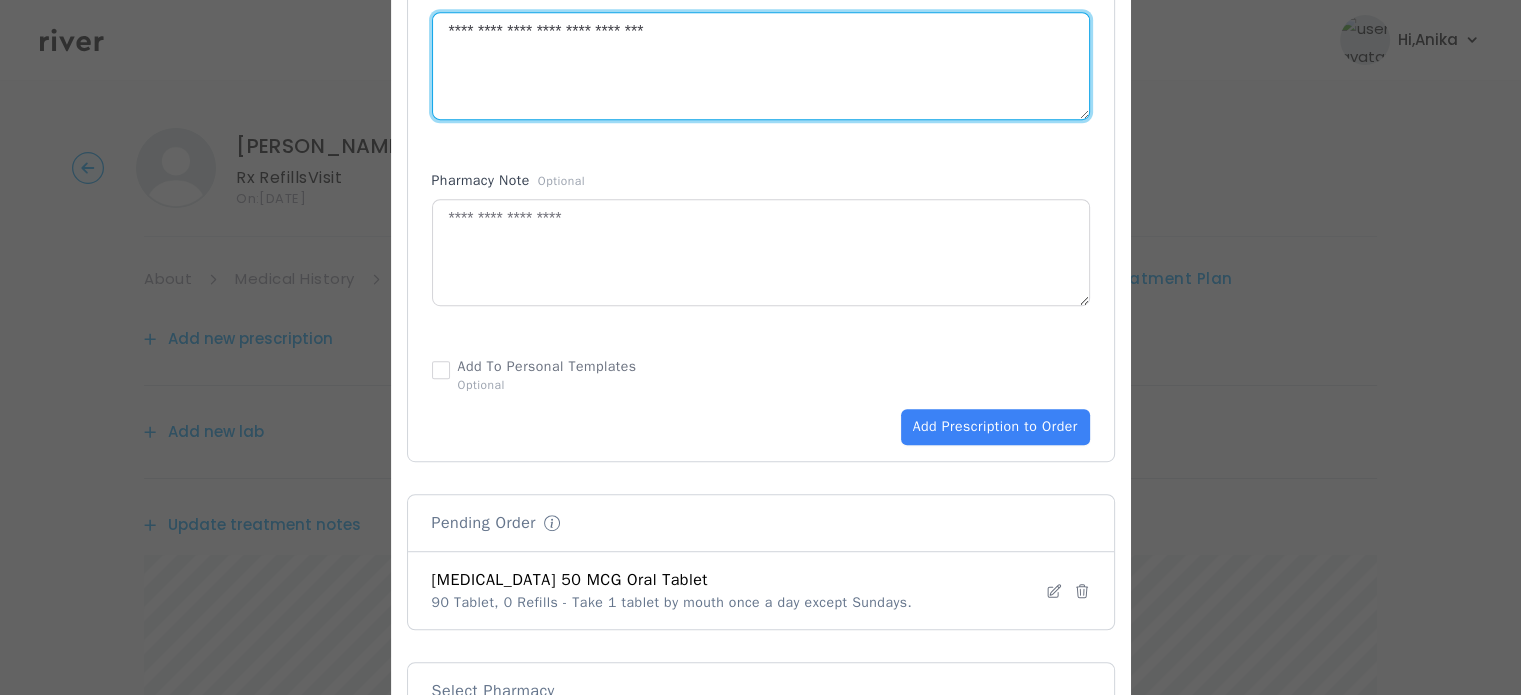 scroll, scrollTop: 1090, scrollLeft: 0, axis: vertical 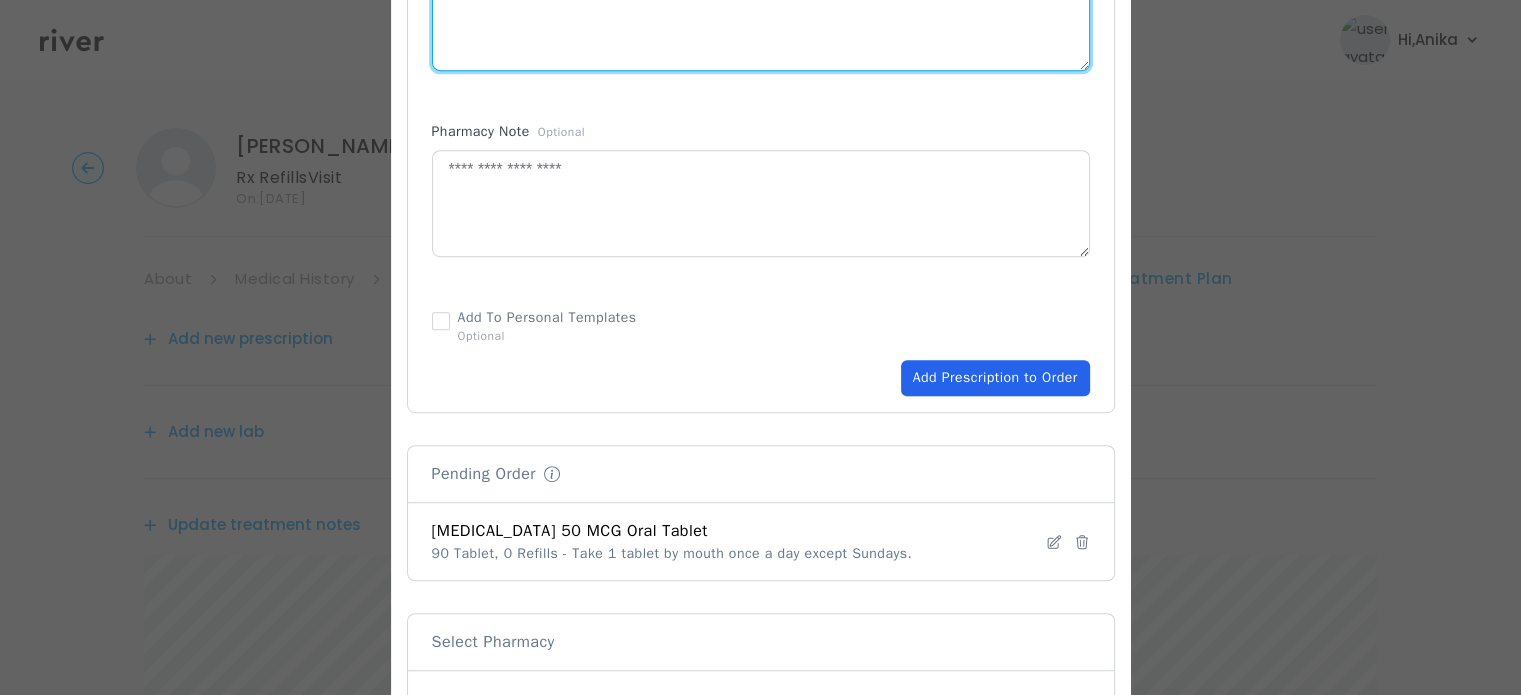 click on "Add Prescription to Order" at bounding box center [995, 378] 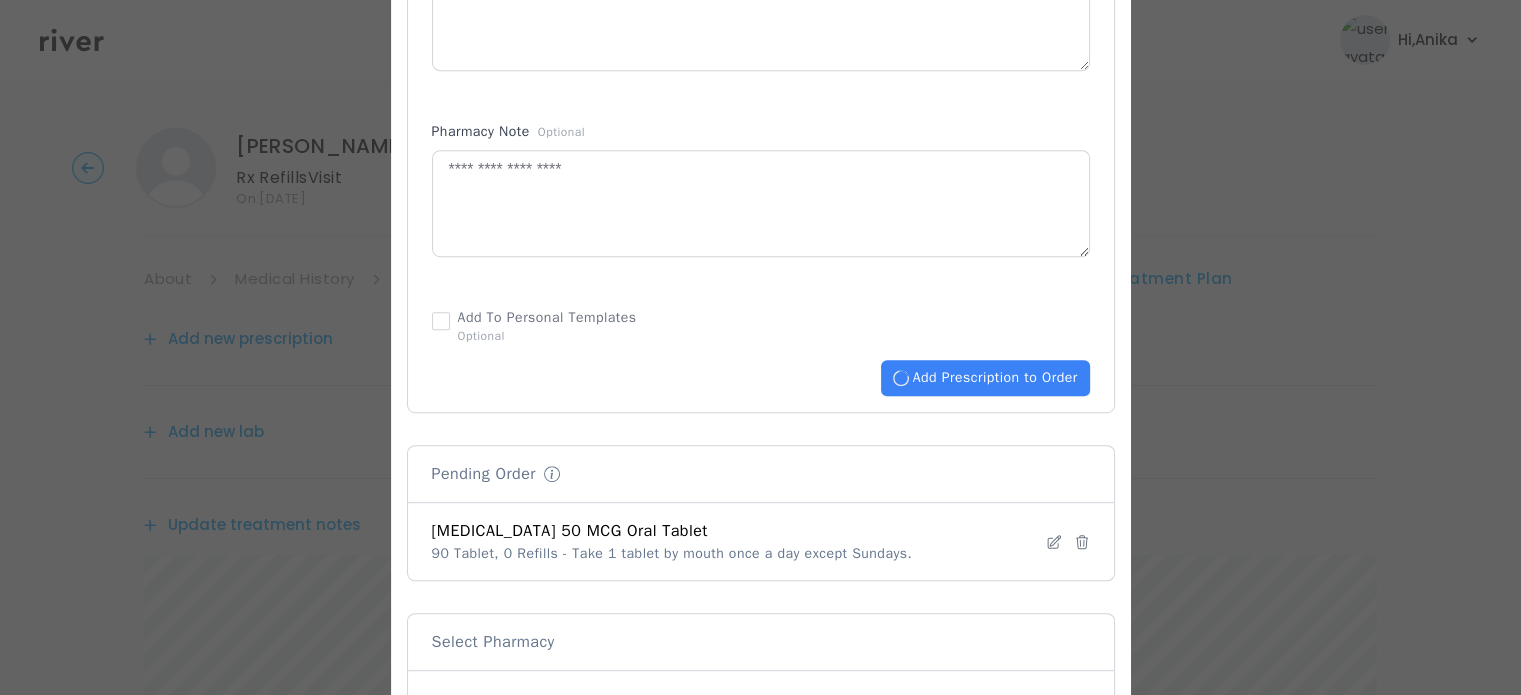 type 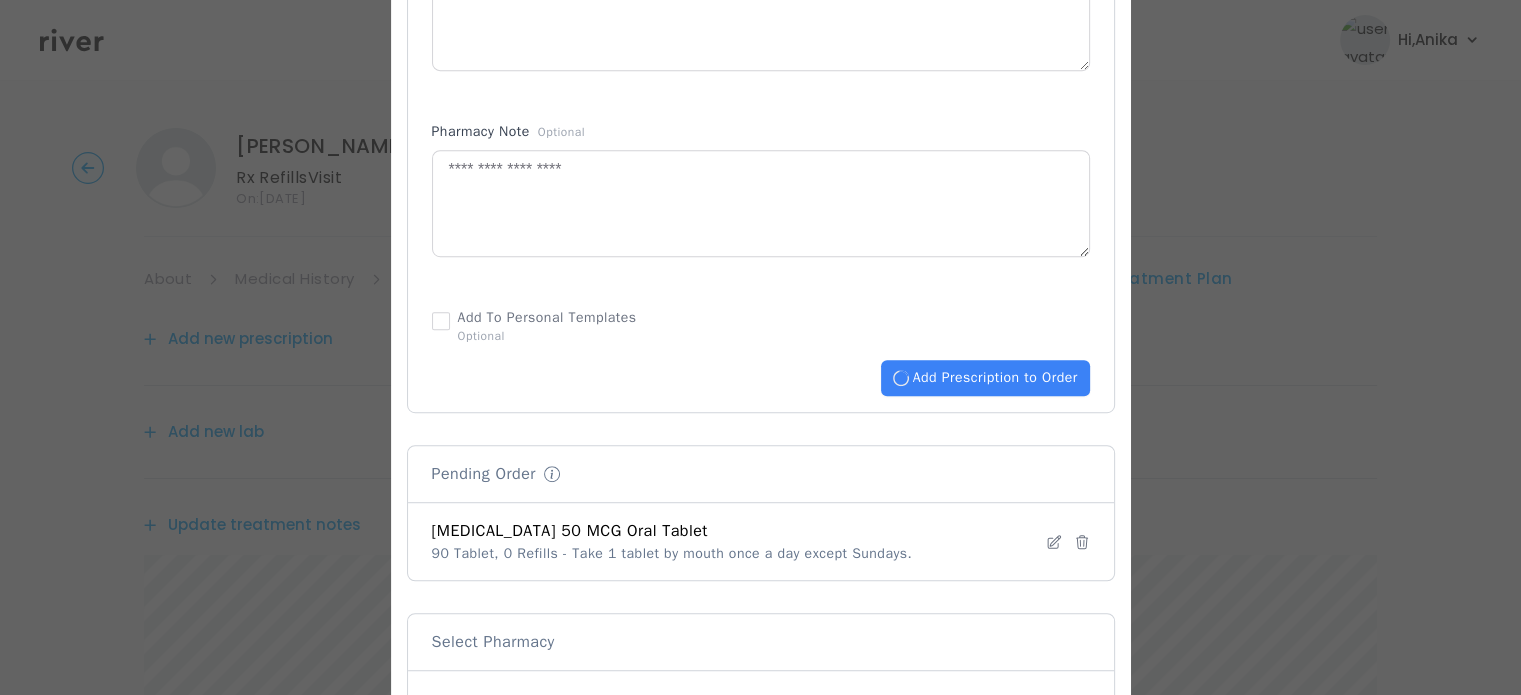 type 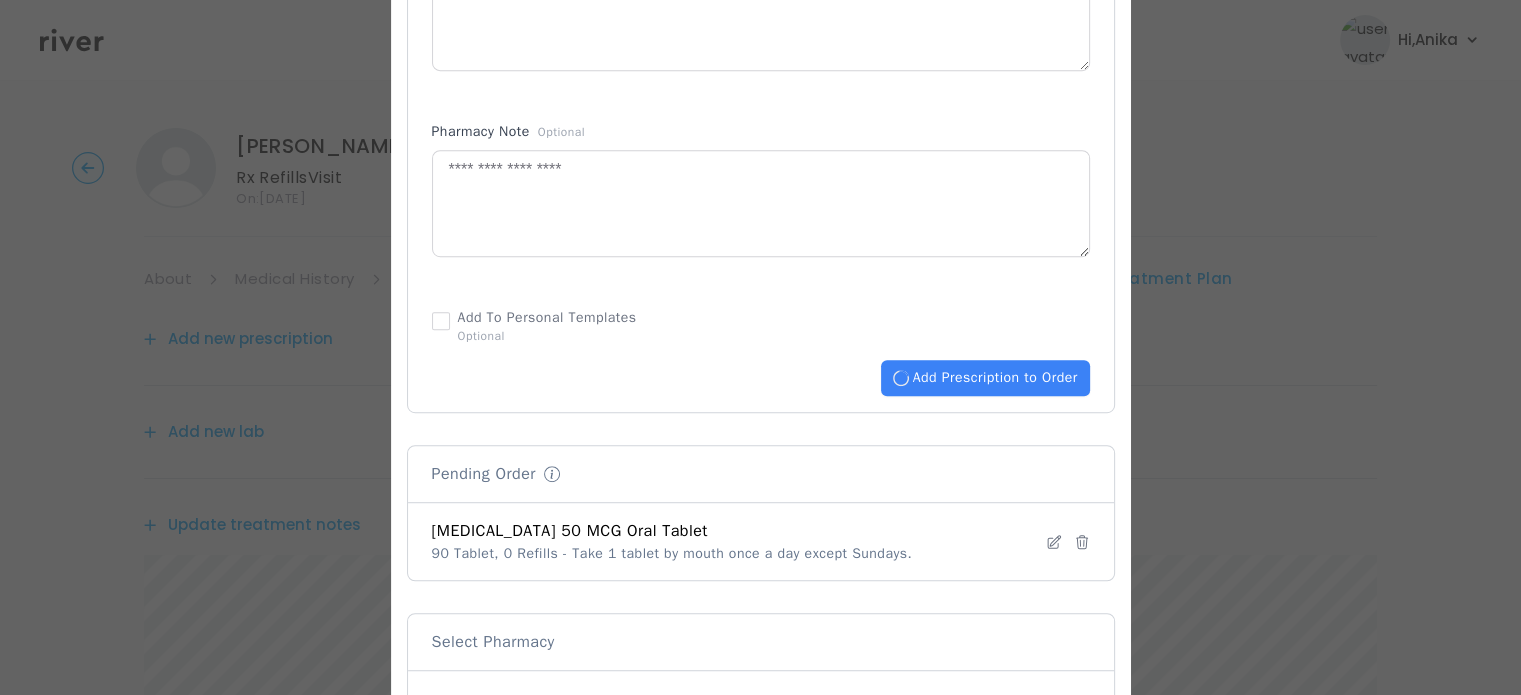 type 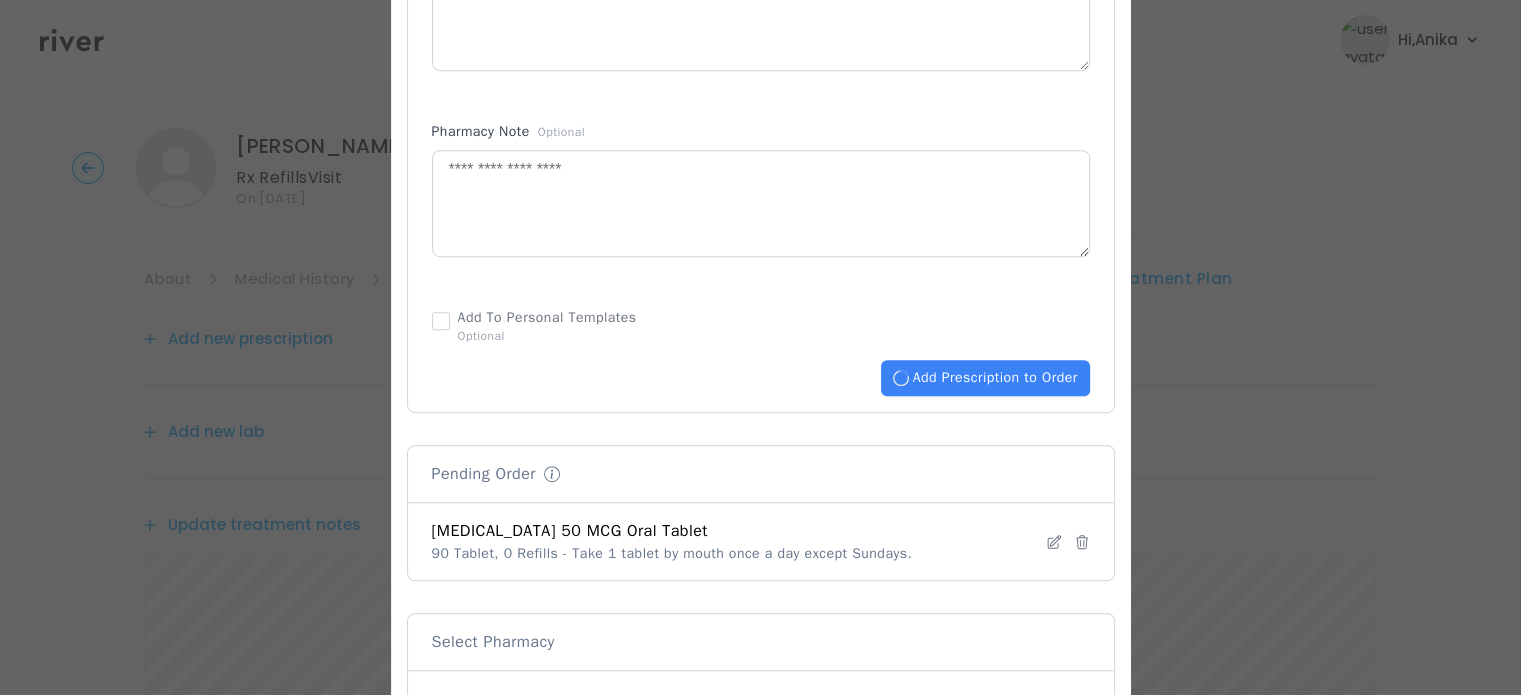 type 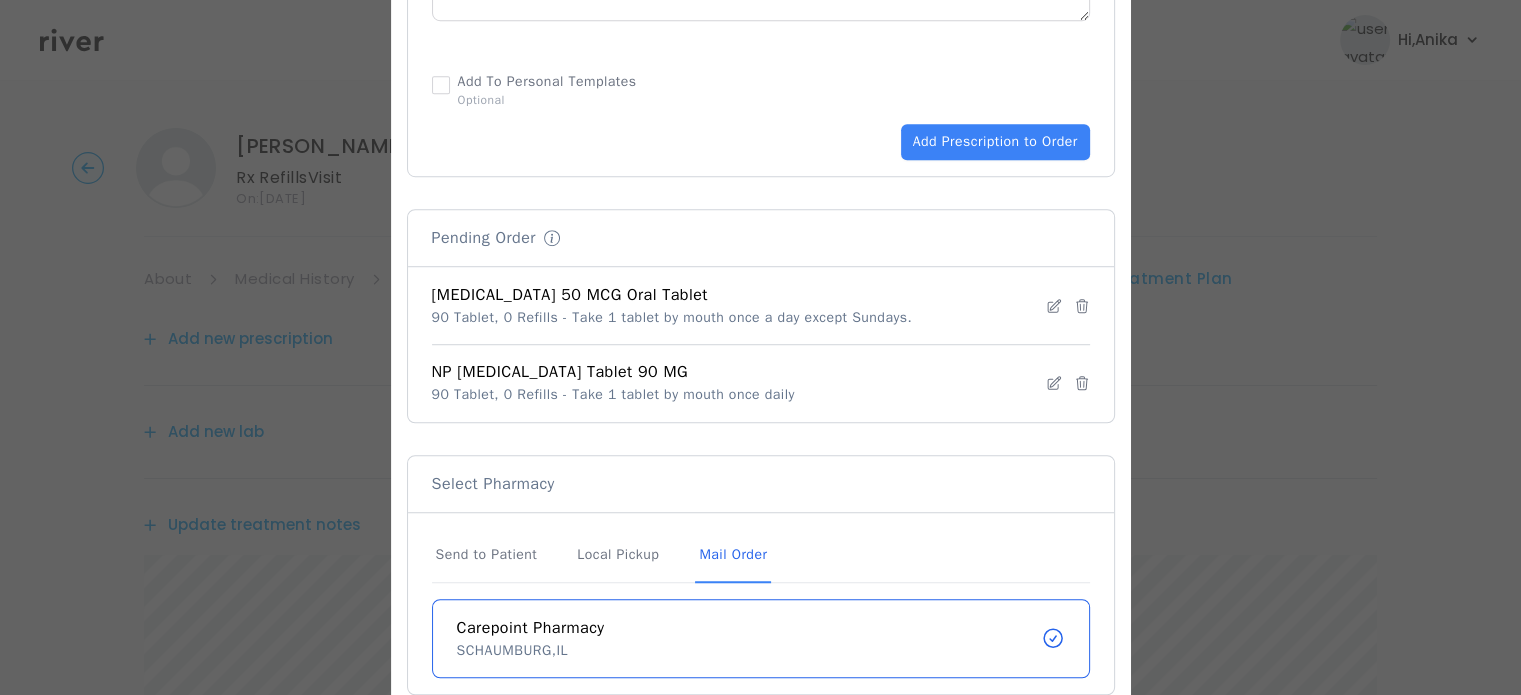 scroll, scrollTop: 1438, scrollLeft: 0, axis: vertical 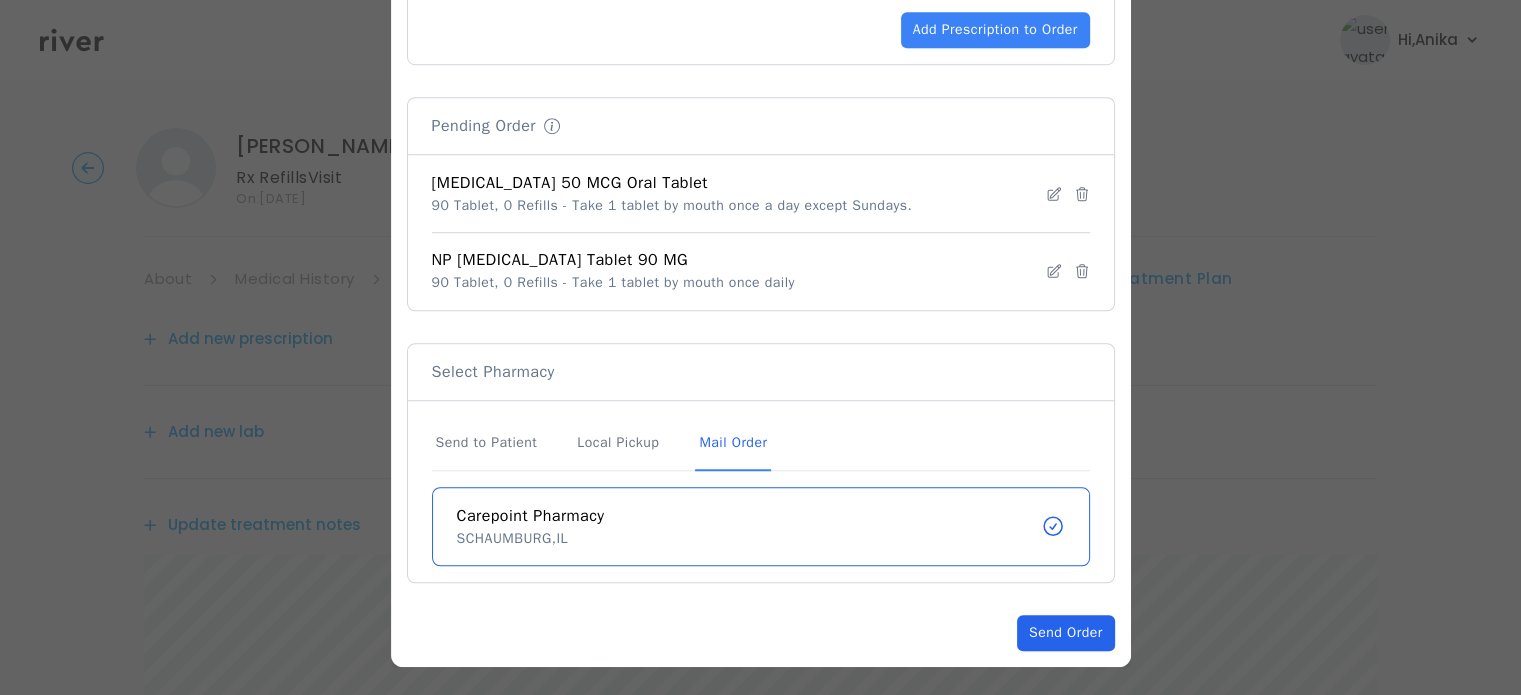 click on "Send Order" 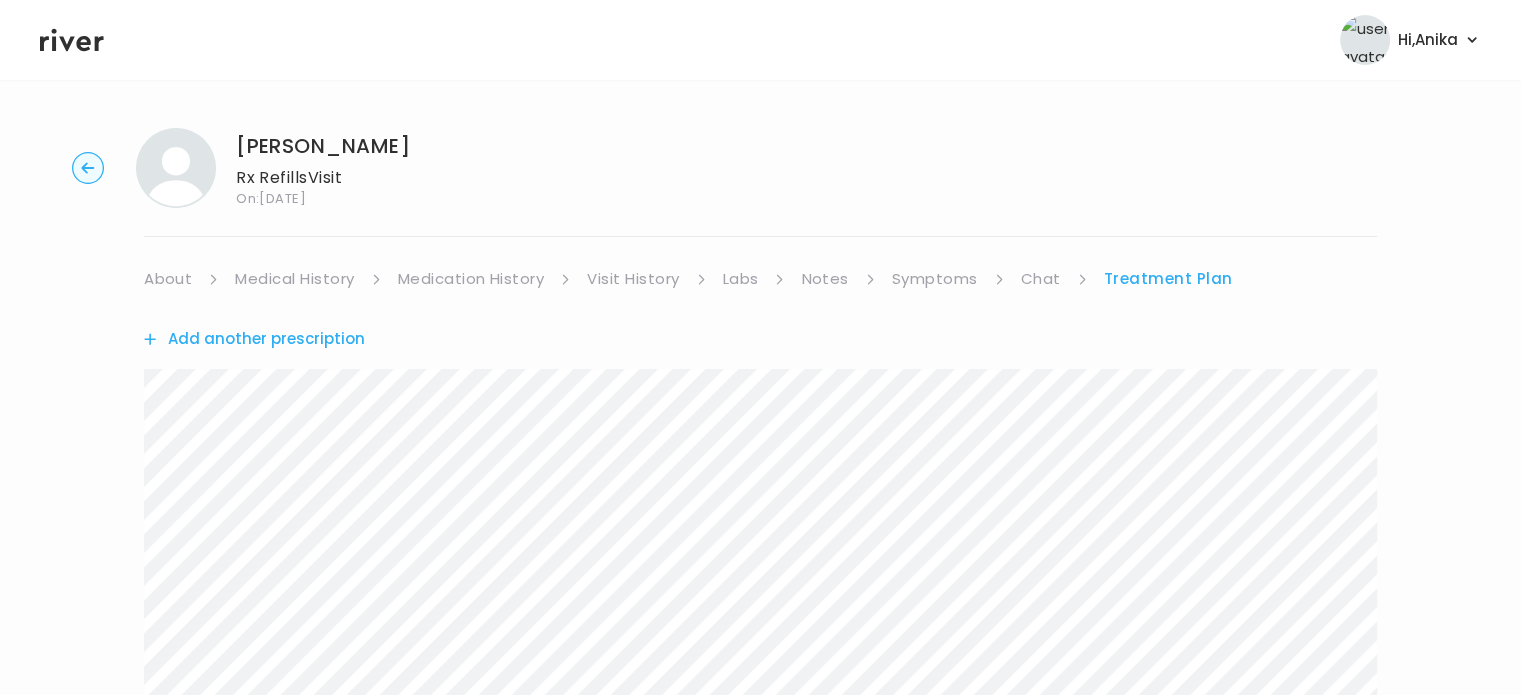 click 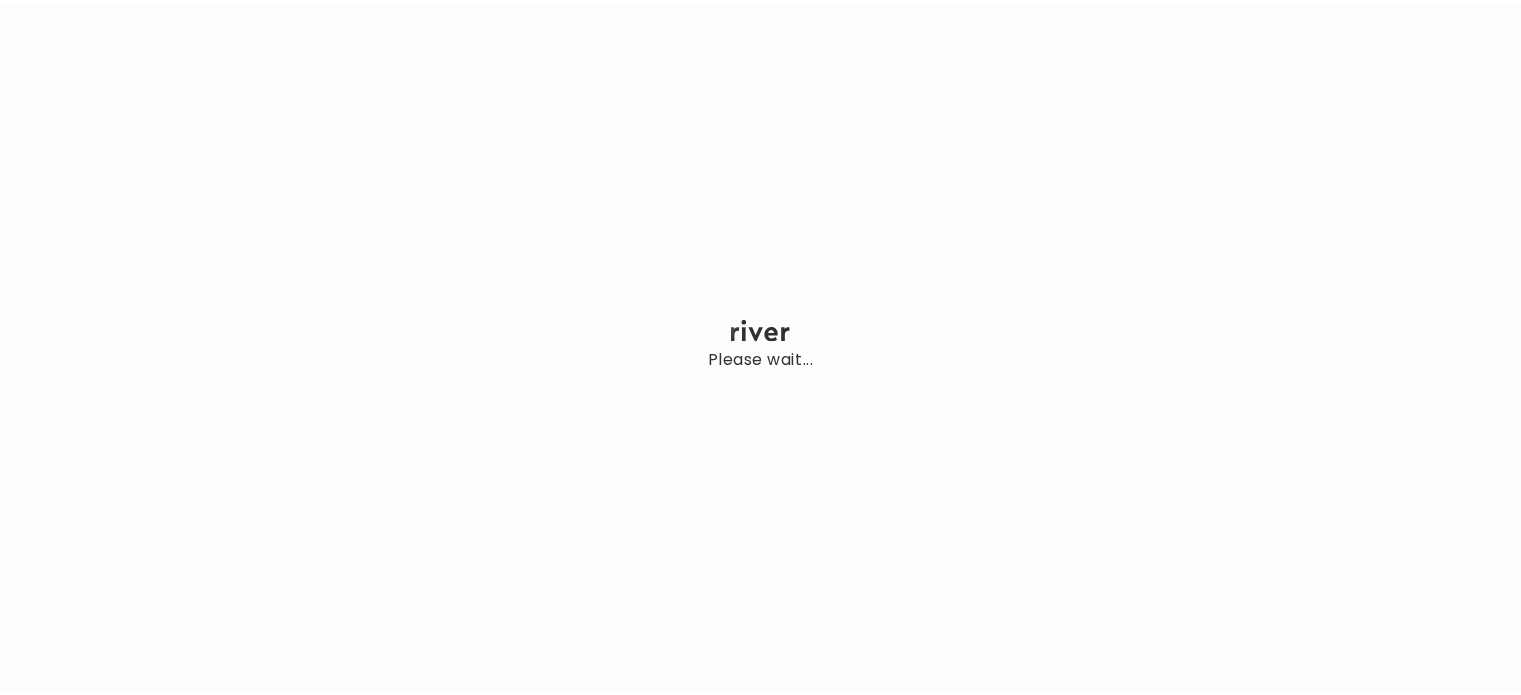 scroll, scrollTop: 0, scrollLeft: 0, axis: both 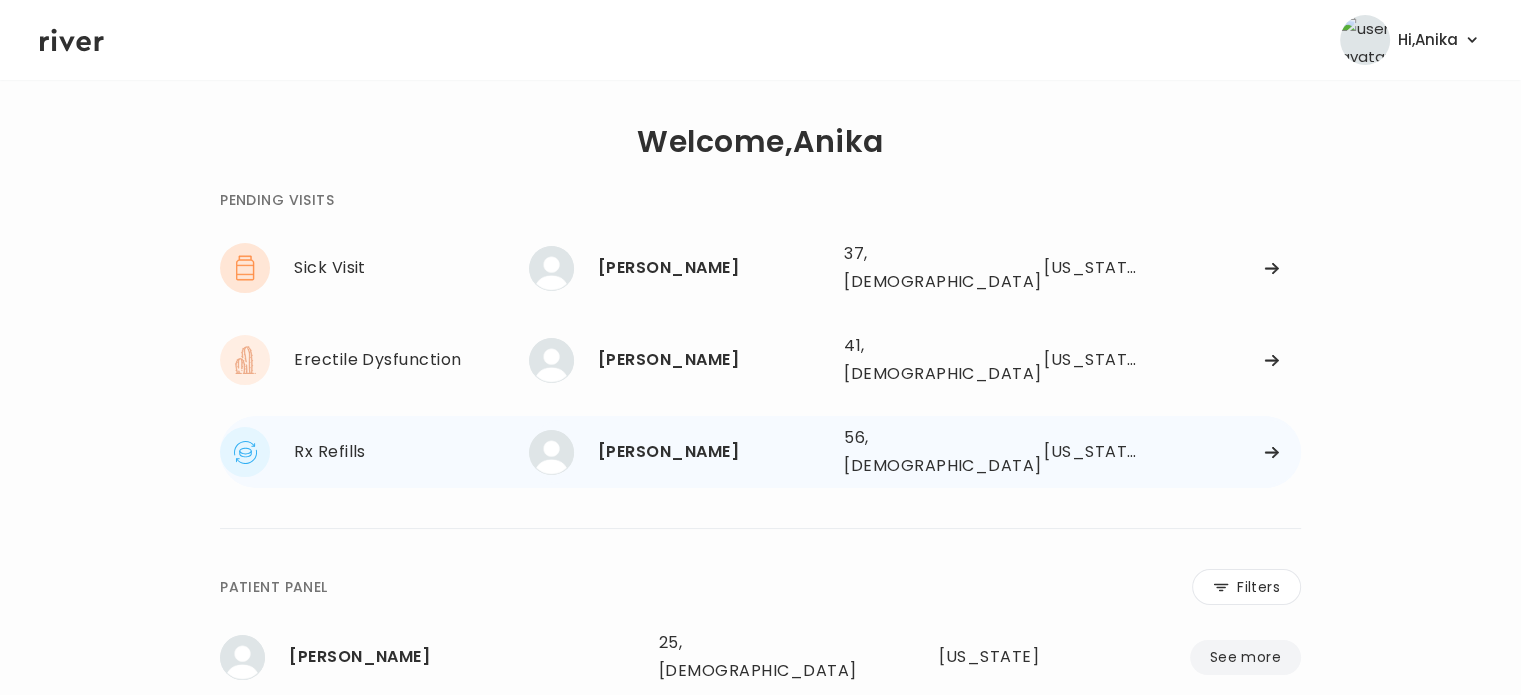 click on "[PERSON_NAME]" at bounding box center (713, 452) 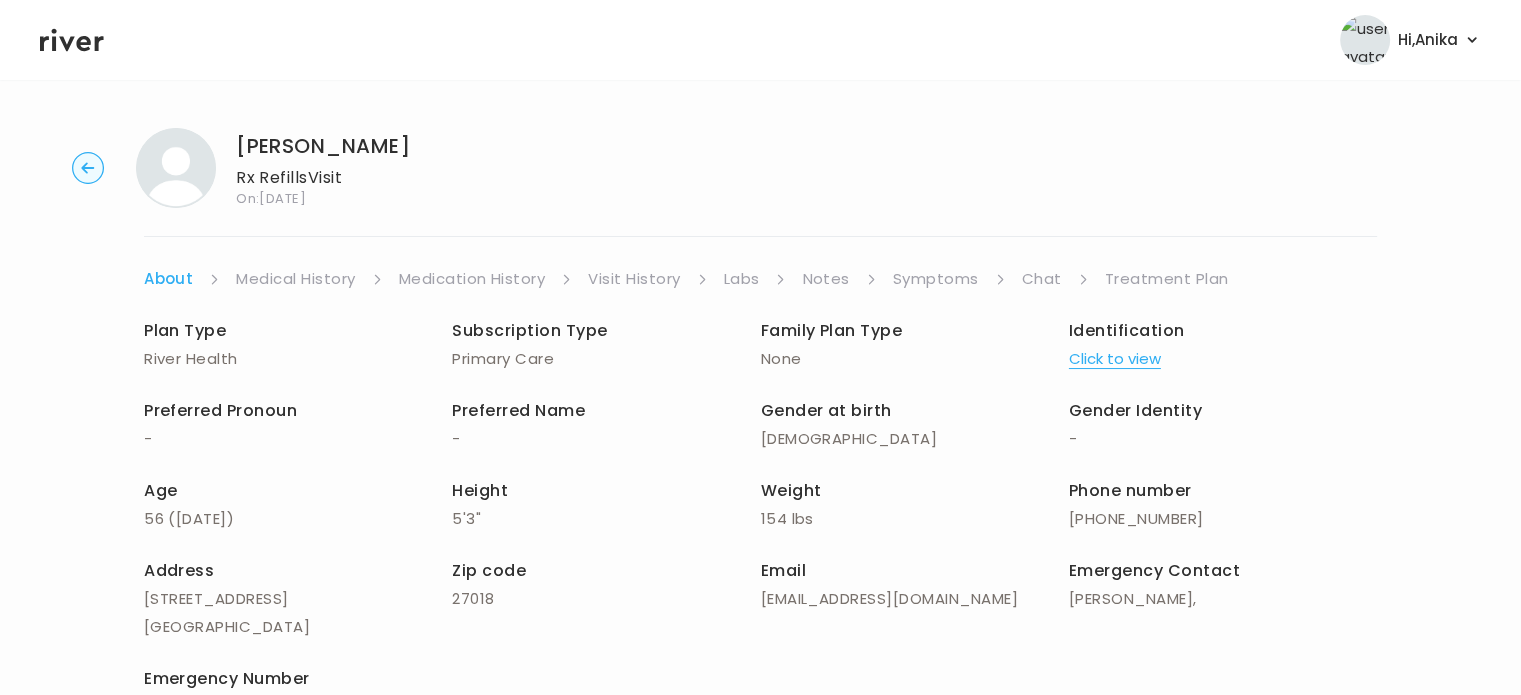 click on "Medication History" at bounding box center [472, 279] 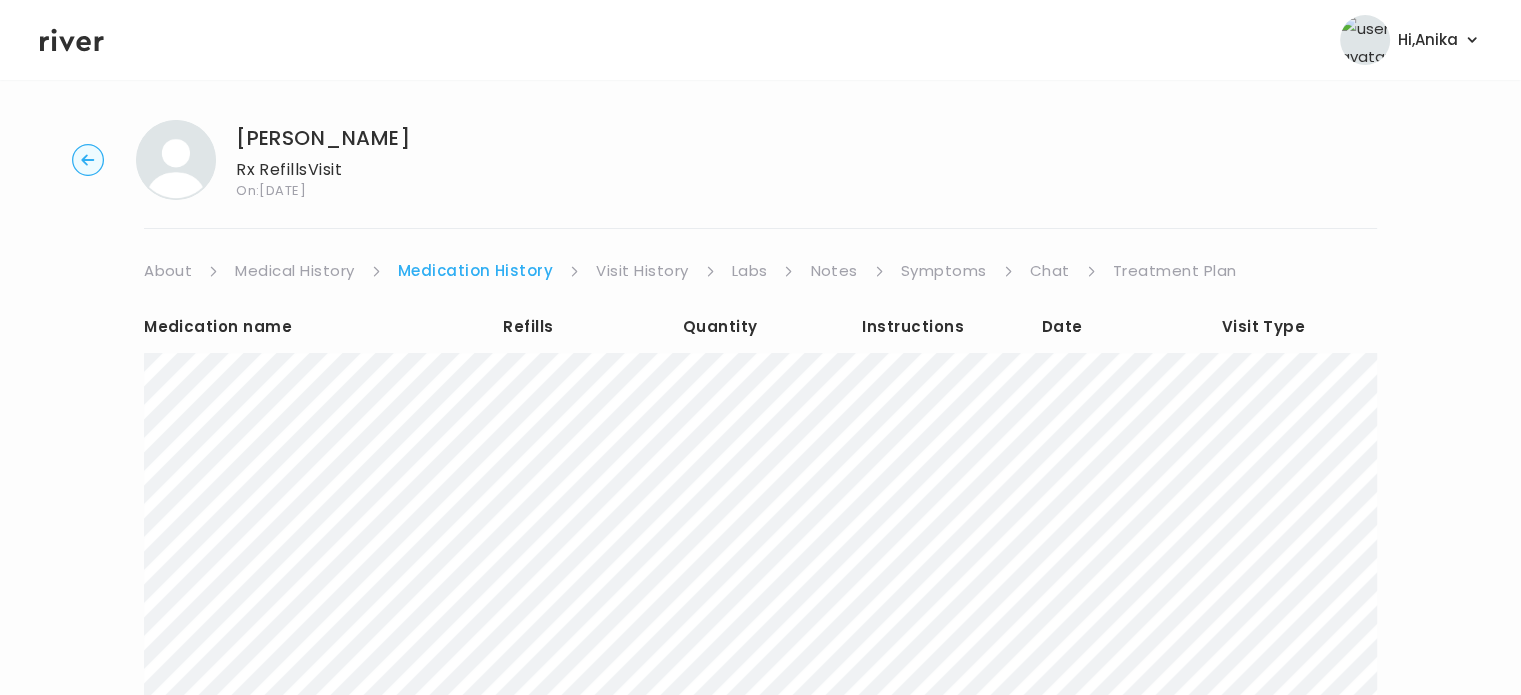 scroll, scrollTop: 7, scrollLeft: 0, axis: vertical 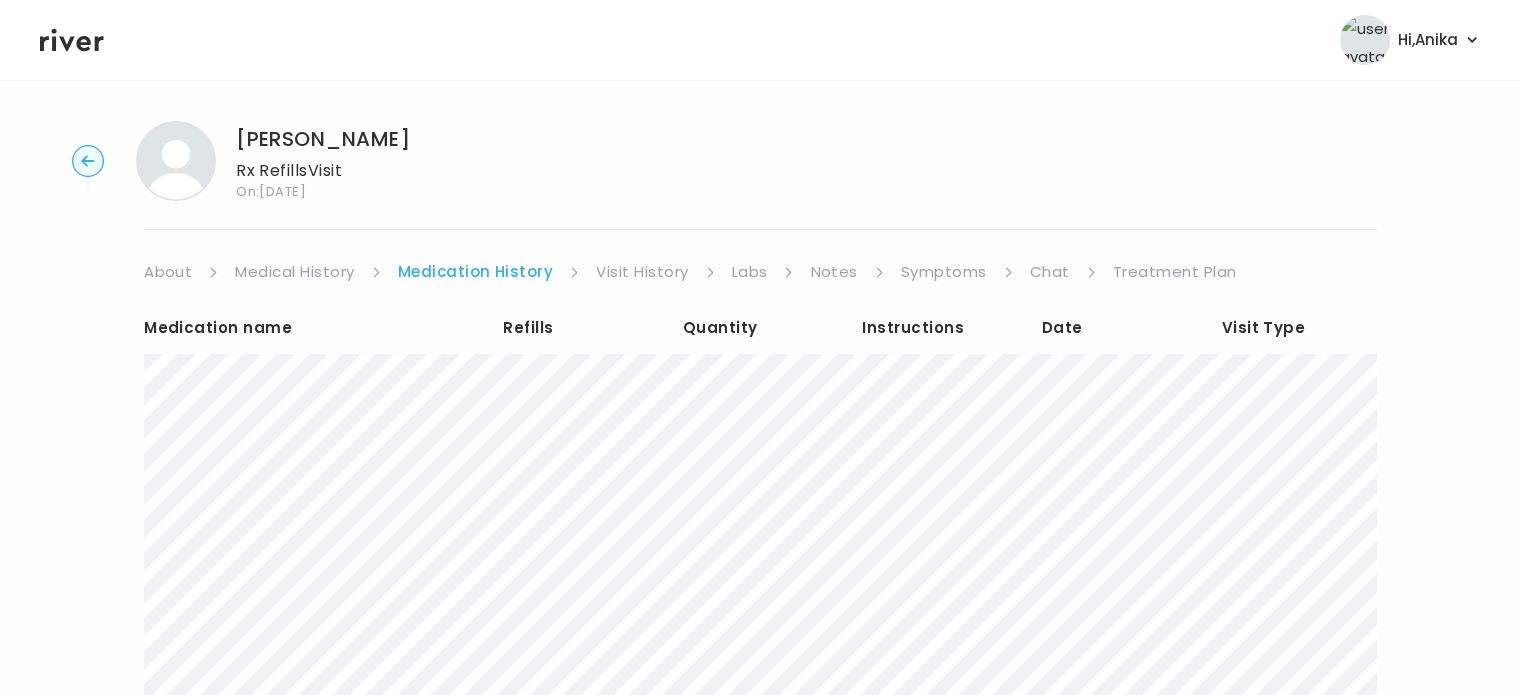 click 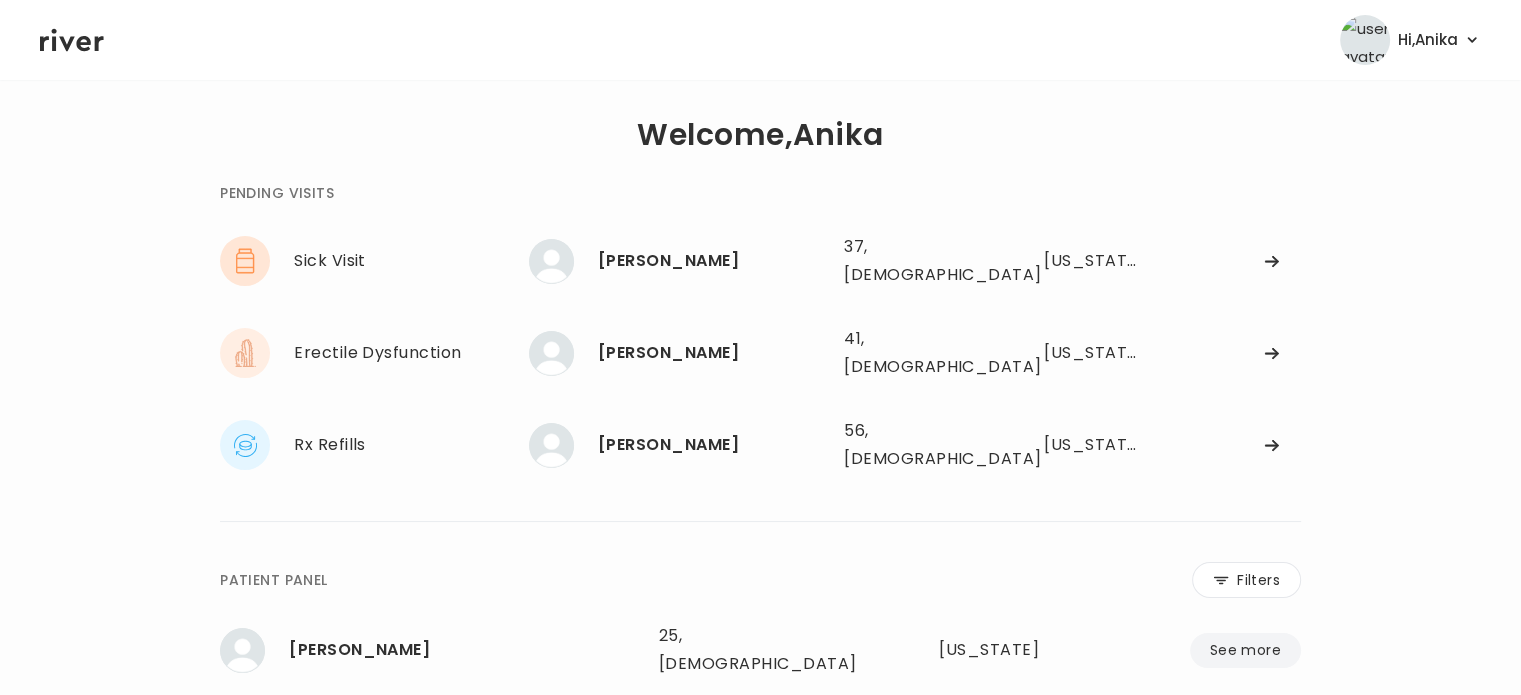 click 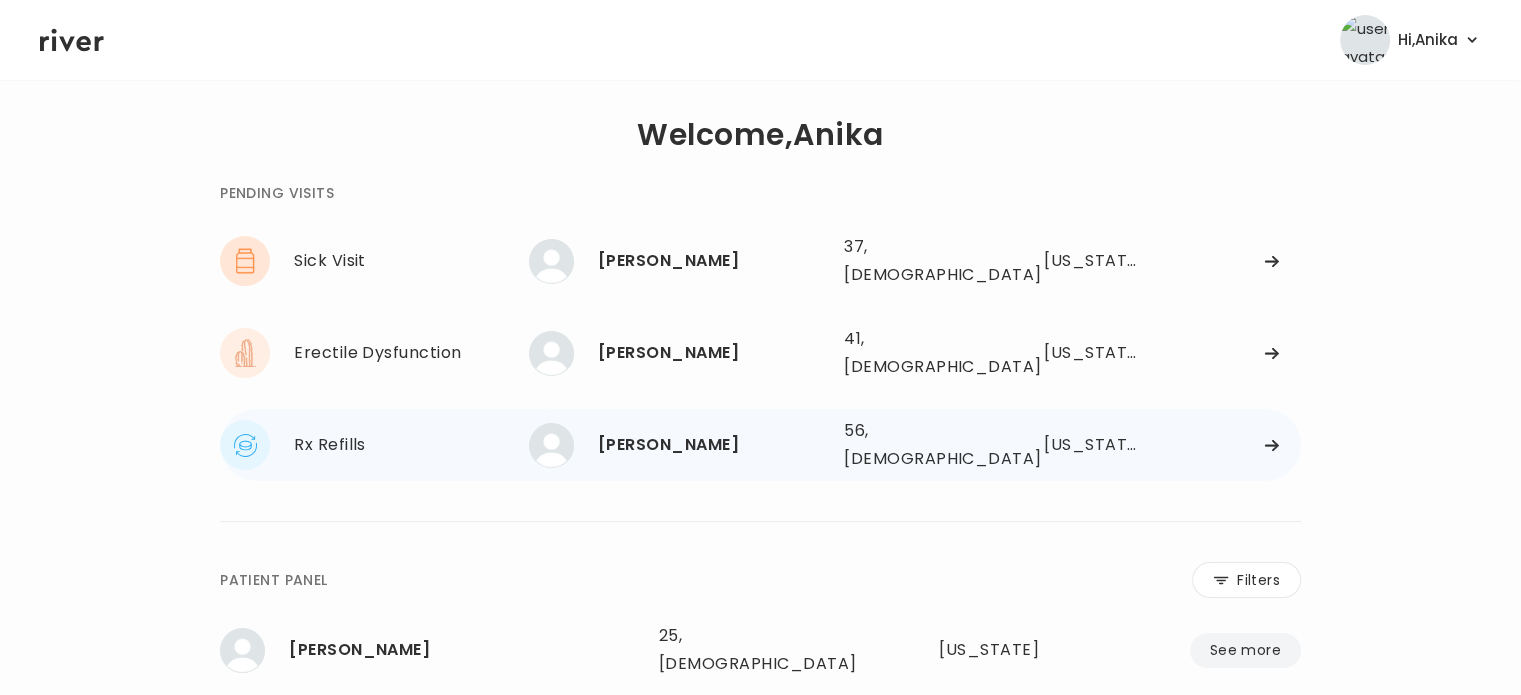 click on "Melodie Williams   56, Female See more" at bounding box center (678, 445) 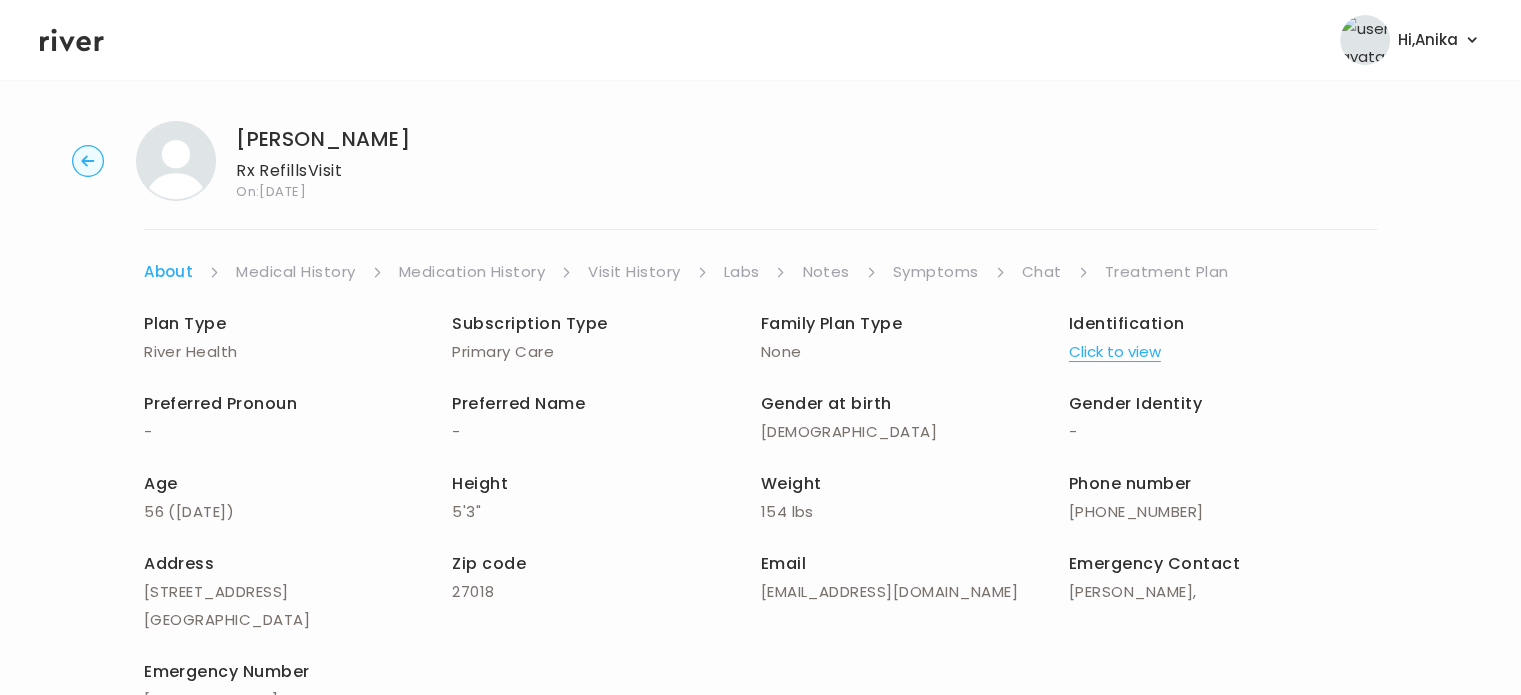 click on "Treatment Plan" at bounding box center [1167, 272] 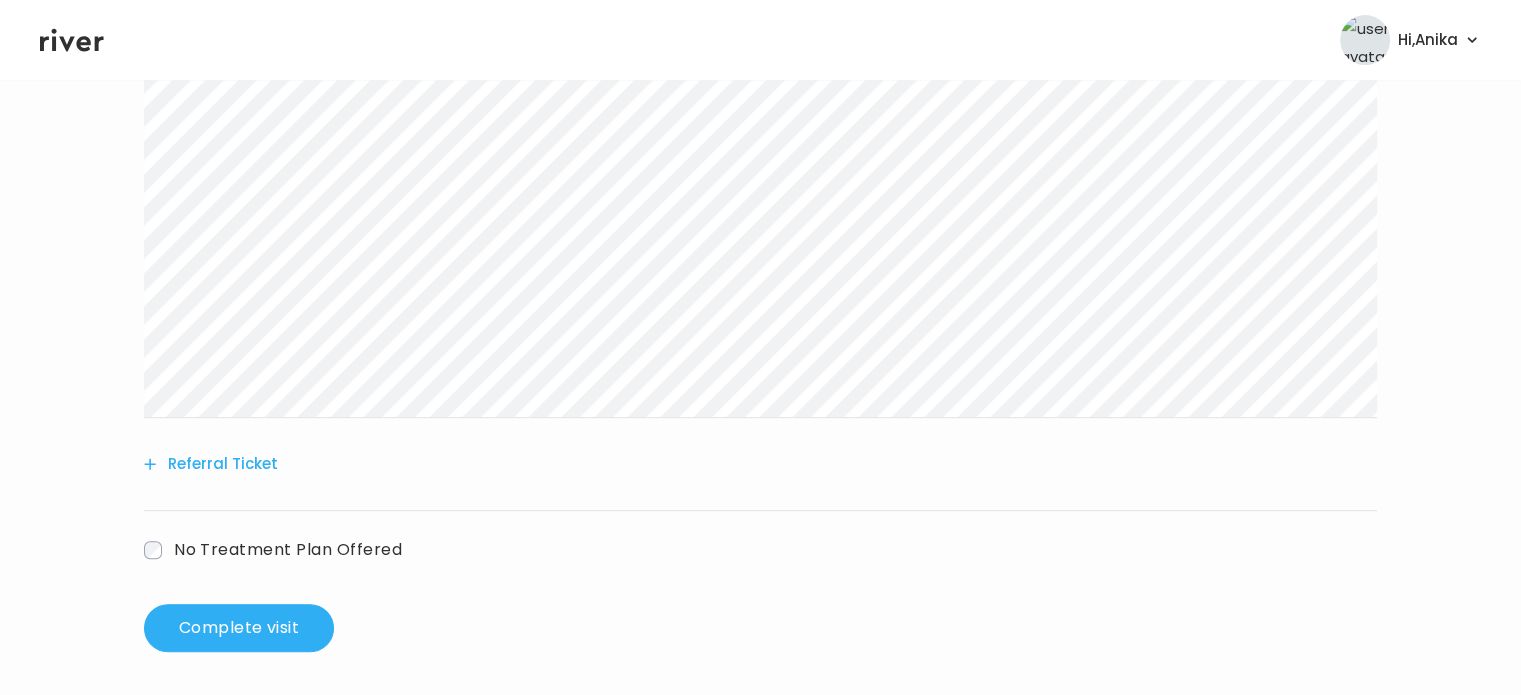 scroll, scrollTop: 888, scrollLeft: 0, axis: vertical 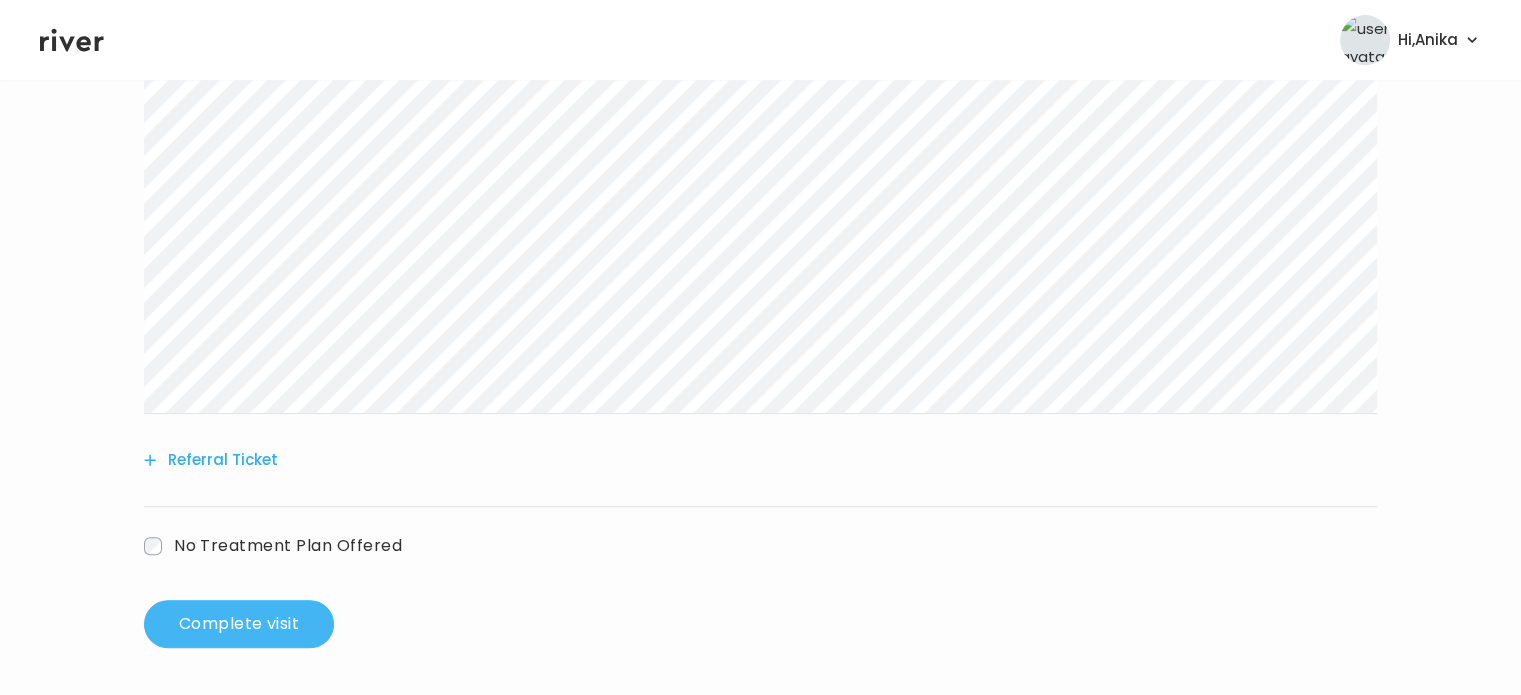 click on "Complete visit" at bounding box center [239, 624] 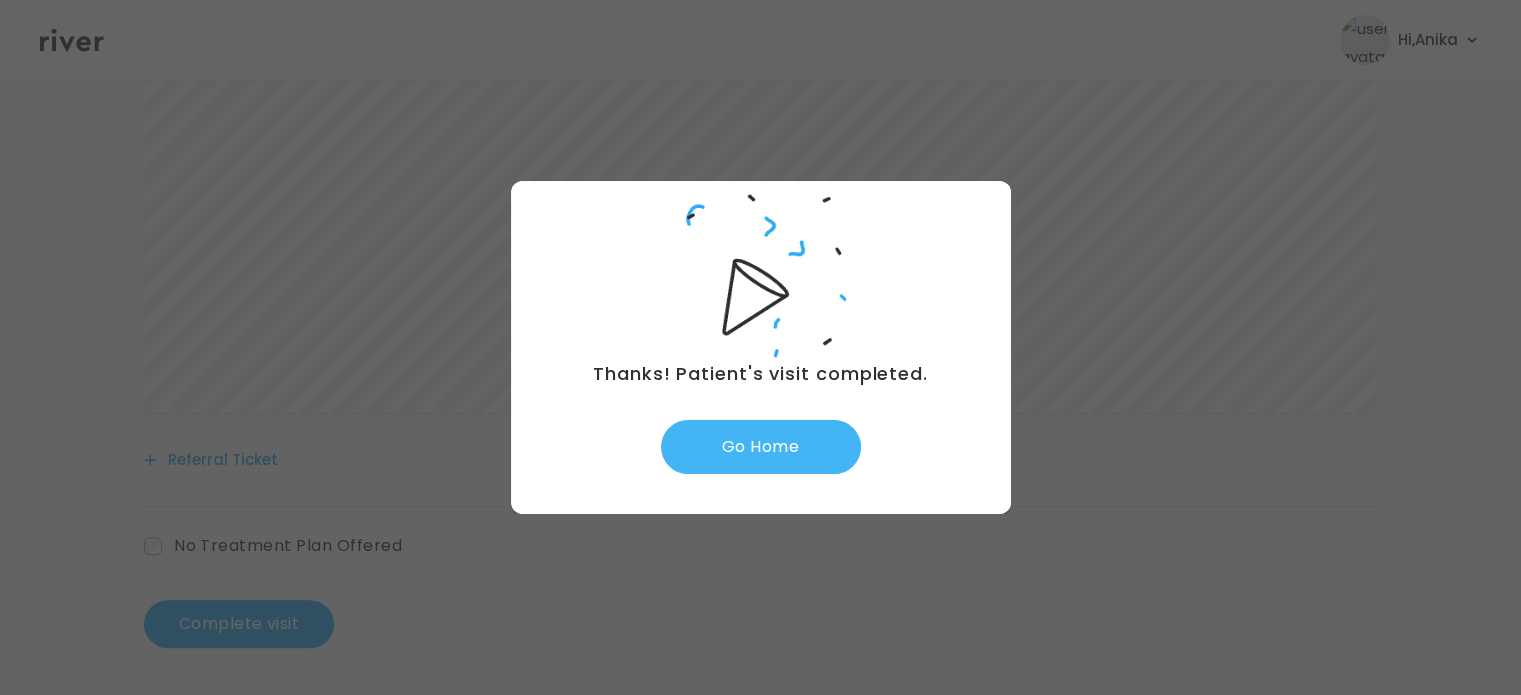 click on "Go Home" at bounding box center (761, 447) 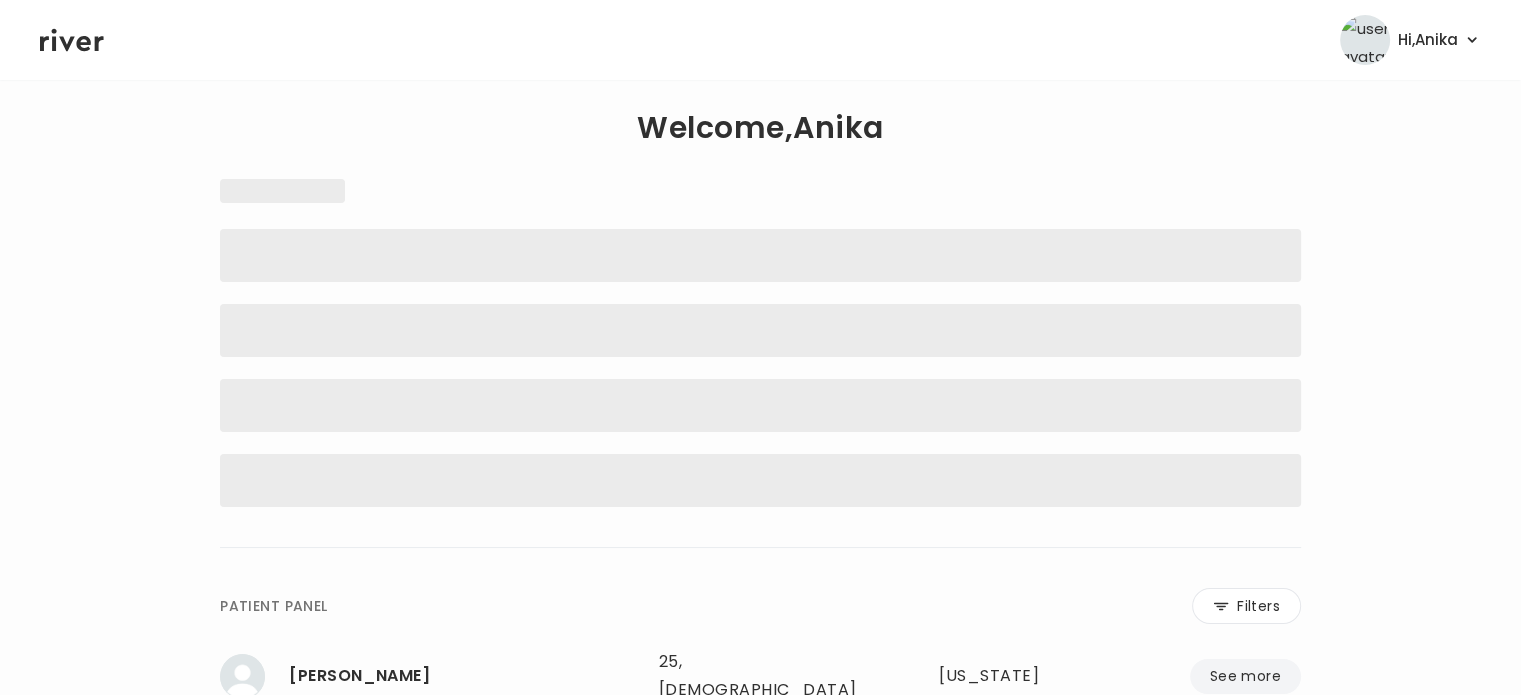 scroll, scrollTop: 0, scrollLeft: 0, axis: both 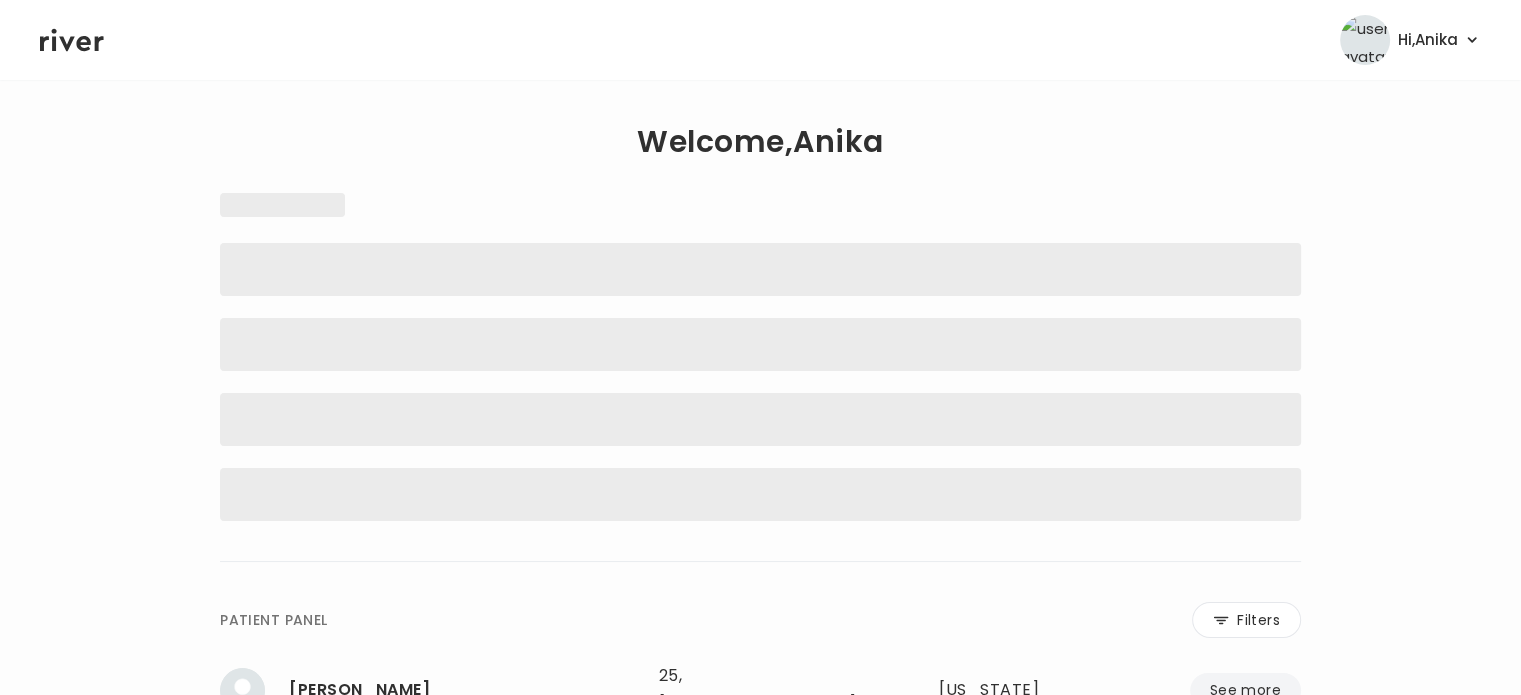click 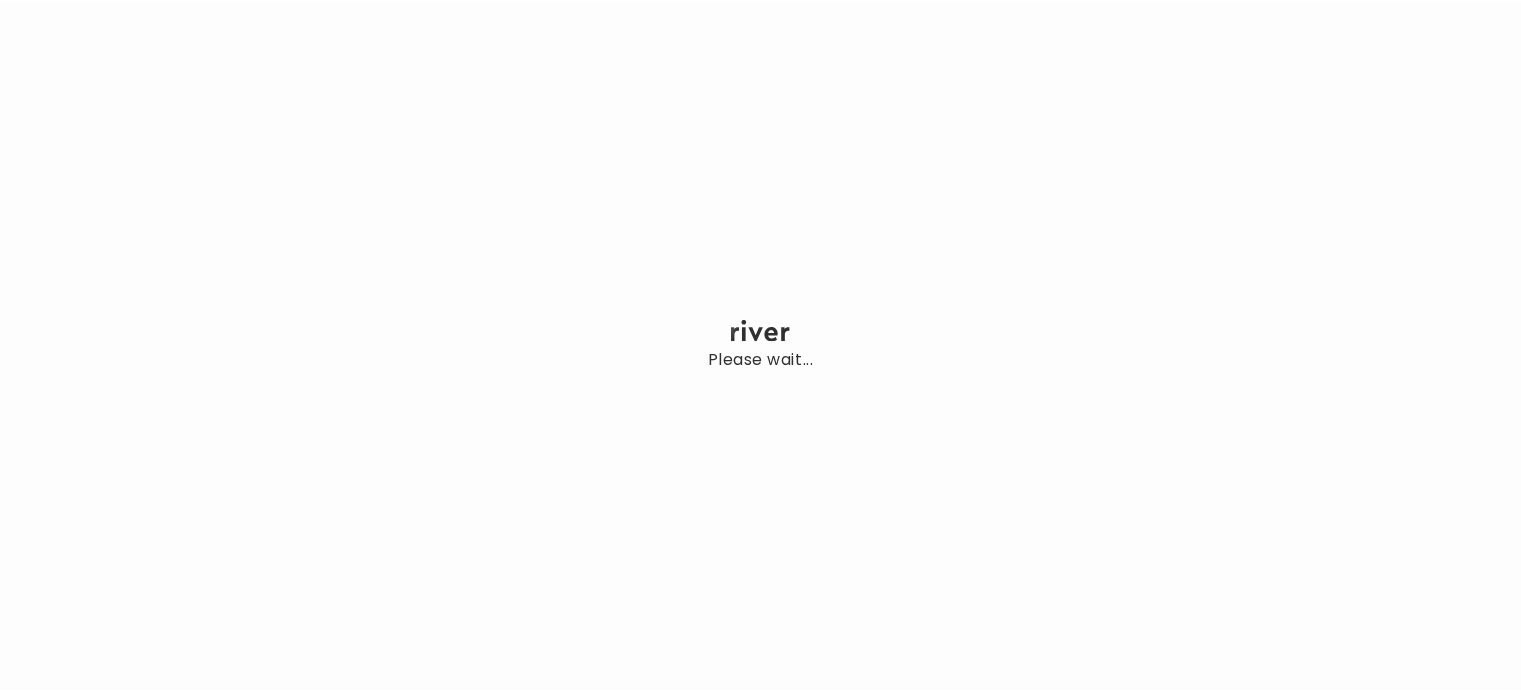 scroll, scrollTop: 0, scrollLeft: 0, axis: both 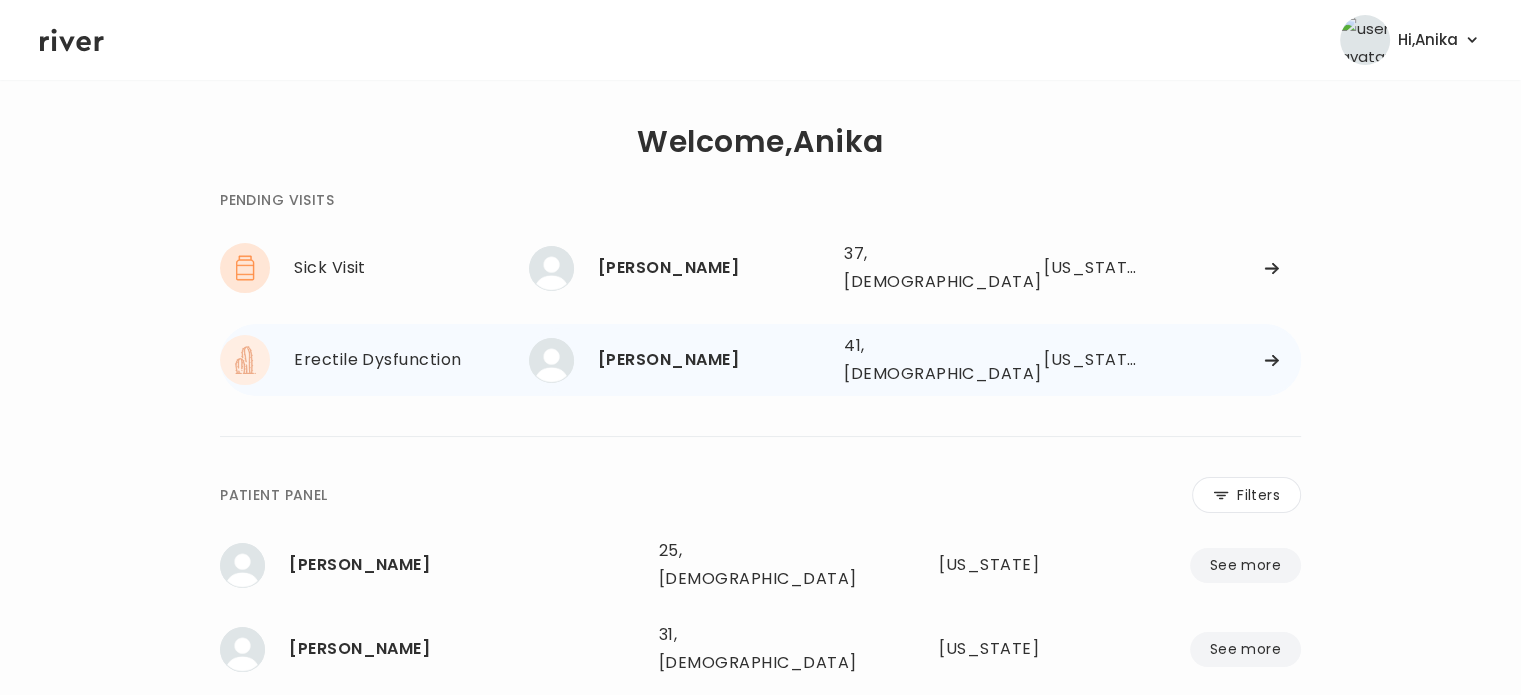 click on "[PERSON_NAME]" at bounding box center [713, 360] 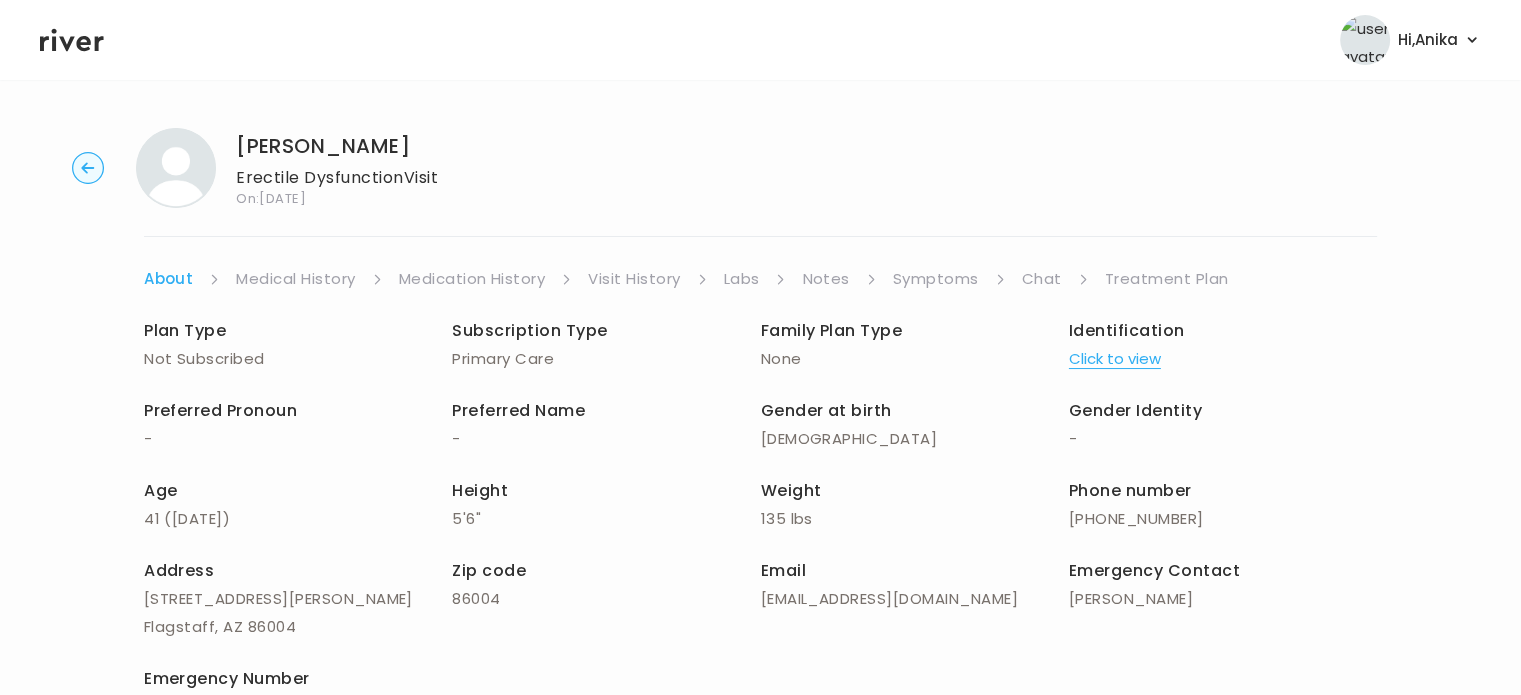 click on "Click to view" at bounding box center [1115, 359] 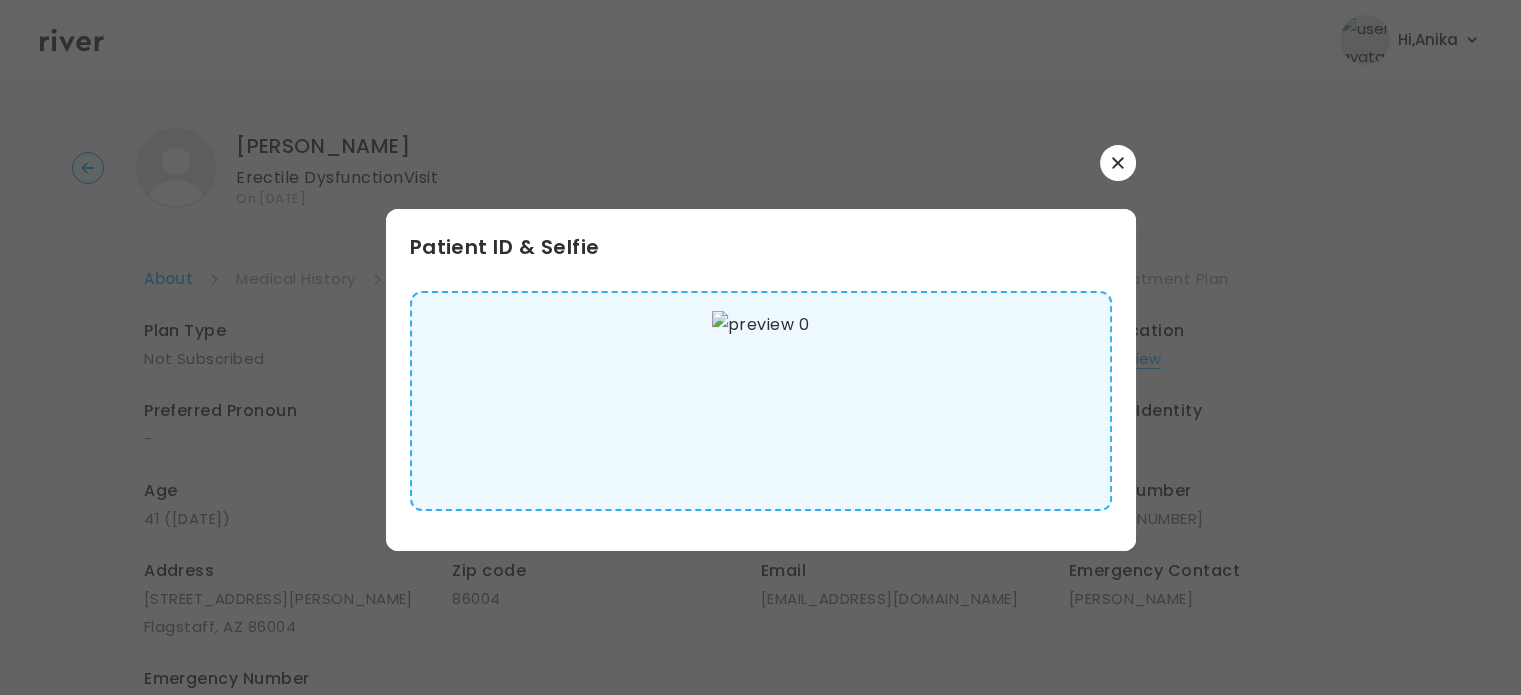 scroll, scrollTop: 16, scrollLeft: 0, axis: vertical 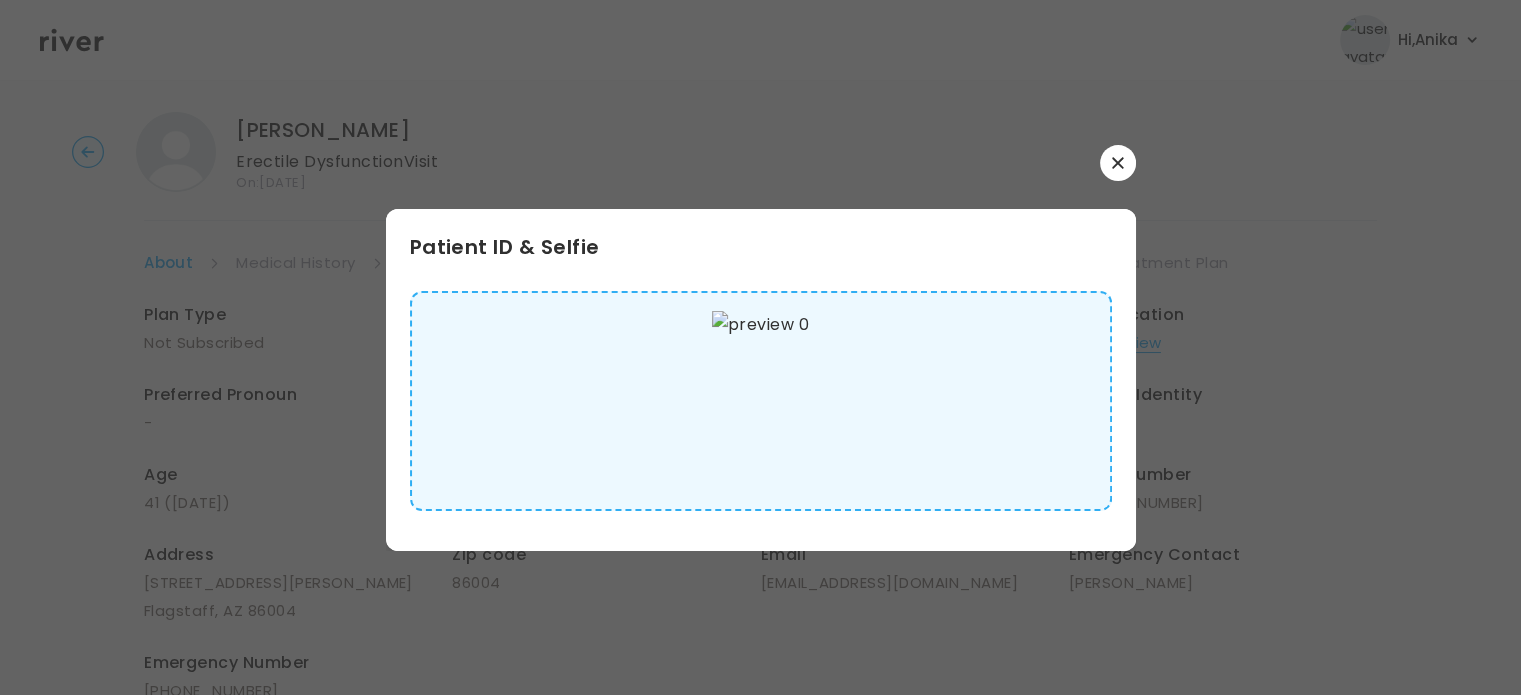 click at bounding box center [1118, 163] 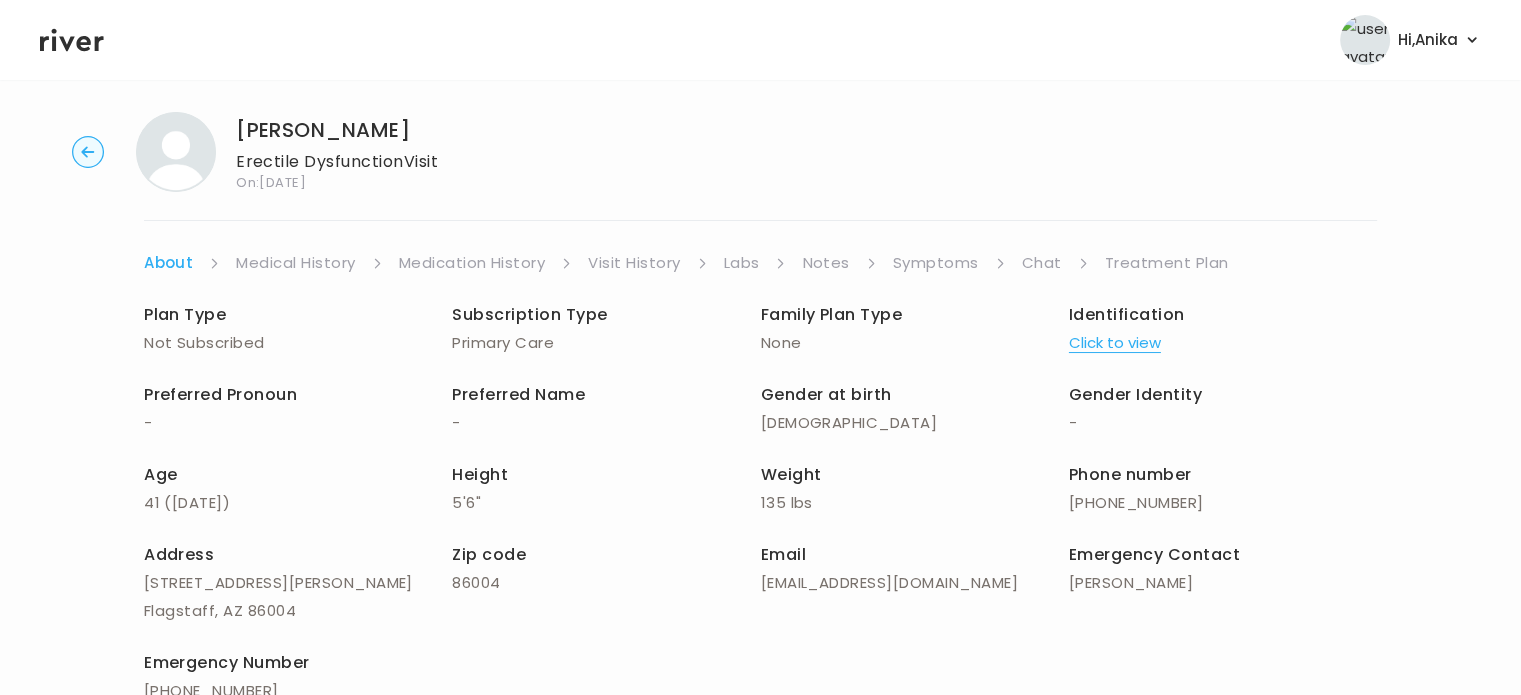 click on "Medical History" at bounding box center (295, 263) 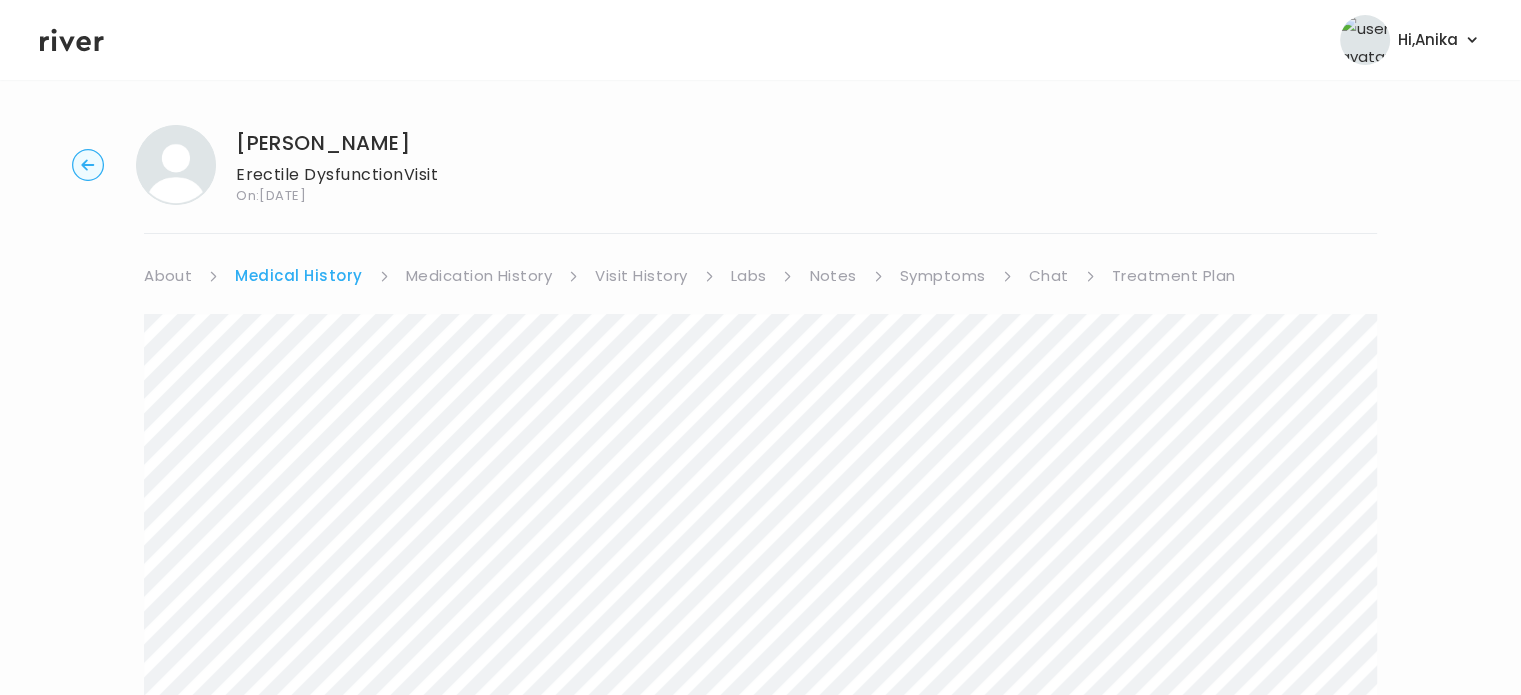 scroll, scrollTop: 0, scrollLeft: 0, axis: both 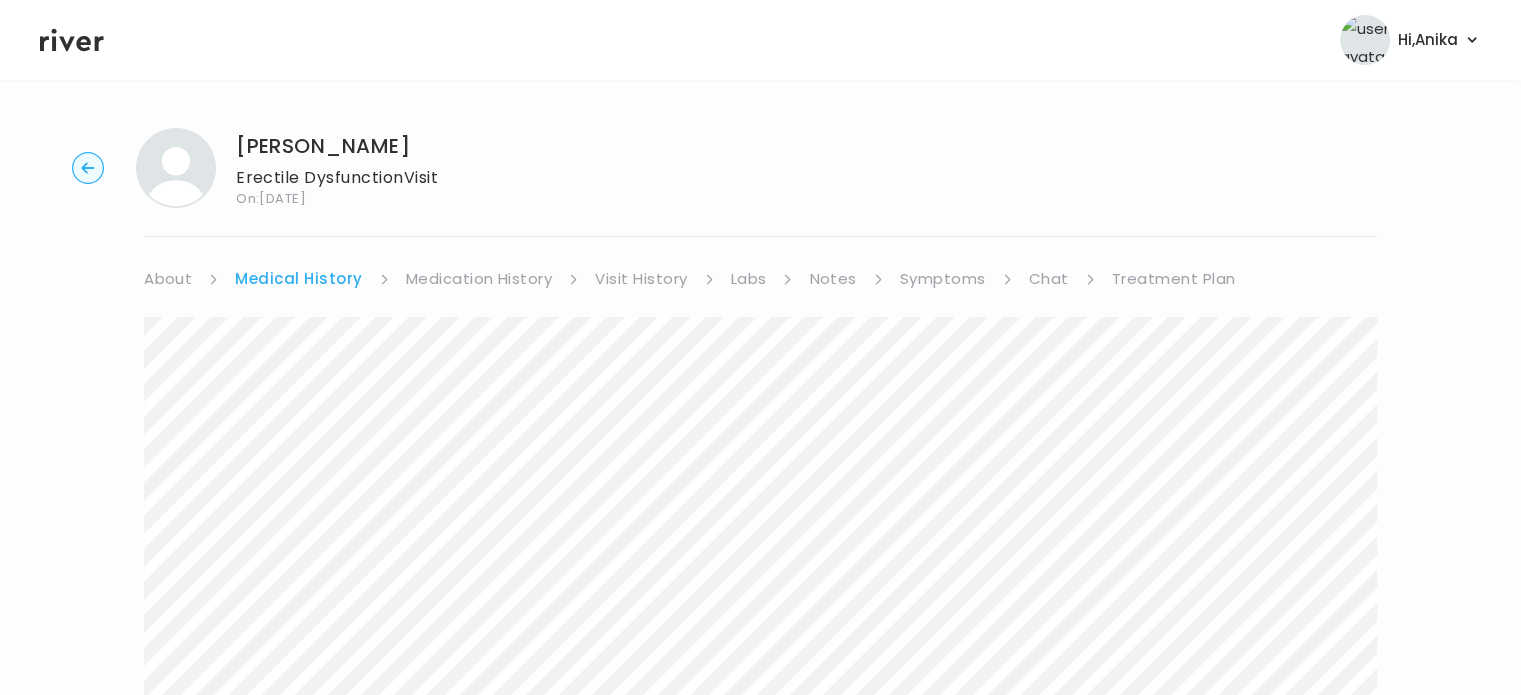 click on "Medication History" at bounding box center (479, 279) 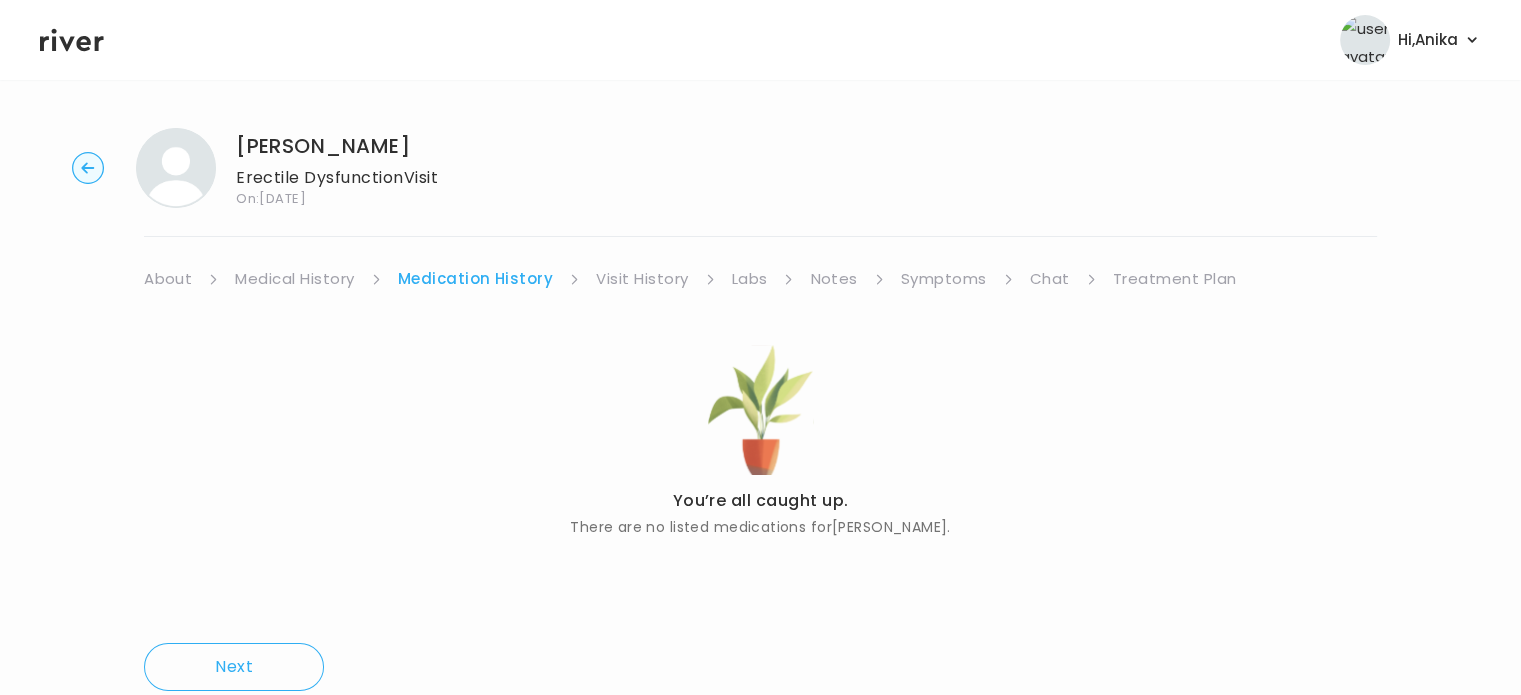 click on "Visit History" at bounding box center [642, 279] 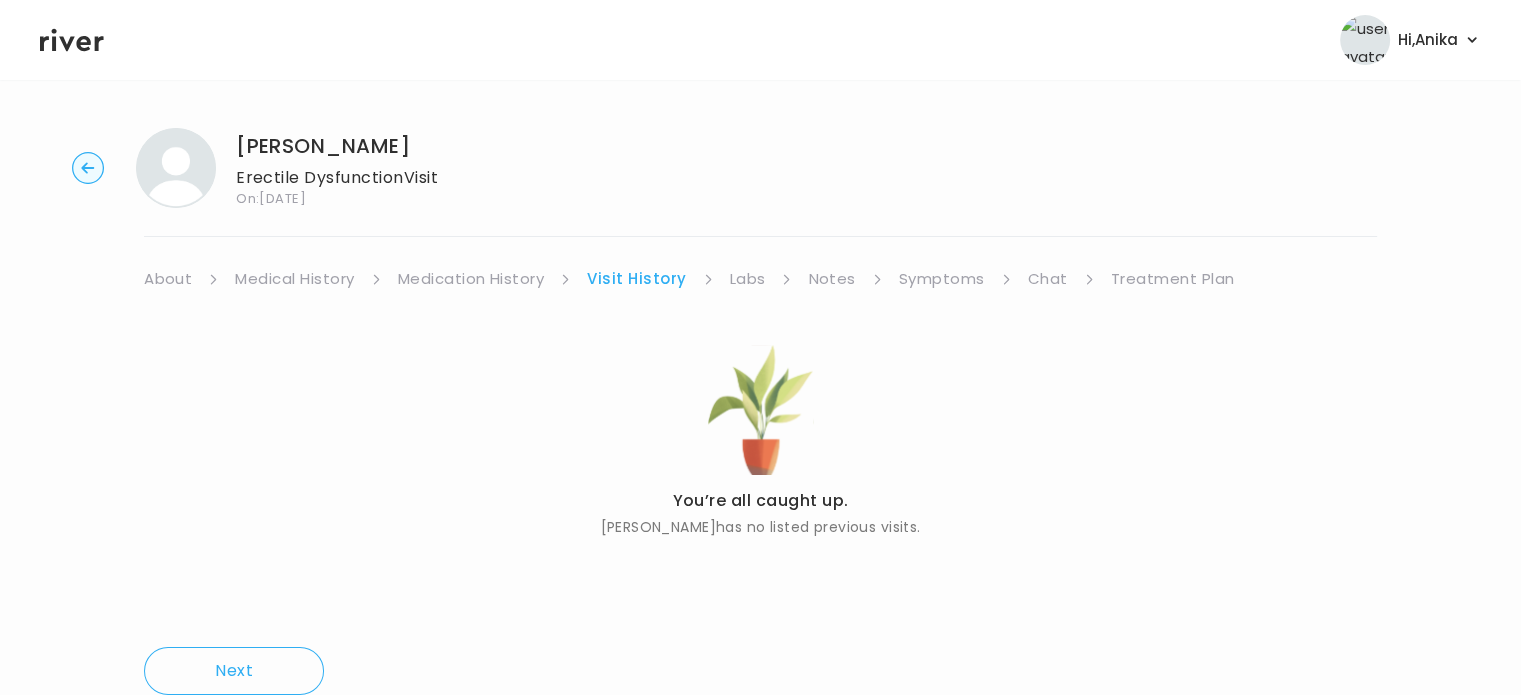click on "Labs" at bounding box center [748, 279] 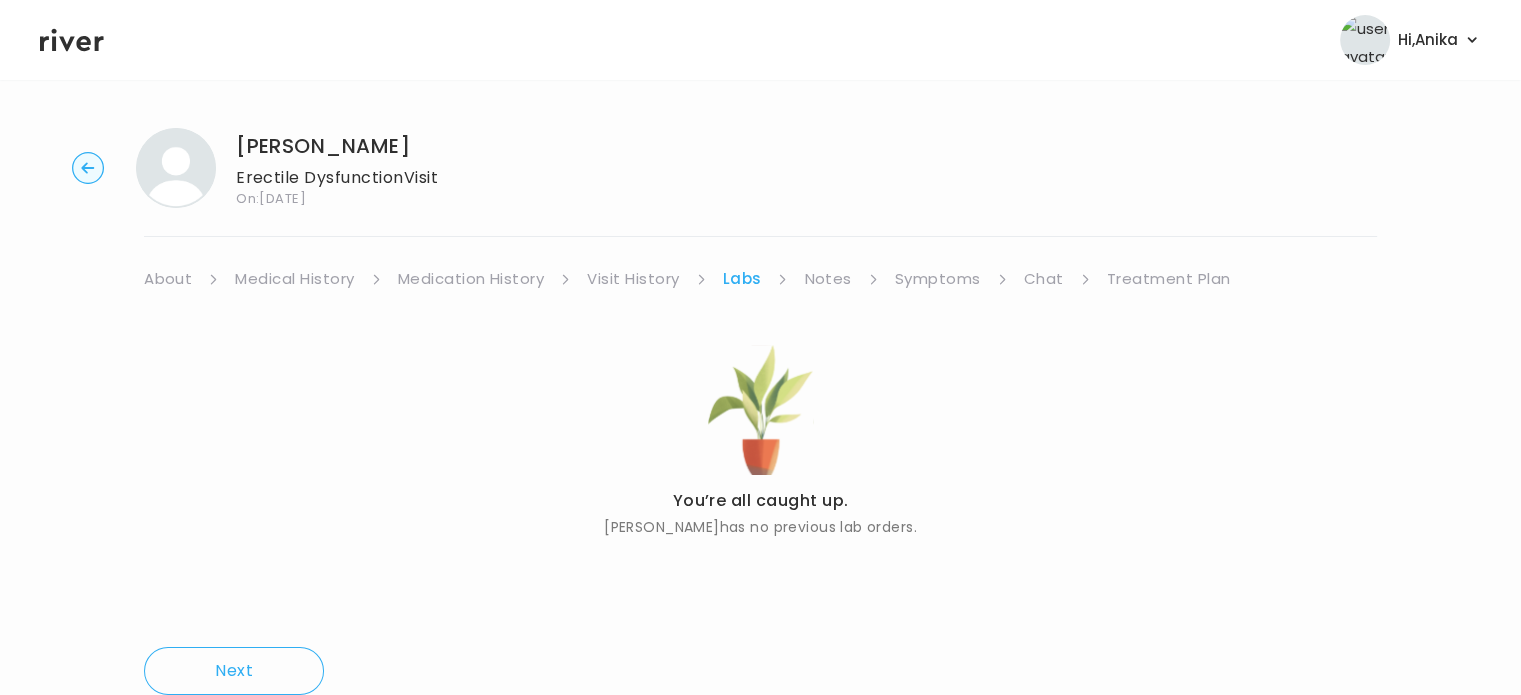 click on "Notes" at bounding box center (827, 279) 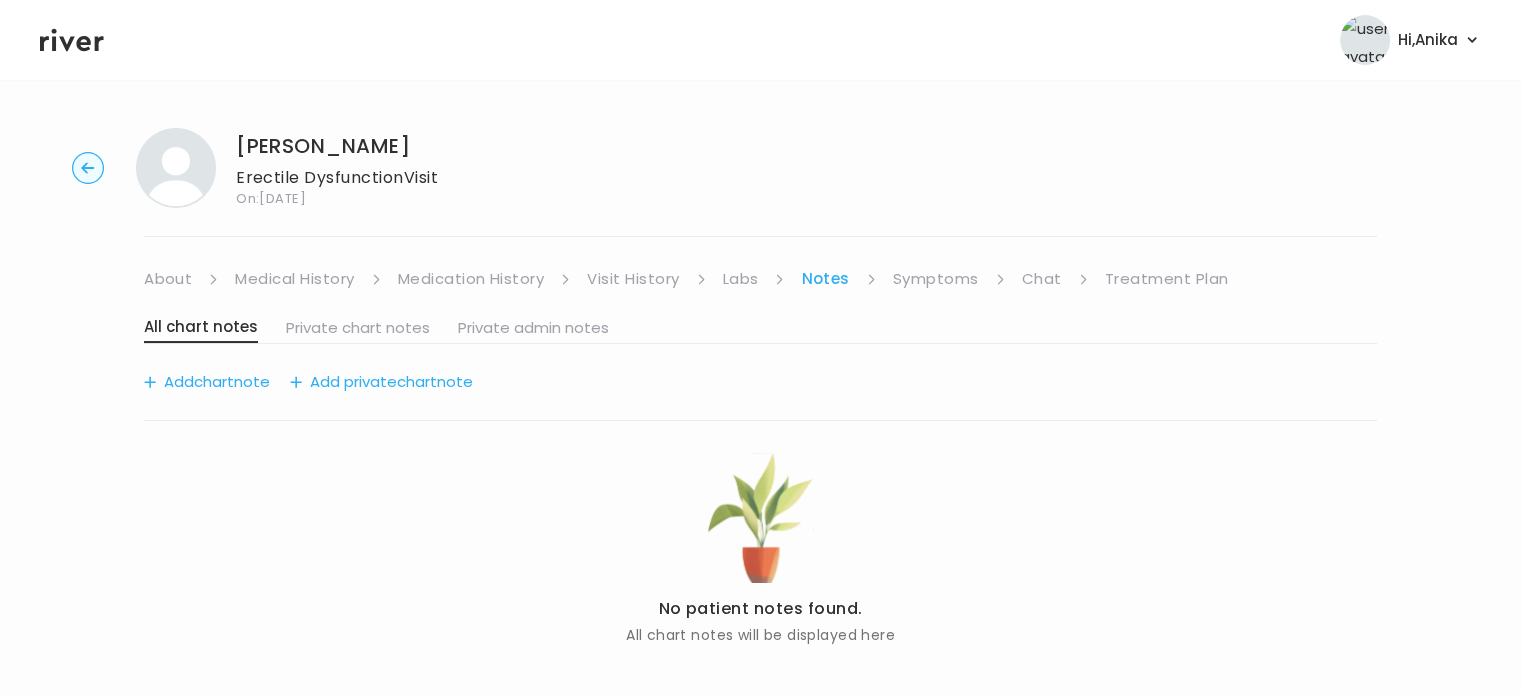 scroll, scrollTop: 27, scrollLeft: 0, axis: vertical 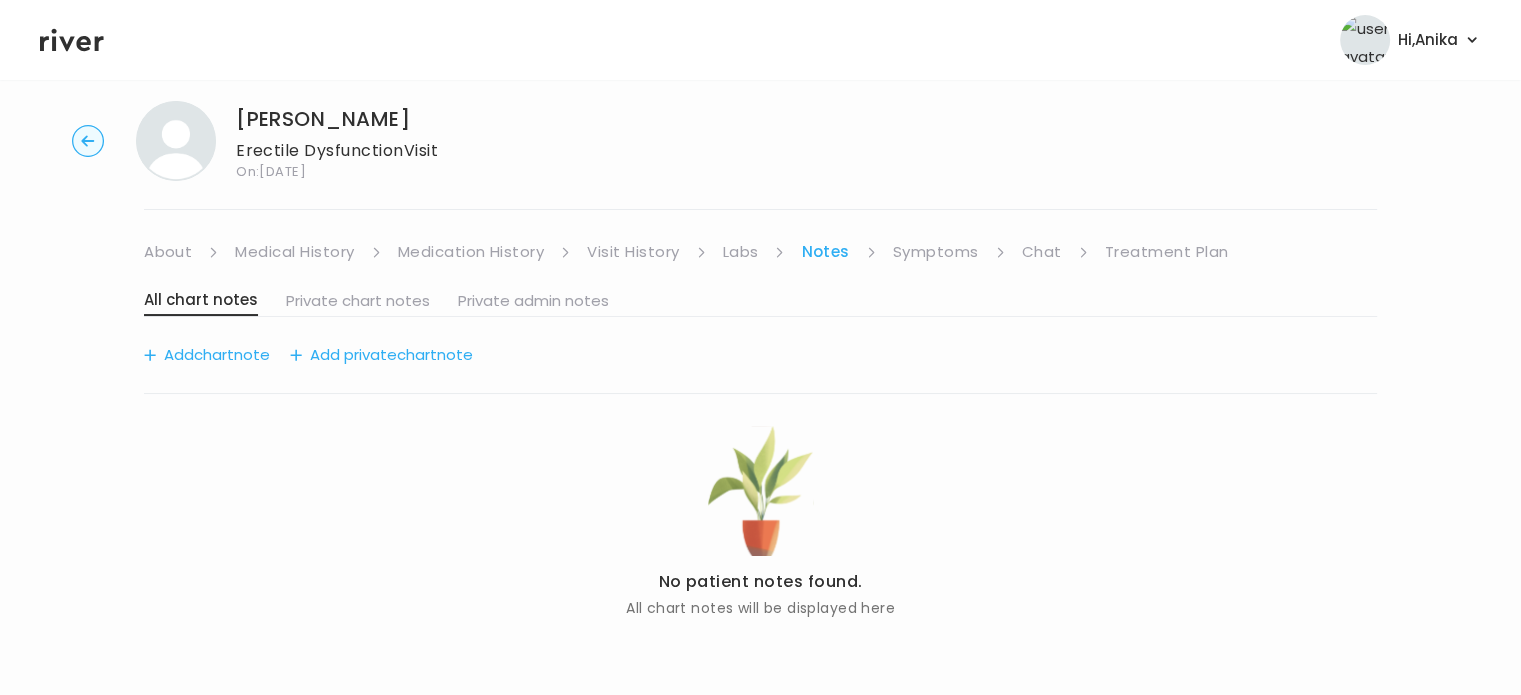 click on "Symptoms" at bounding box center (936, 252) 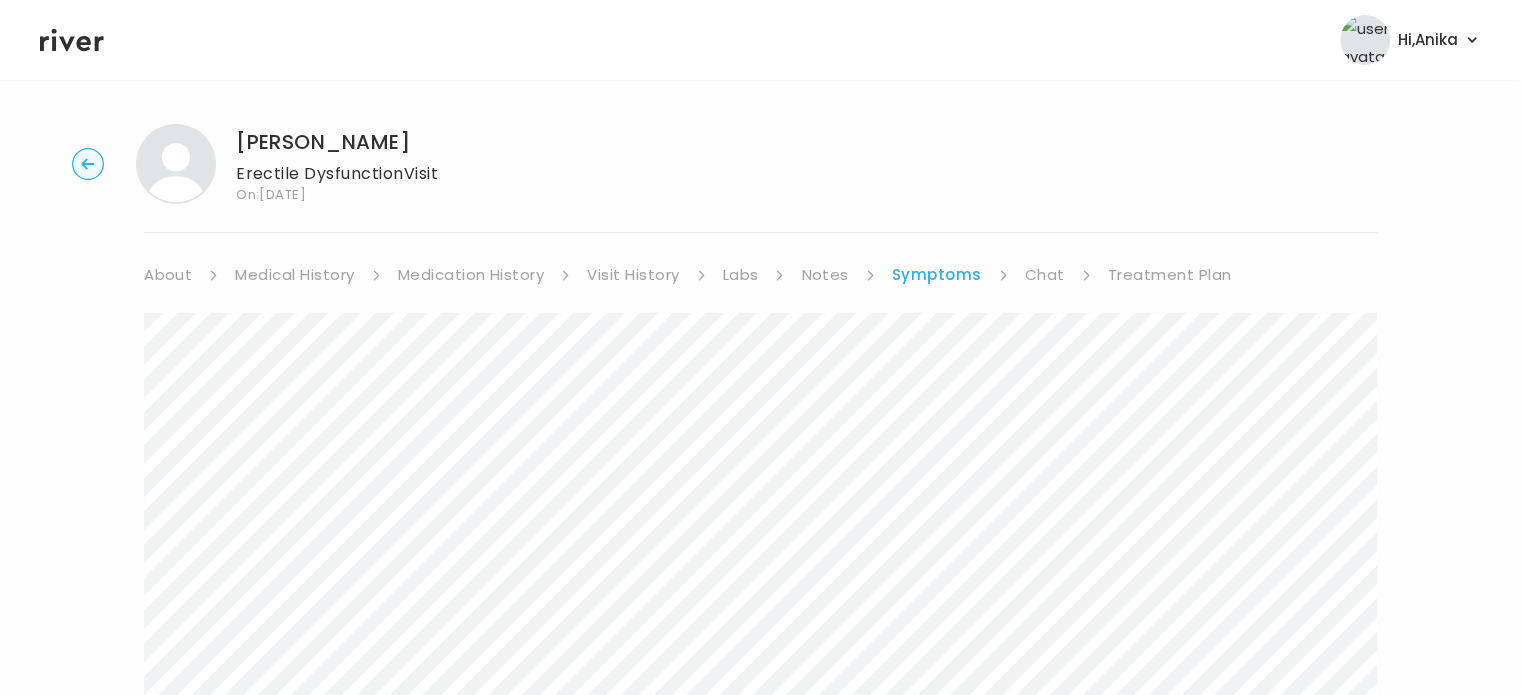 scroll, scrollTop: 0, scrollLeft: 0, axis: both 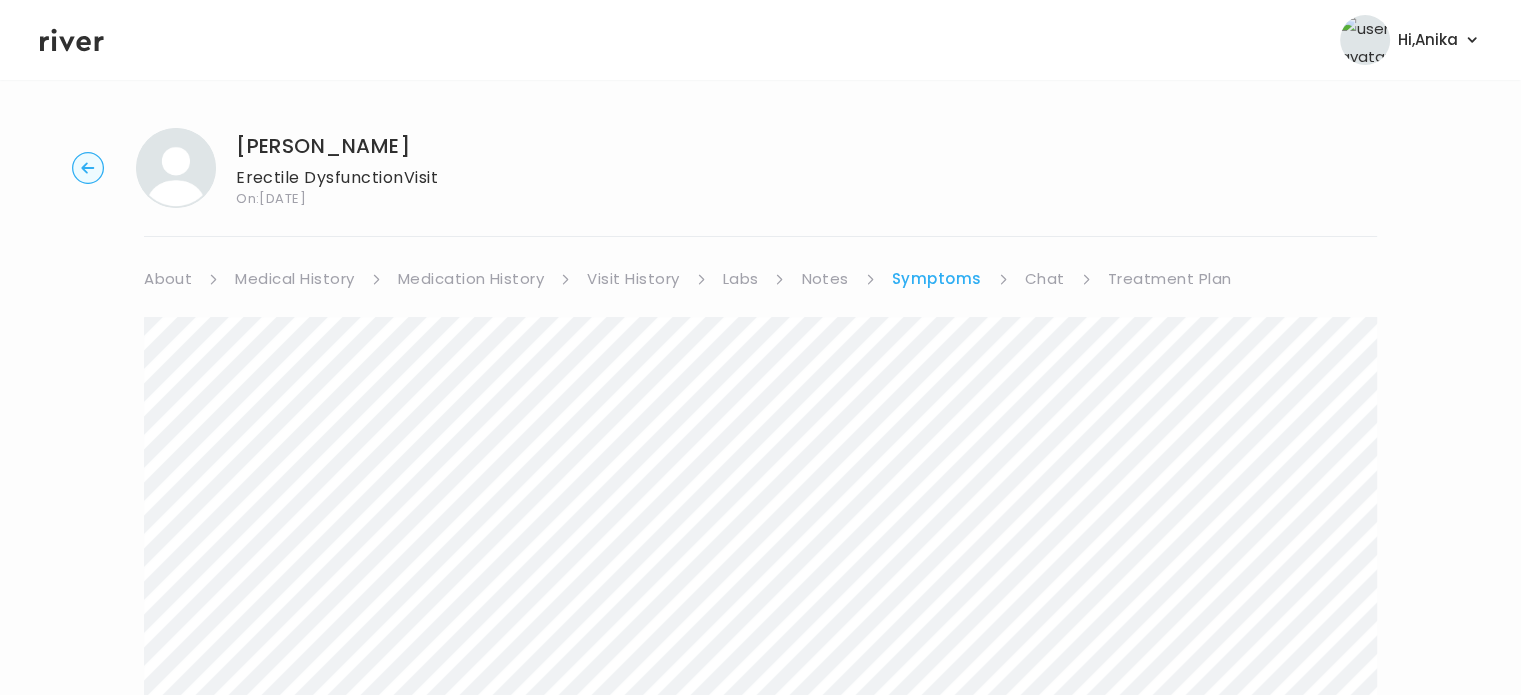 click on "Medical History" at bounding box center [294, 279] 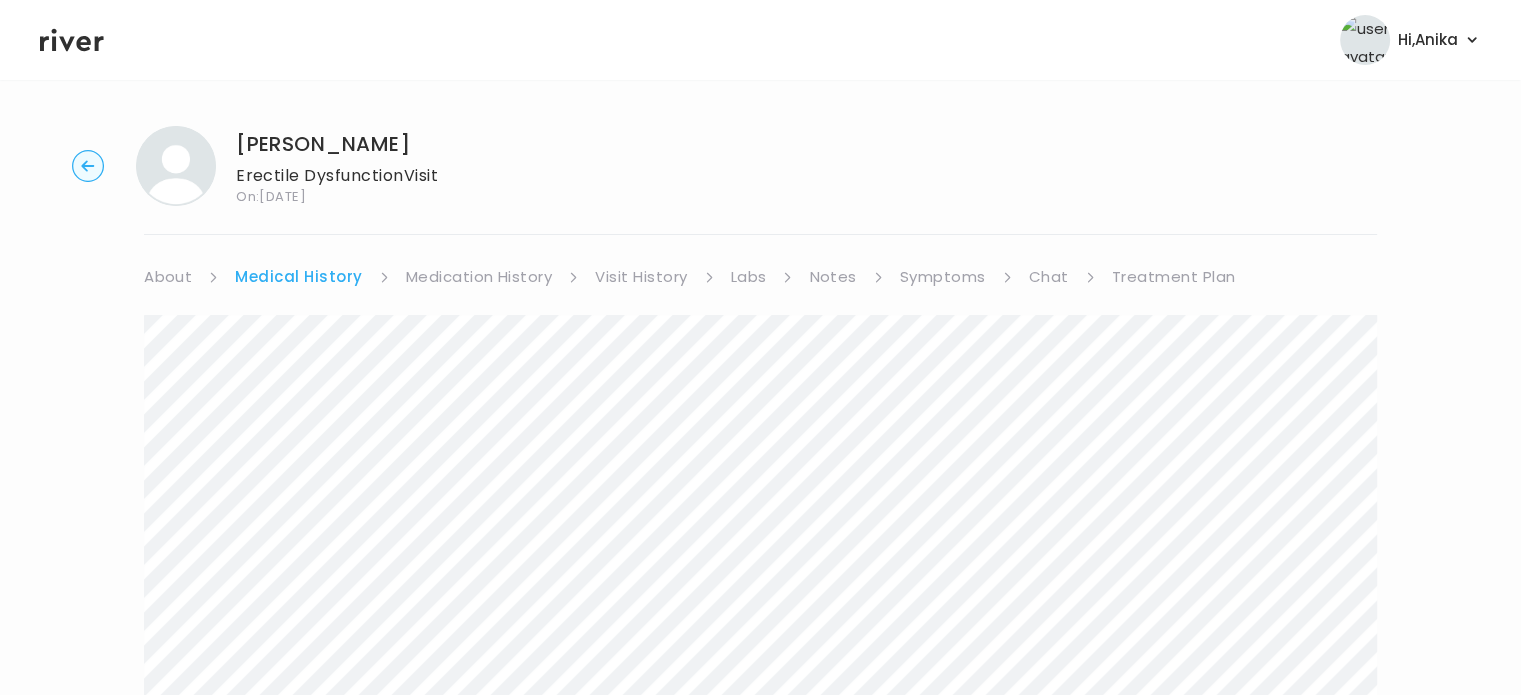 scroll, scrollTop: 0, scrollLeft: 0, axis: both 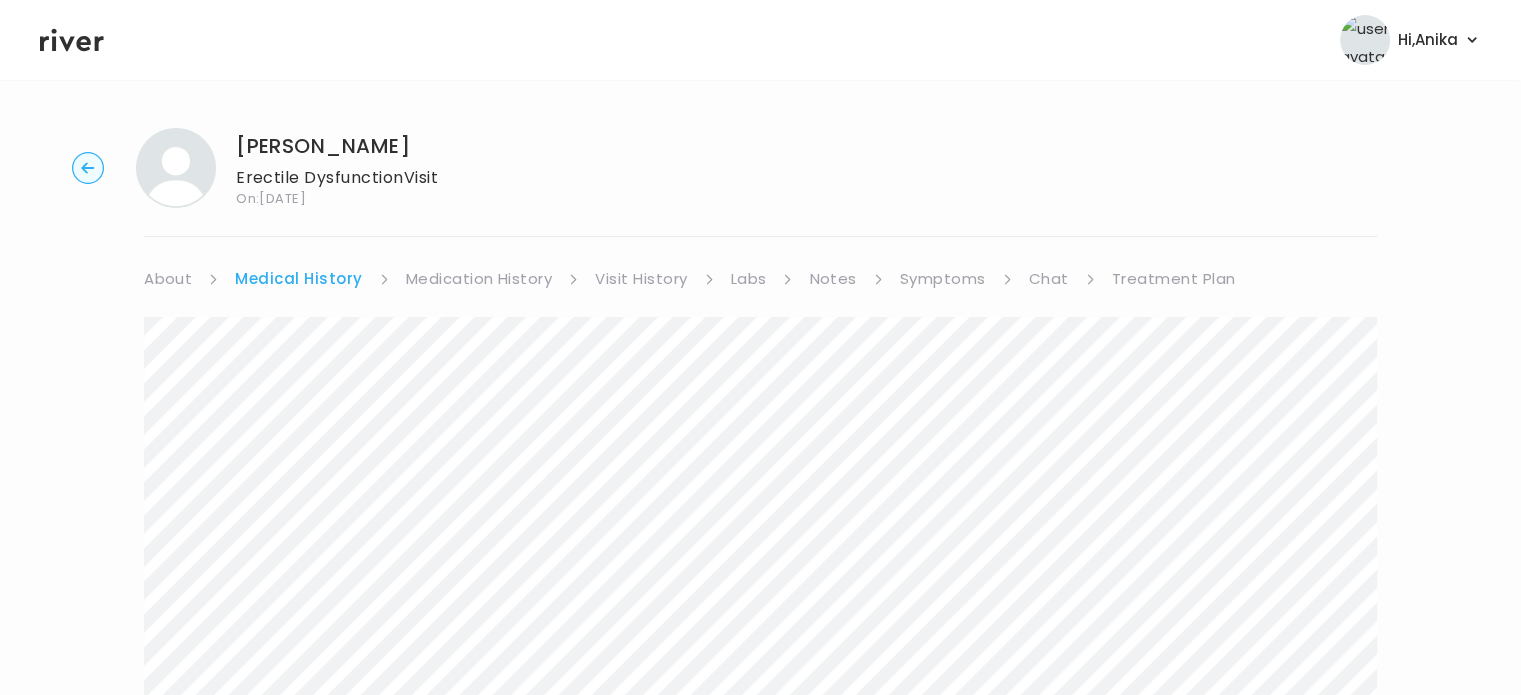 click on "Treatment Plan" at bounding box center (1174, 279) 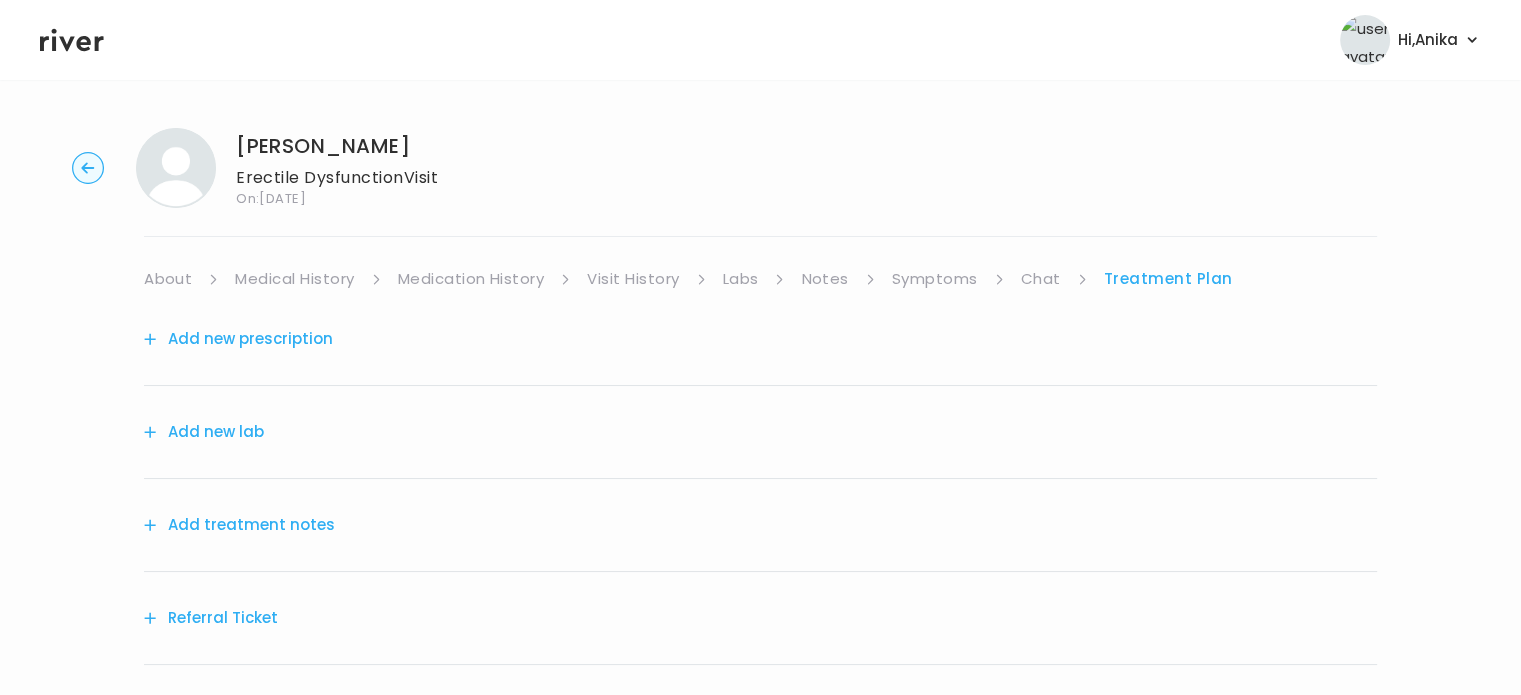click on "Add treatment notes" at bounding box center (239, 525) 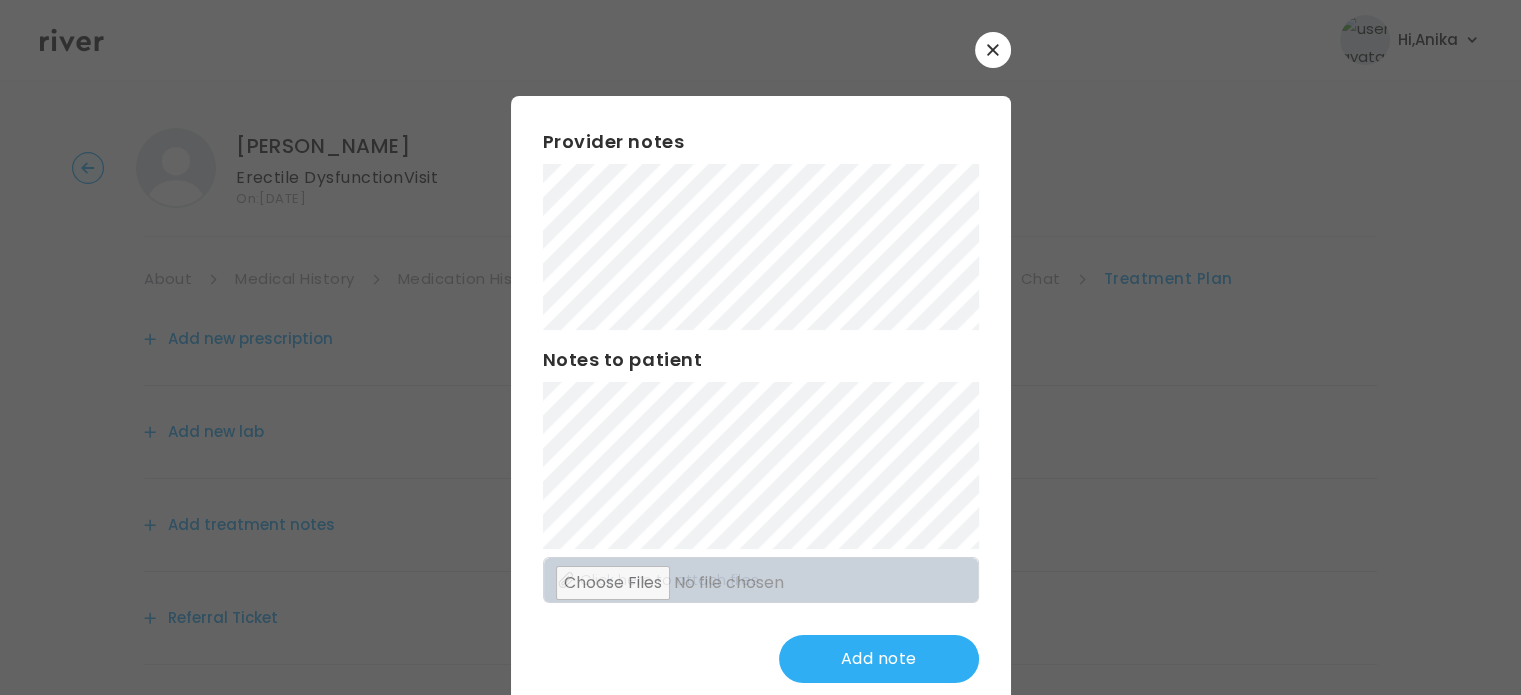 click at bounding box center (760, 347) 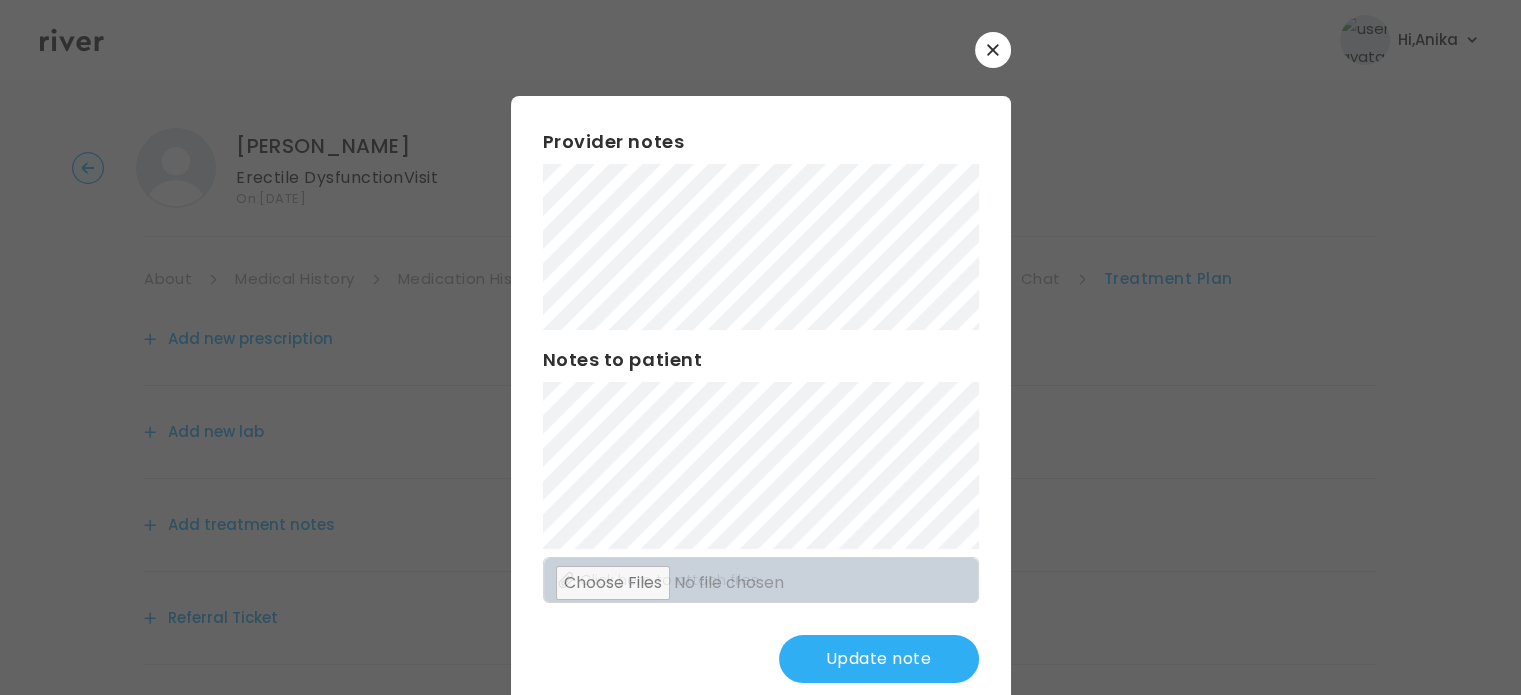 click on "Update note" at bounding box center [879, 659] 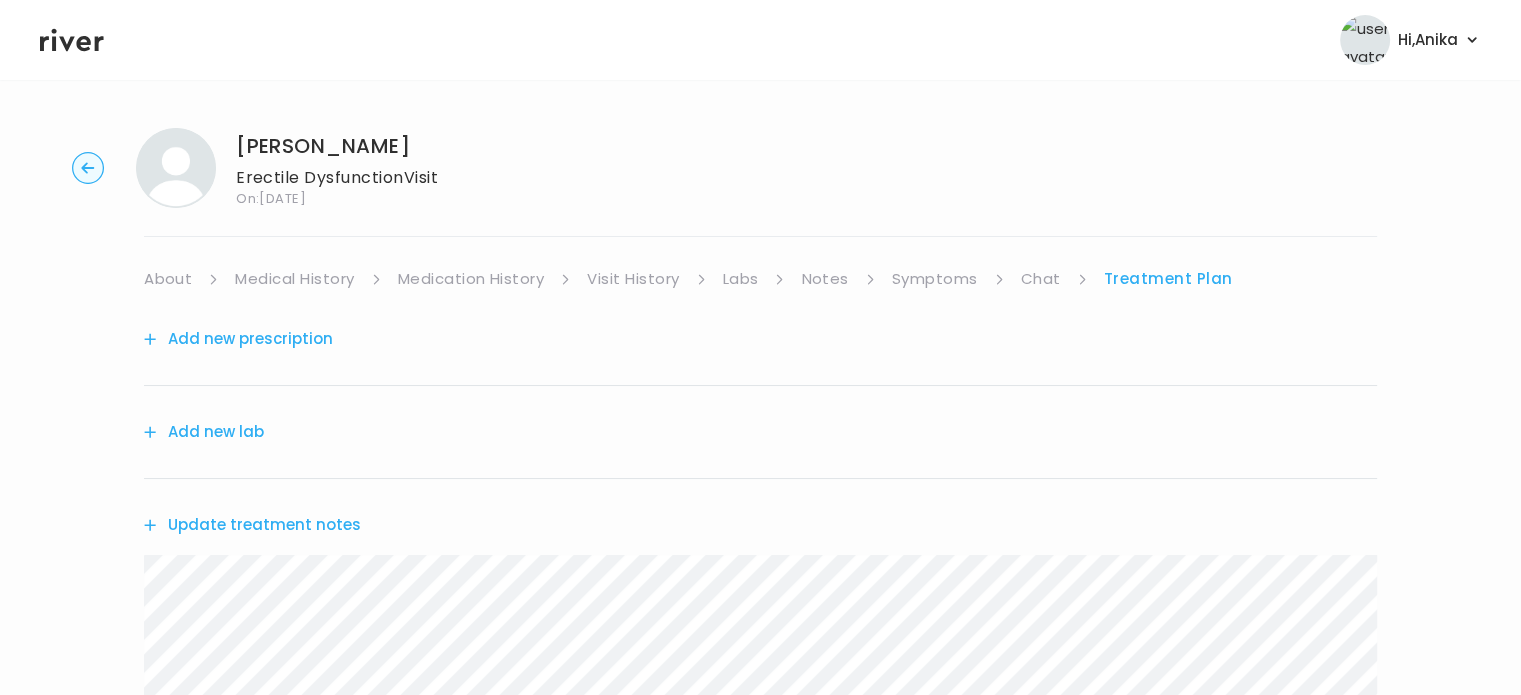 click on "Symptoms" at bounding box center [935, 279] 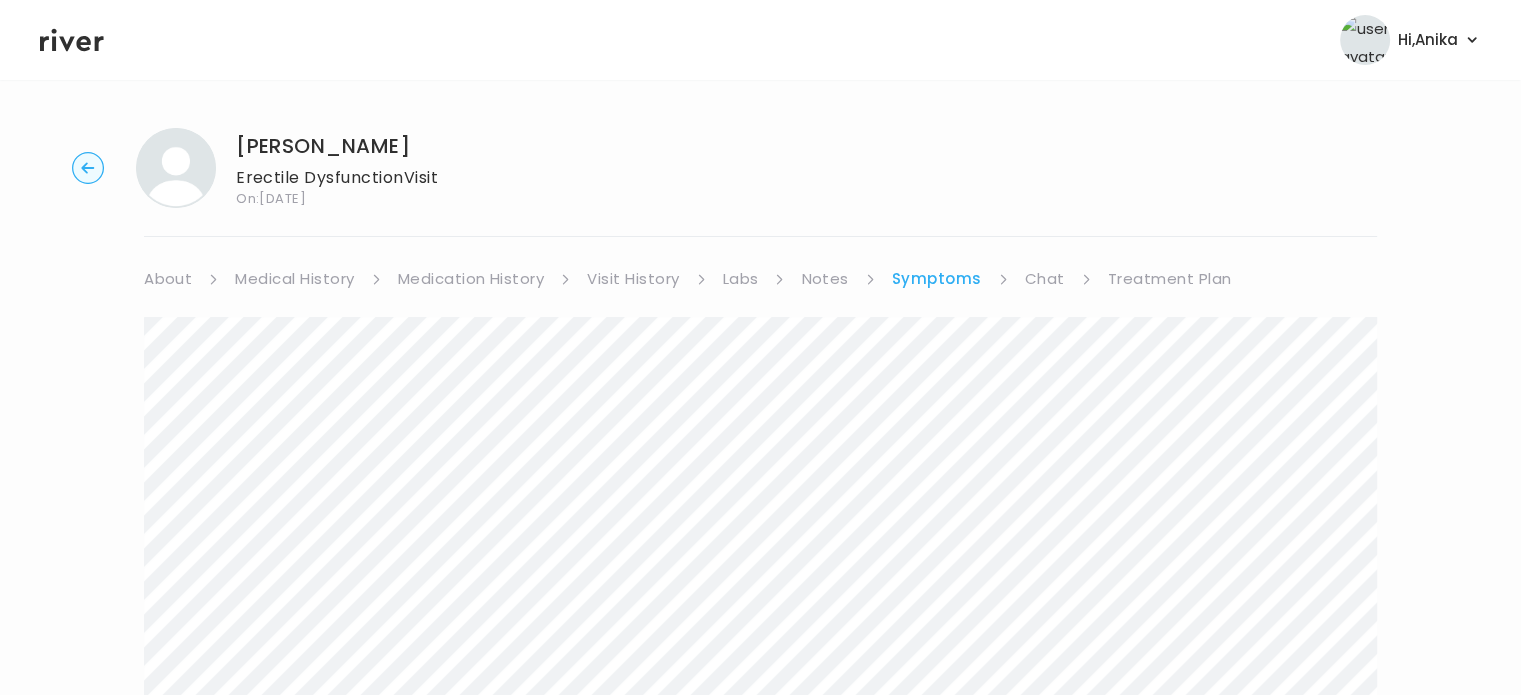 scroll, scrollTop: 0, scrollLeft: 0, axis: both 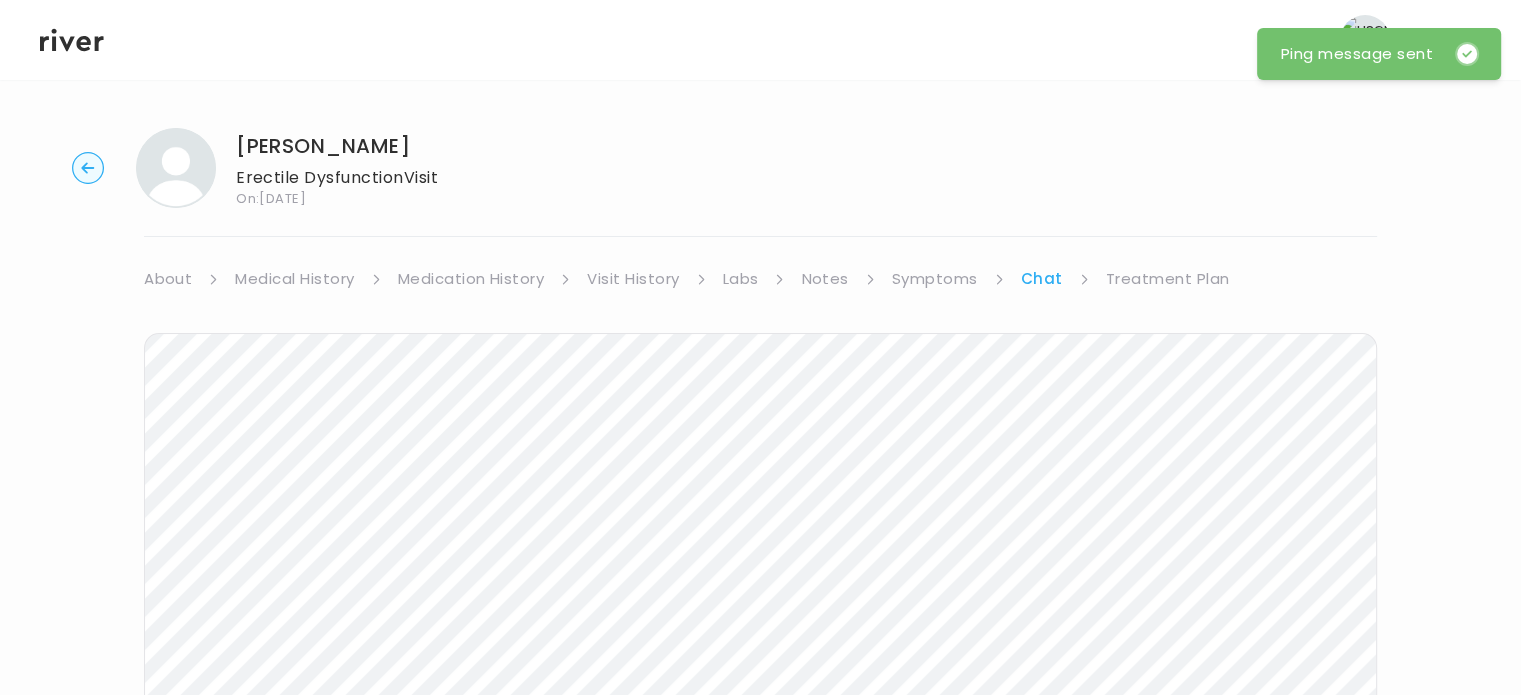 click 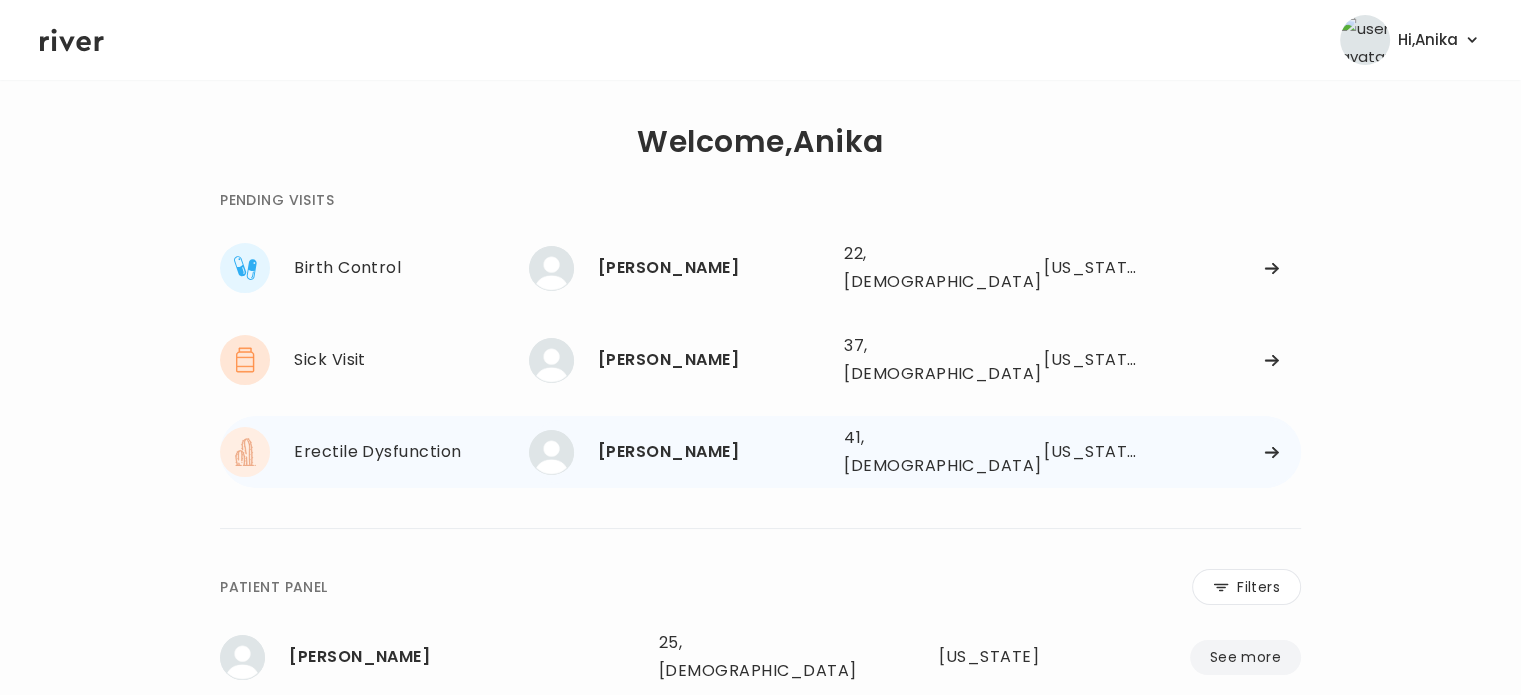 click on "[PERSON_NAME]" at bounding box center (713, 452) 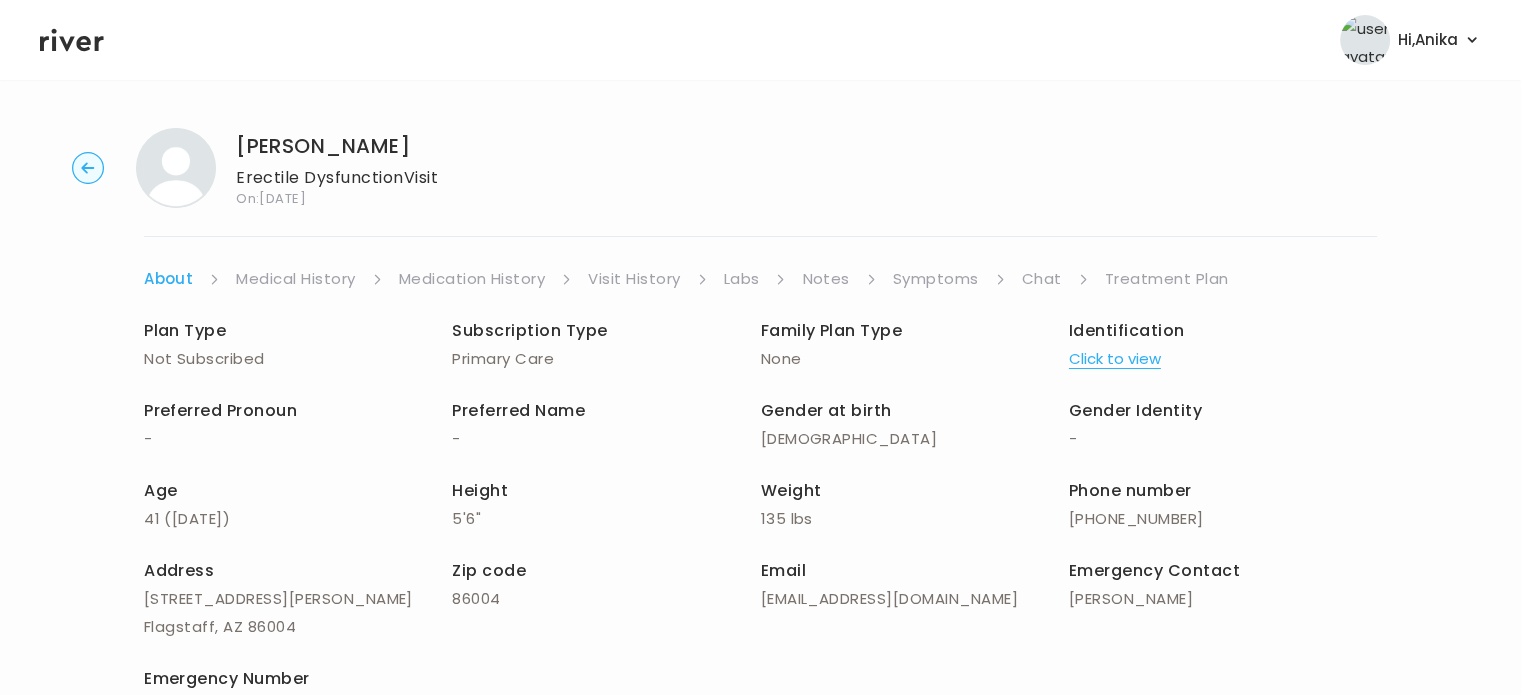 click on "Chat" at bounding box center (1042, 279) 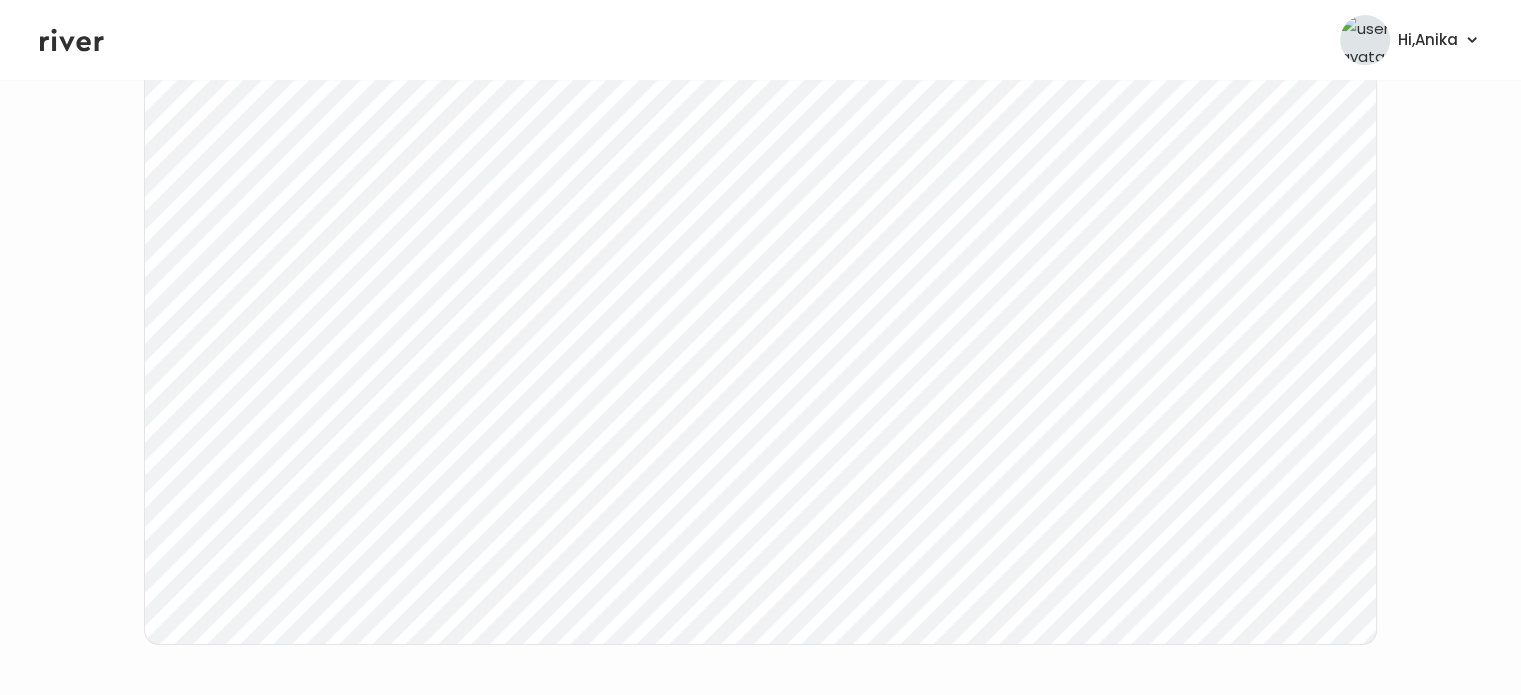 scroll, scrollTop: 351, scrollLeft: 0, axis: vertical 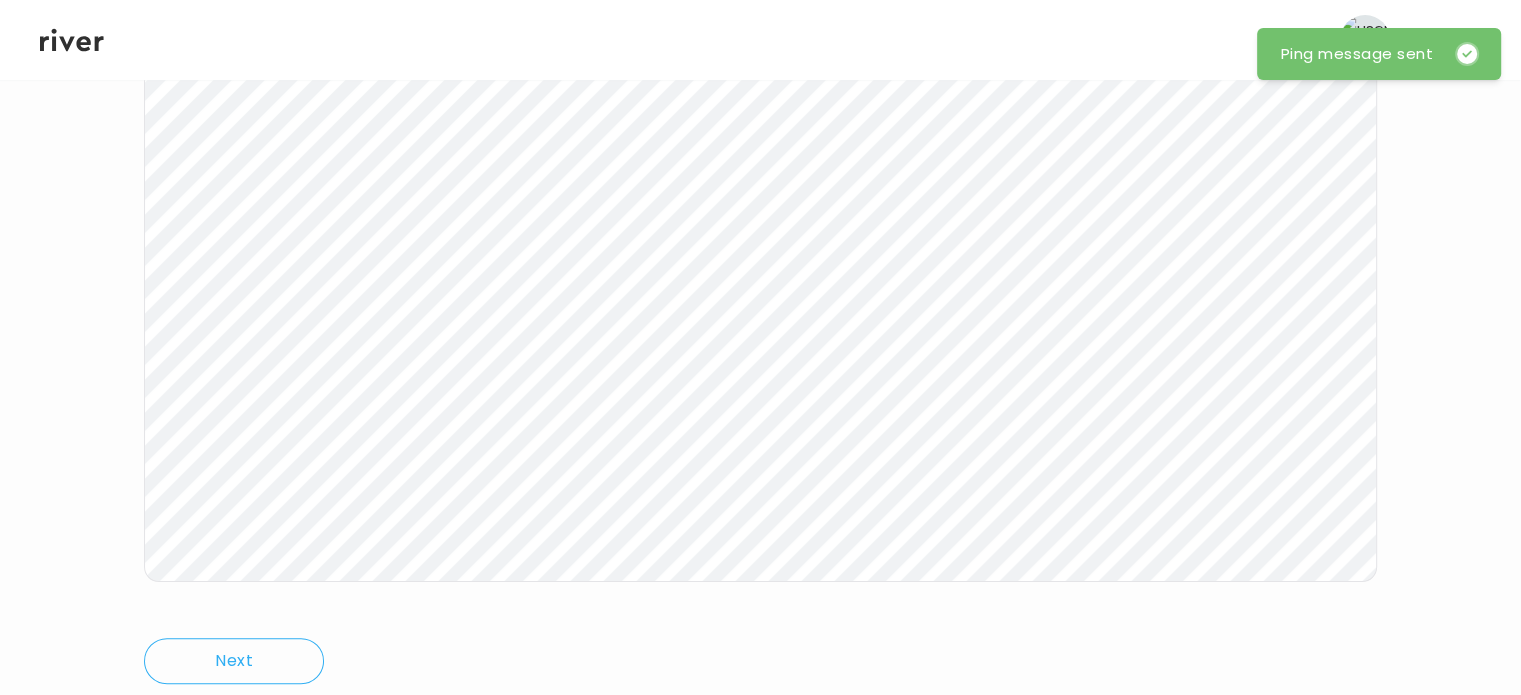 click 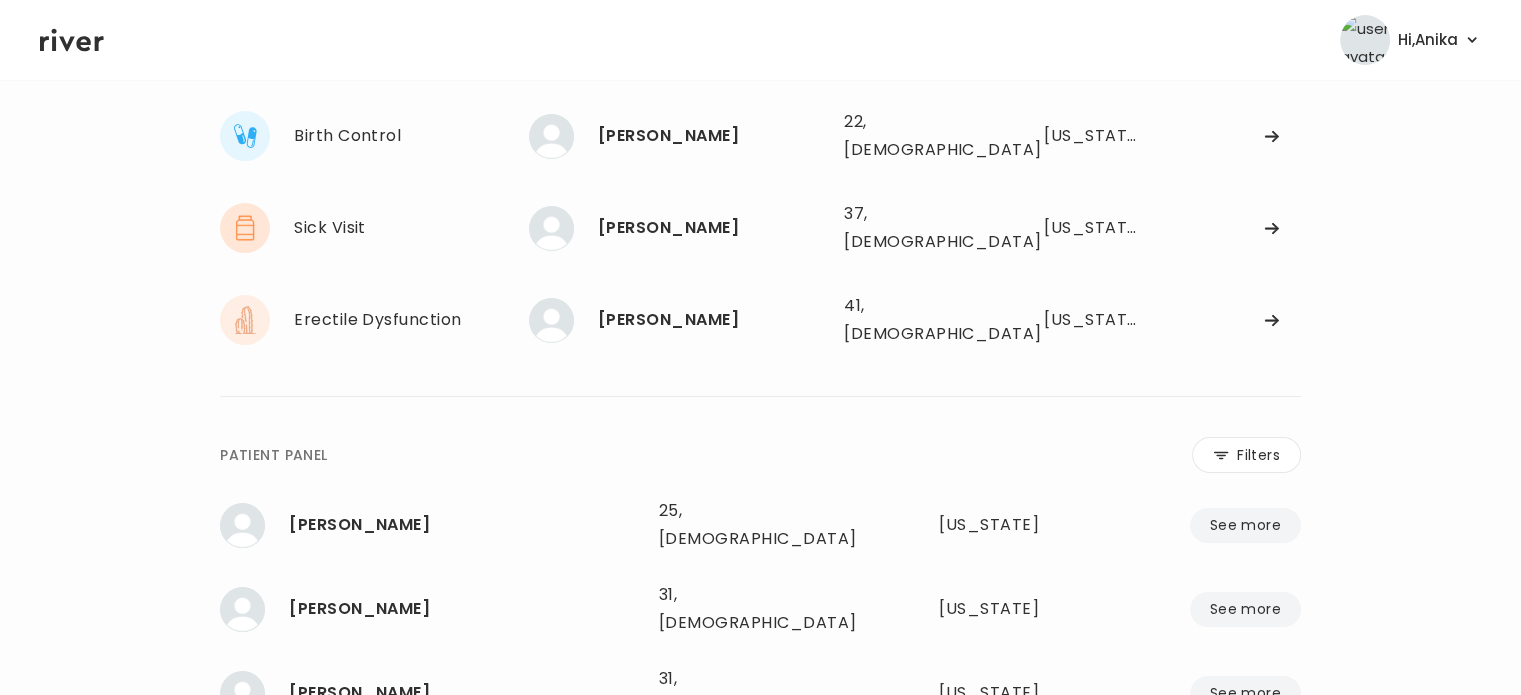 scroll, scrollTop: 97, scrollLeft: 0, axis: vertical 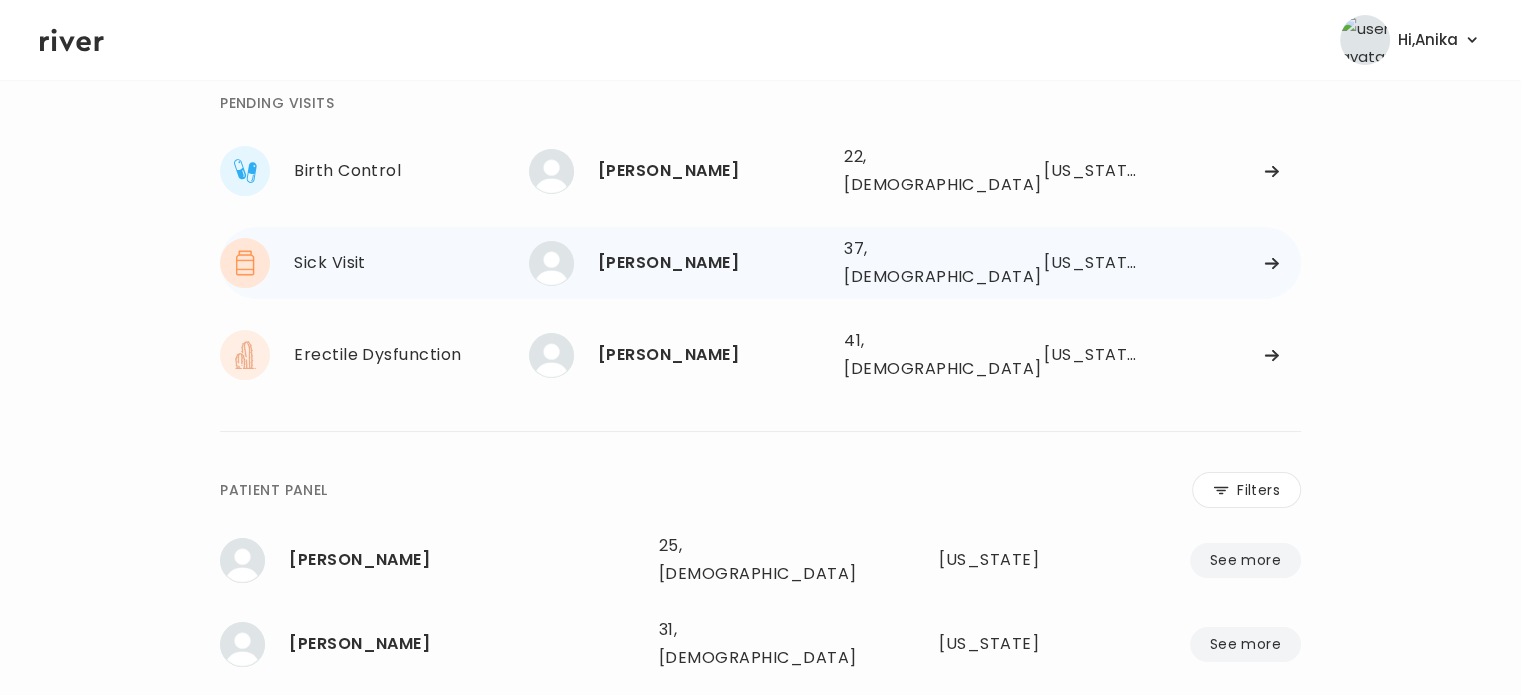 click on "[PERSON_NAME]" at bounding box center (713, 263) 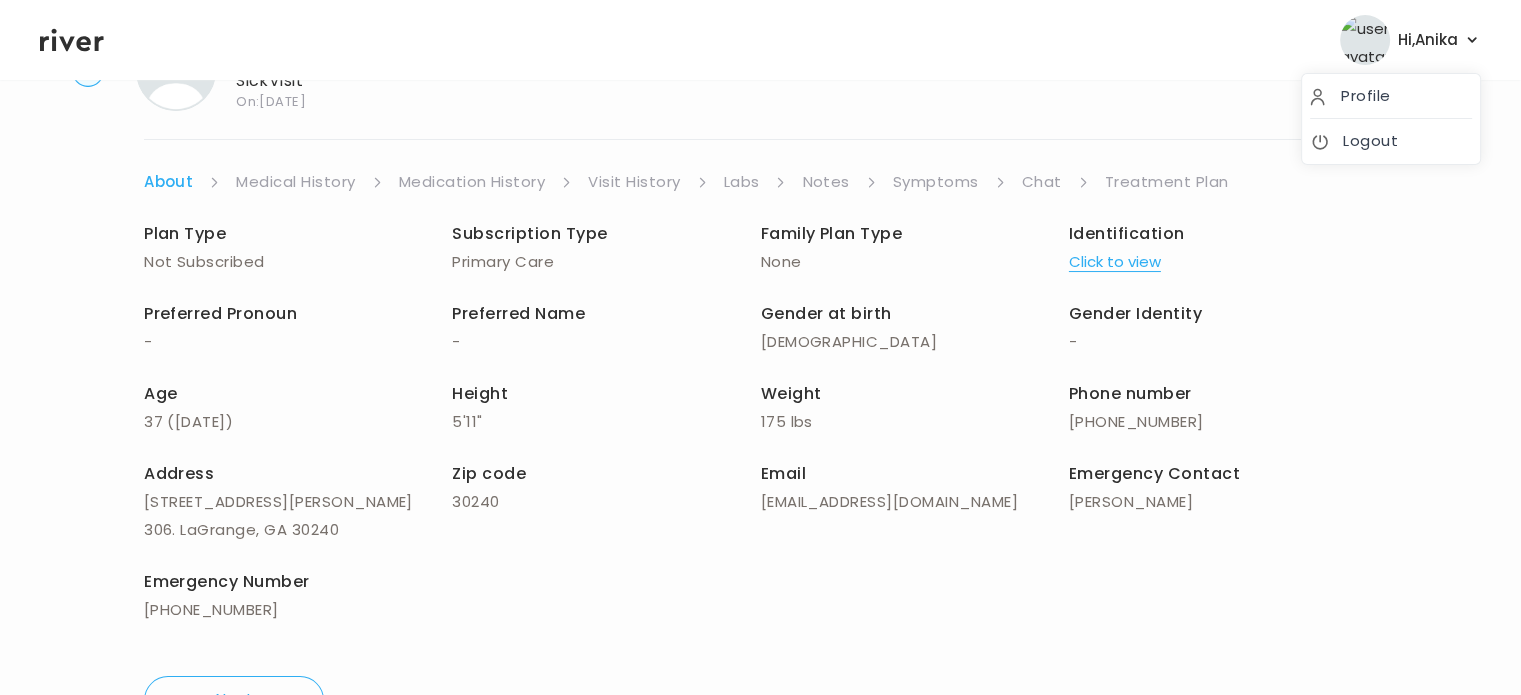 click on "Hi,  [PERSON_NAME]" at bounding box center (1428, 40) 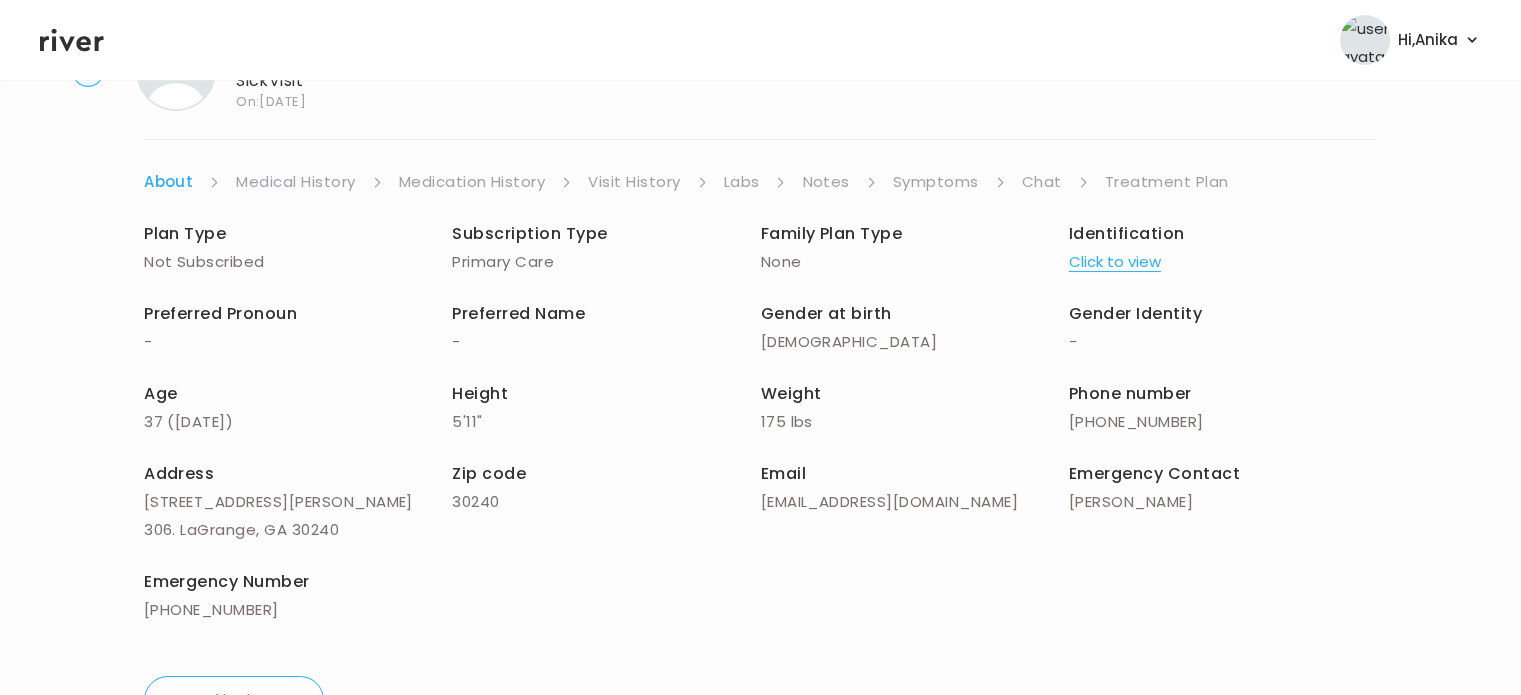 click 